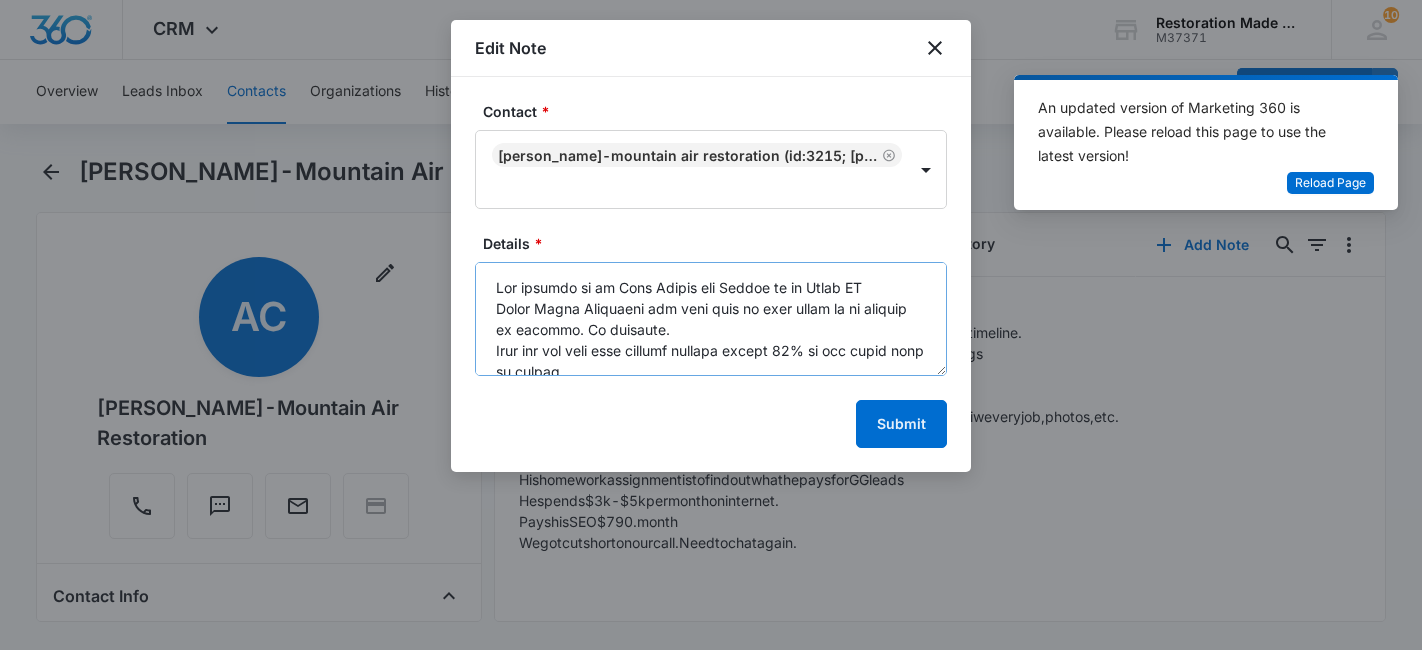 scroll, scrollTop: 0, scrollLeft: 0, axis: both 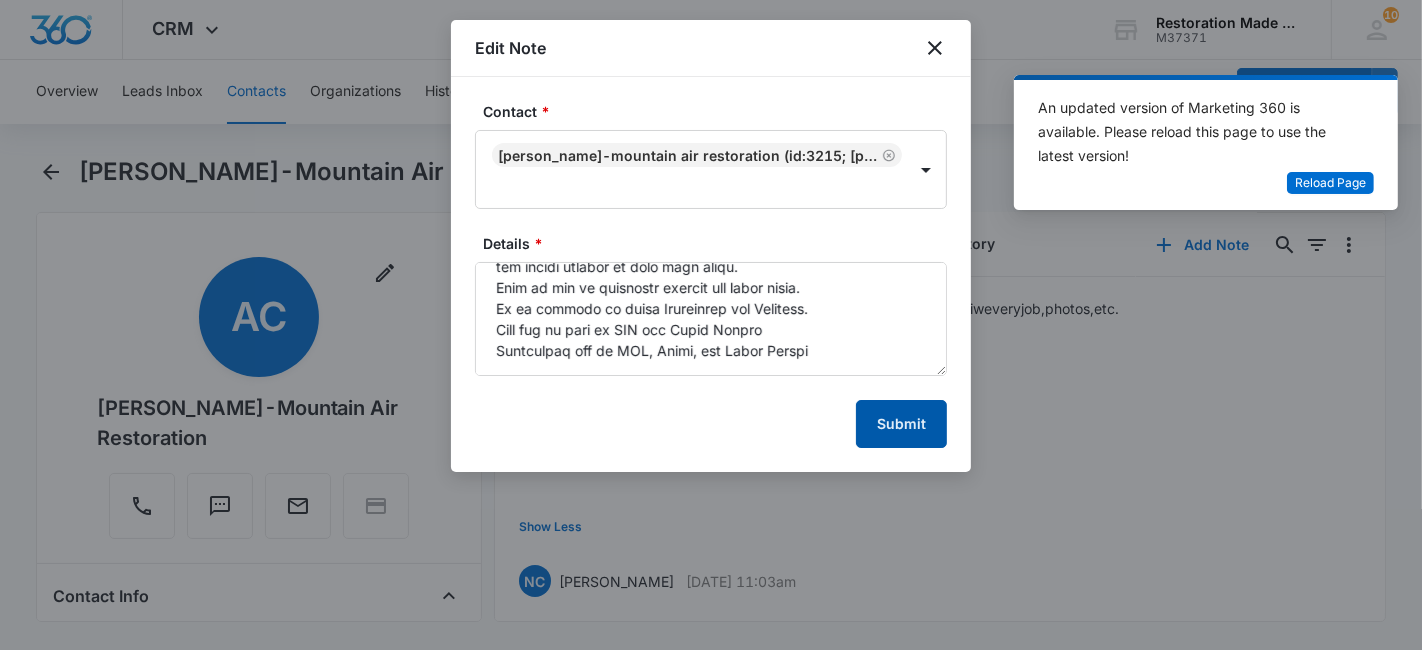 click on "Submit" at bounding box center (901, 424) 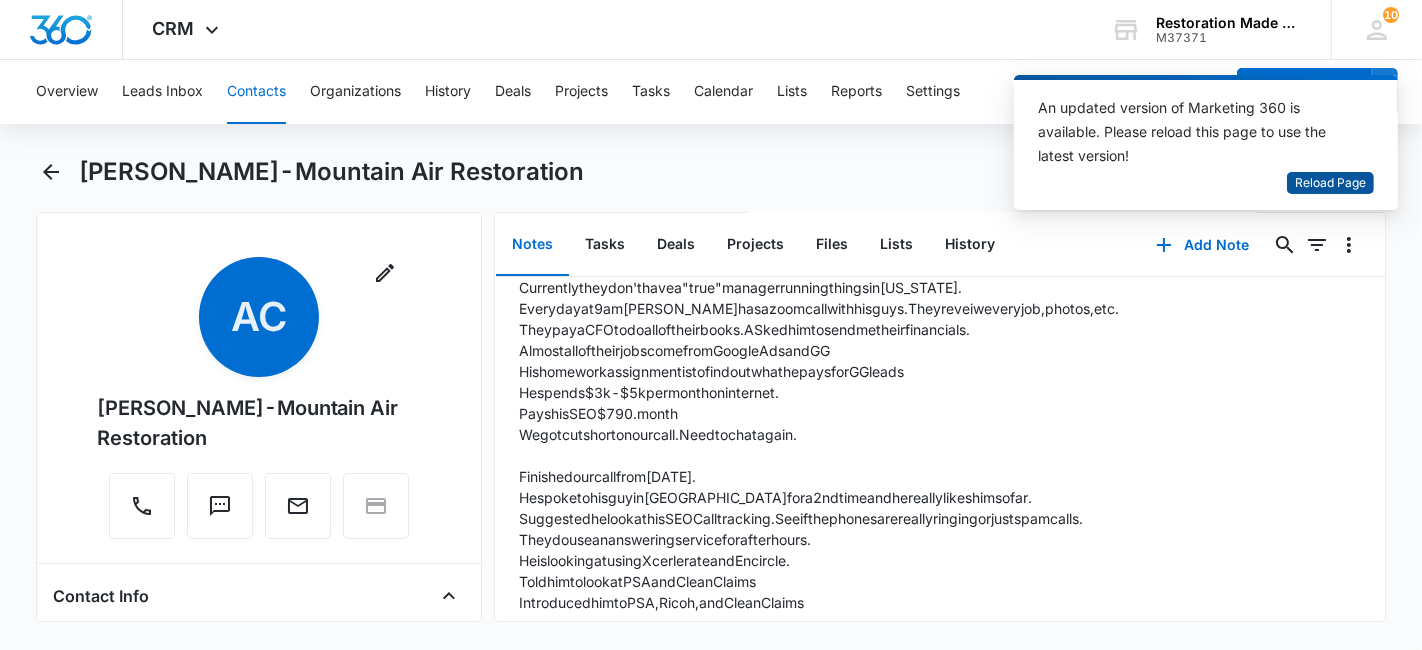 click on "Reload Page" at bounding box center (1330, 183) 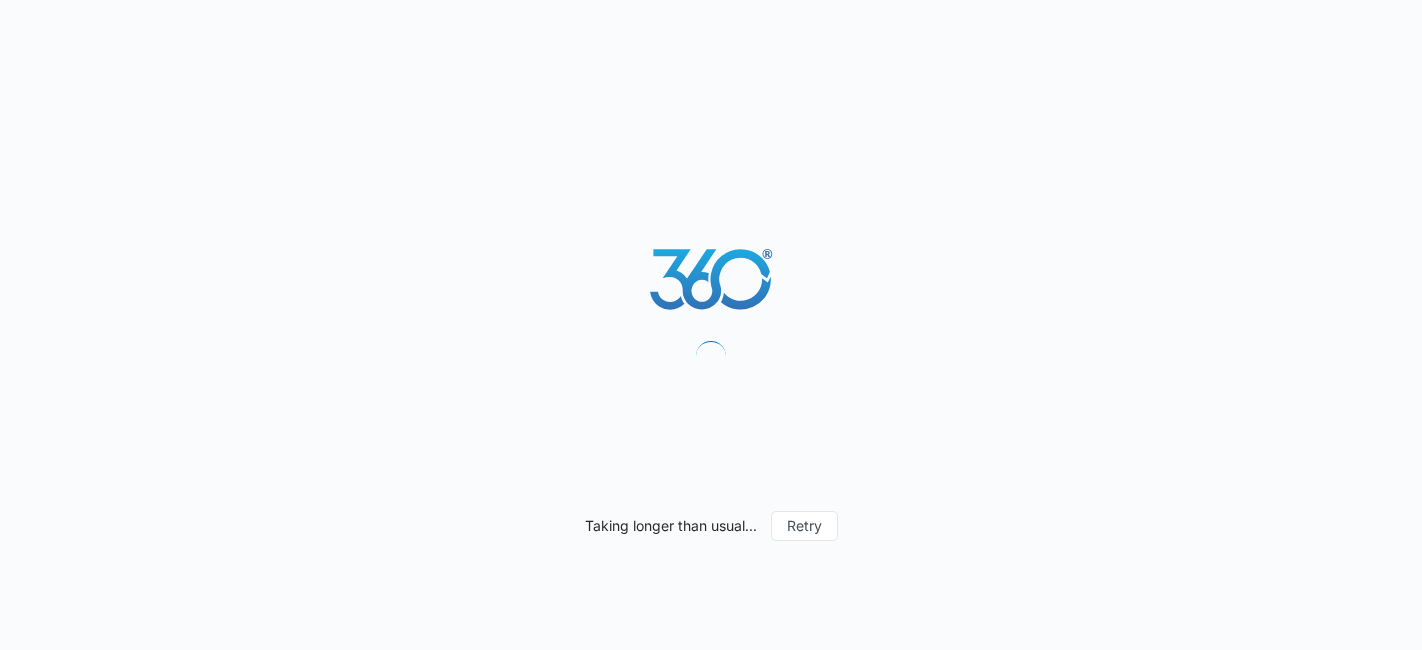 scroll, scrollTop: 0, scrollLeft: 0, axis: both 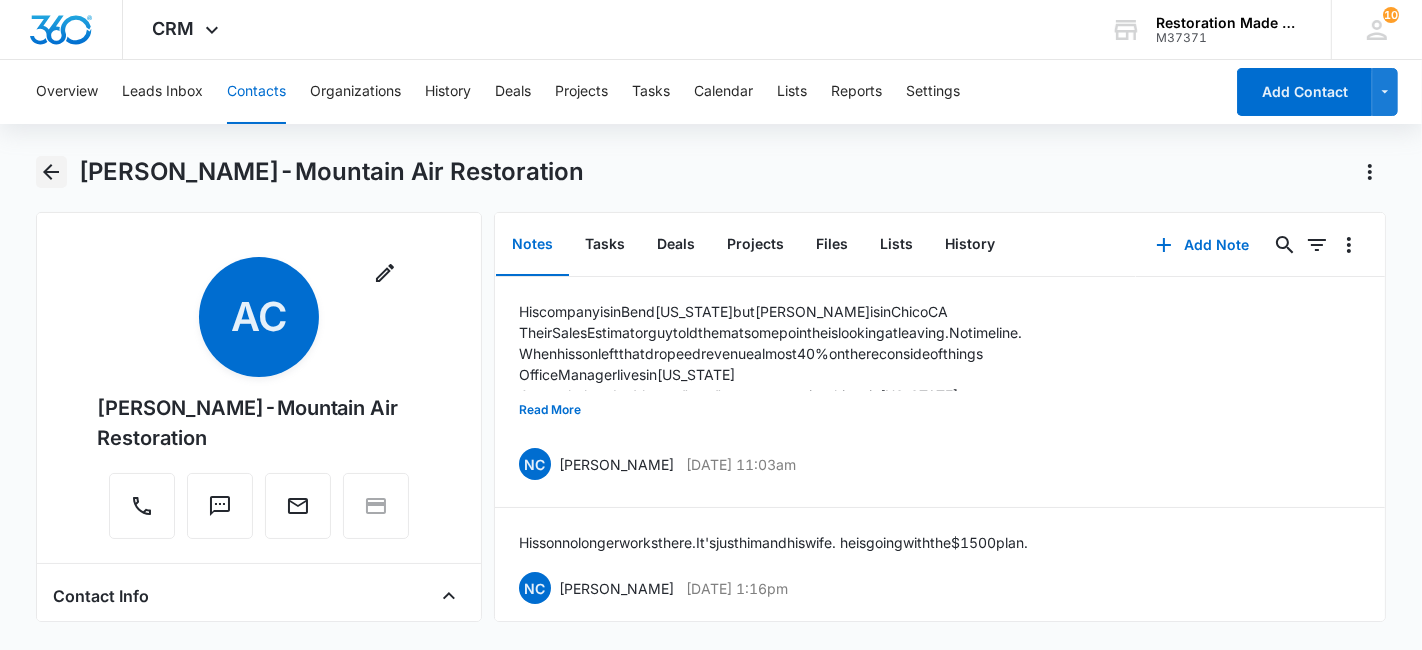 click 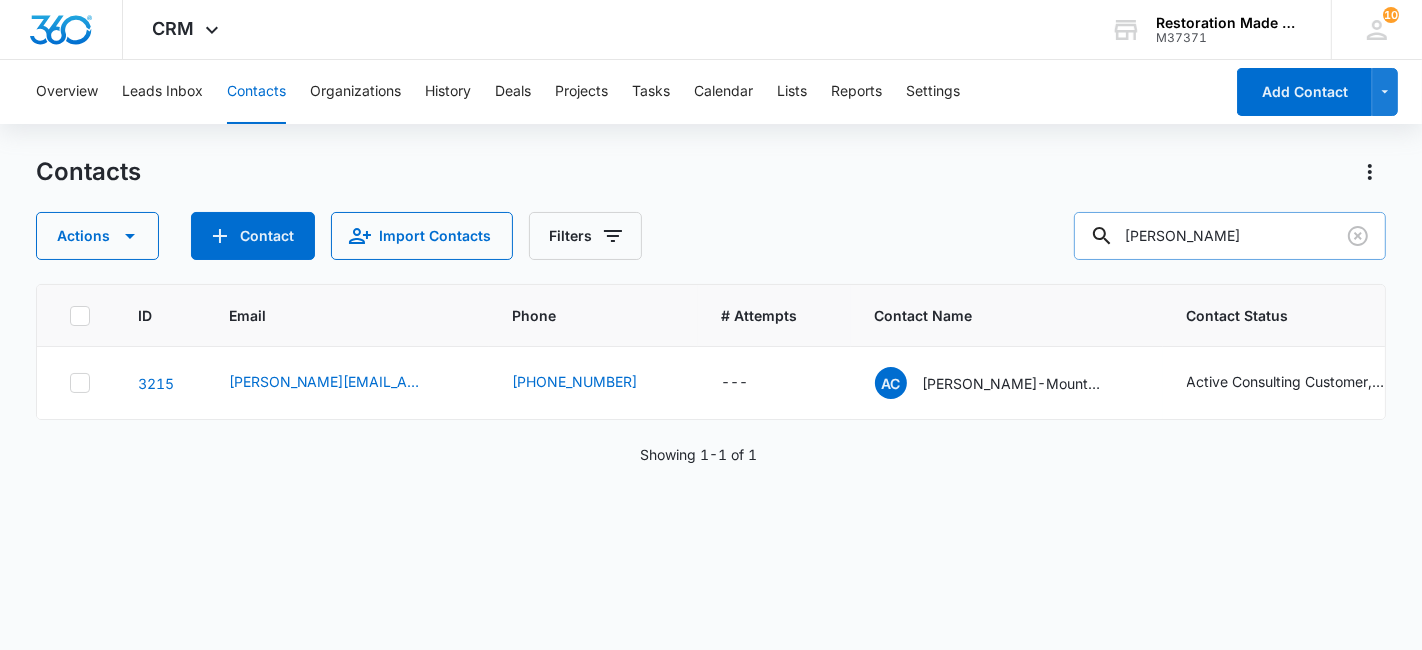 click on "andrew canf" at bounding box center [1230, 236] 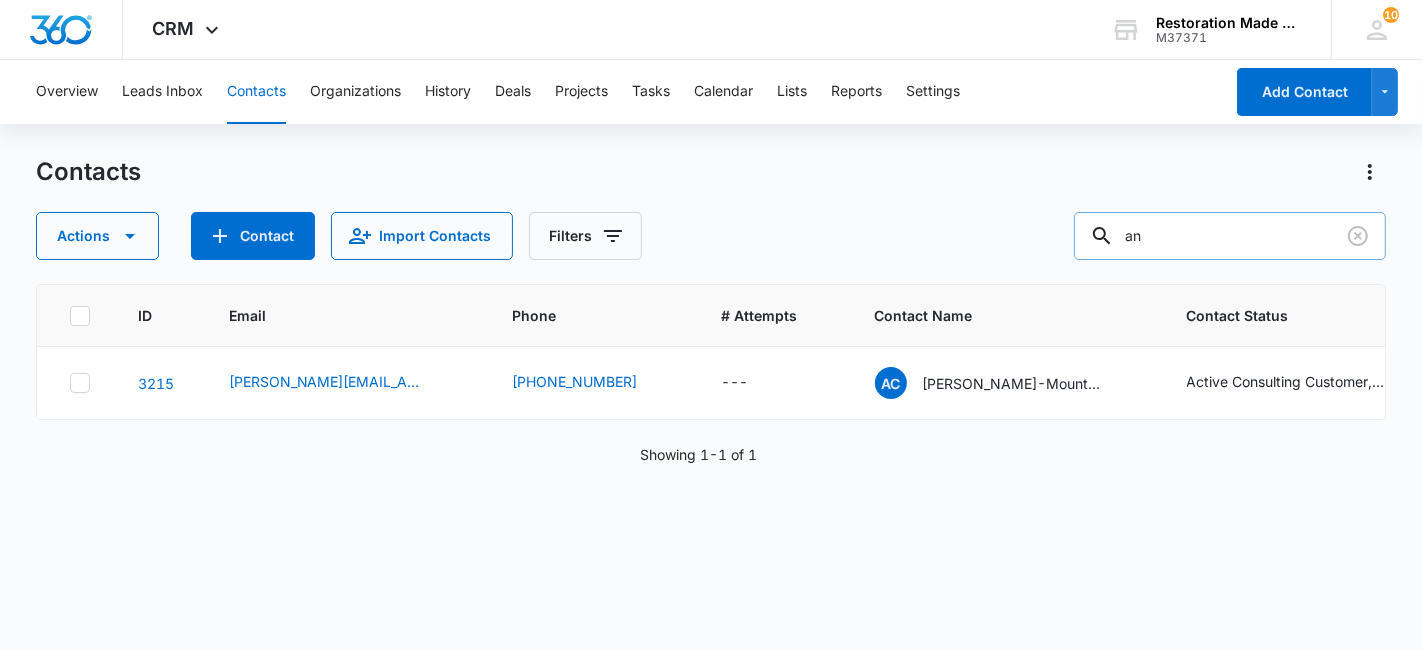 type on "a" 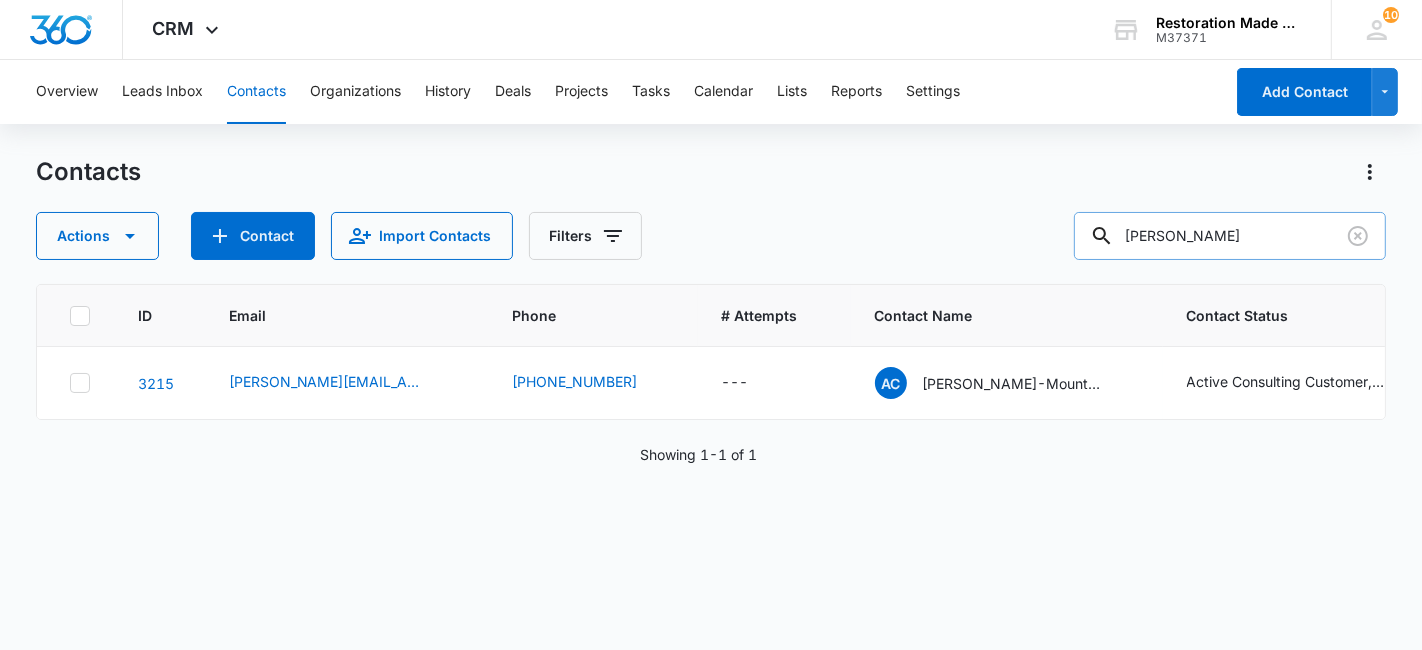 type on "chad ka" 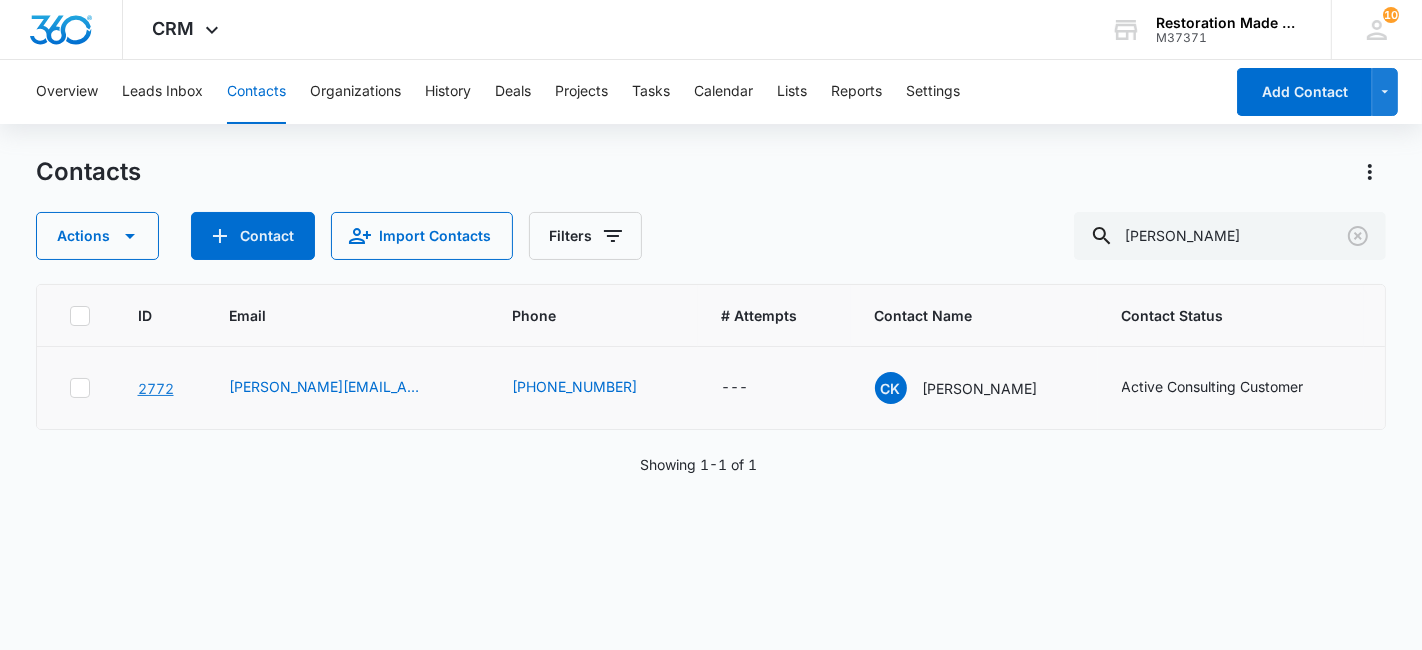 click on "2772" at bounding box center (156, 388) 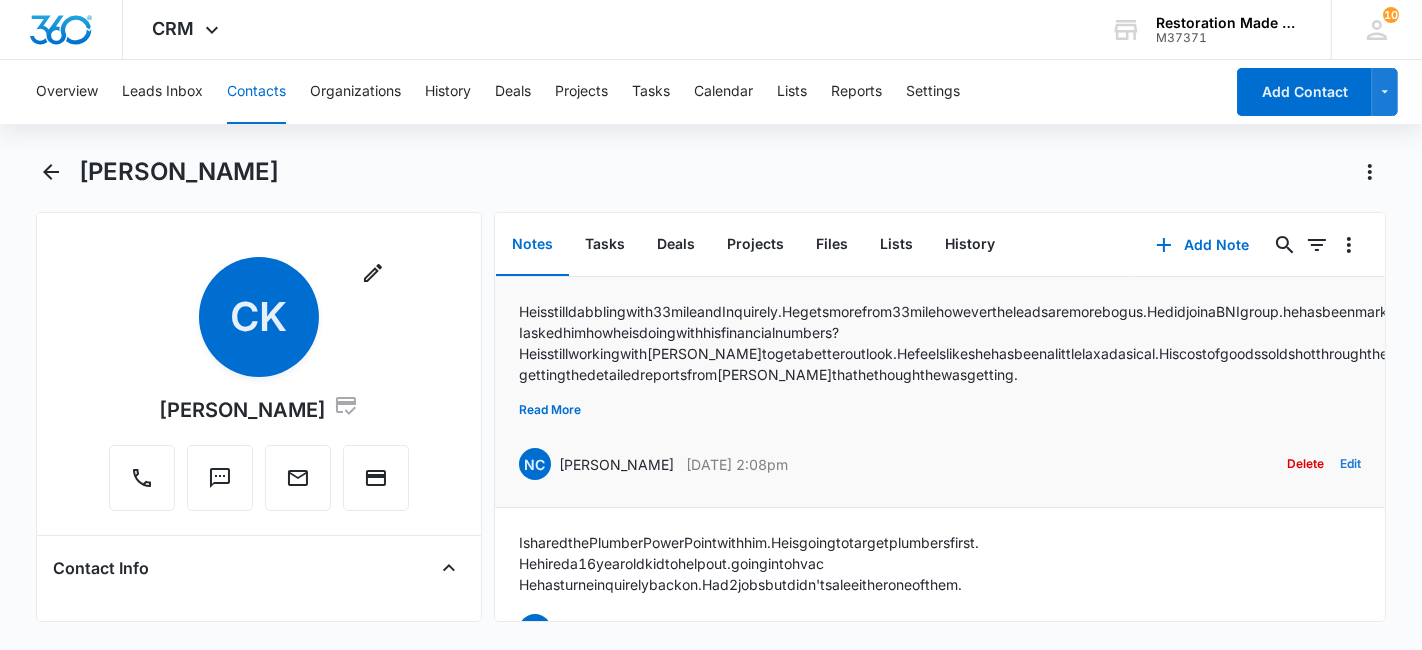 click on "Edit" at bounding box center (1350, 464) 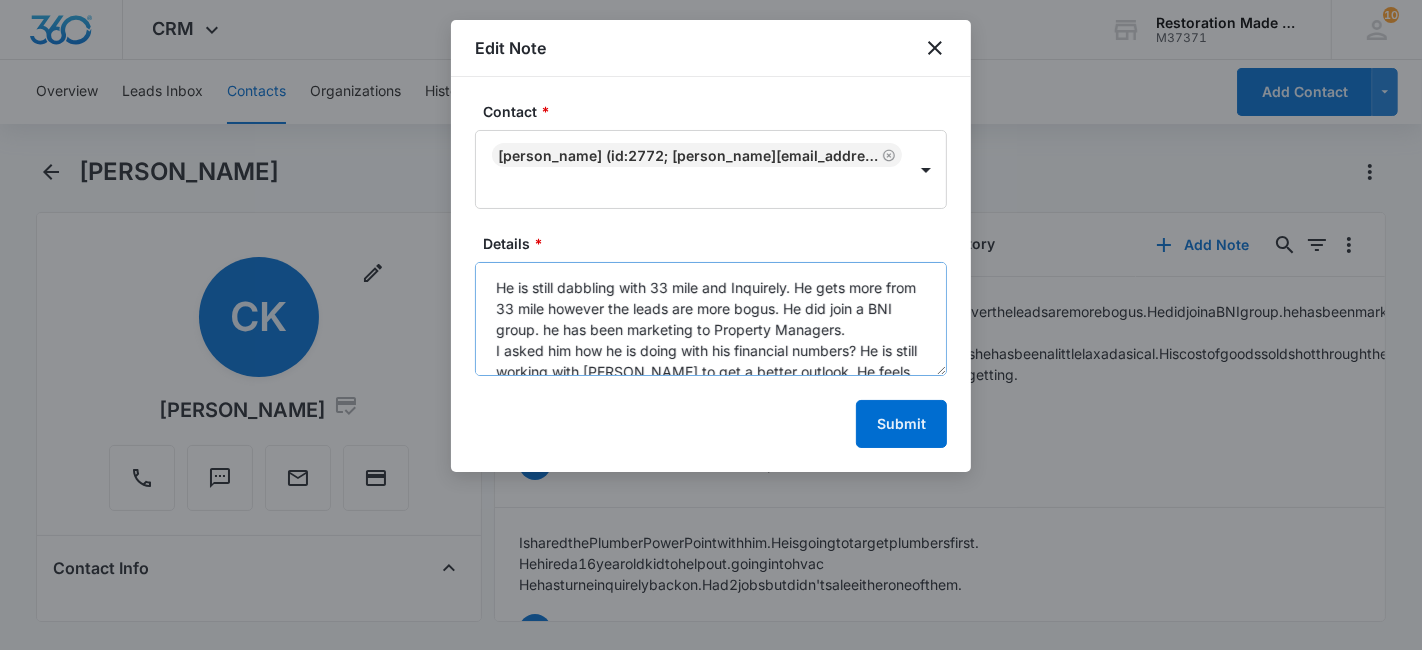 scroll, scrollTop: 105, scrollLeft: 0, axis: vertical 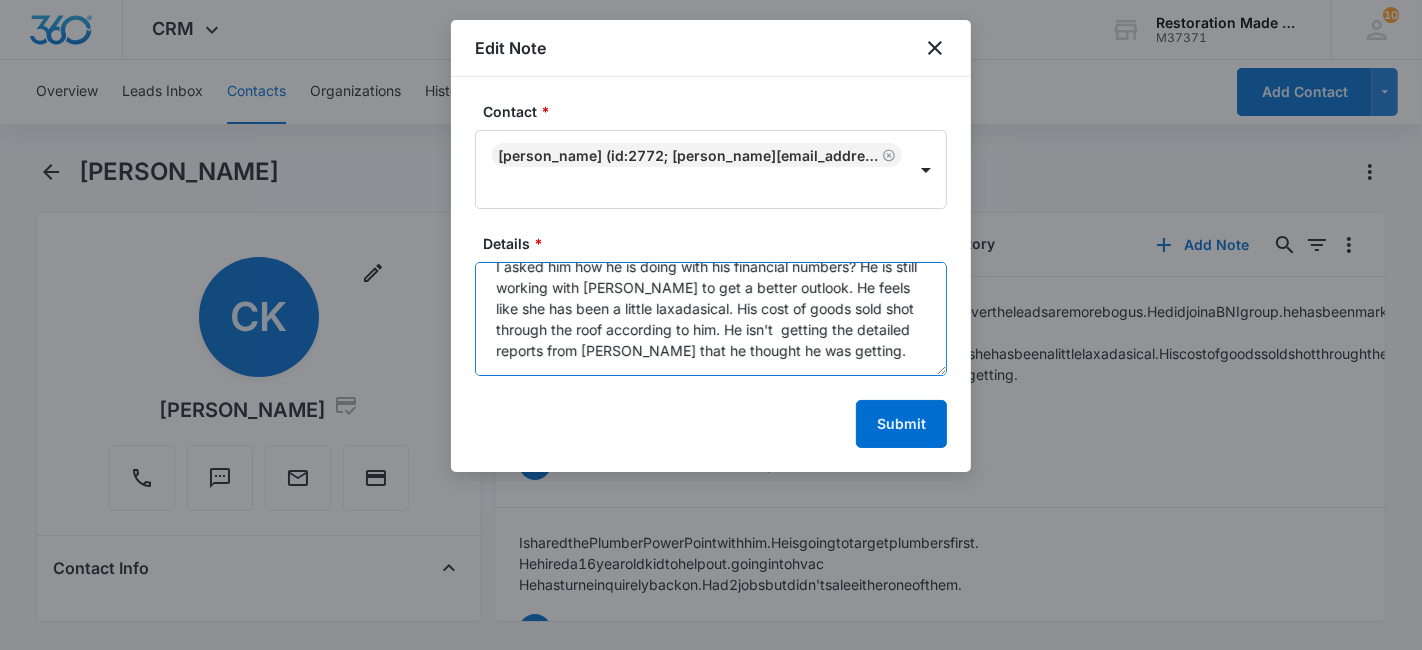 click on "He is still dabbling with 33 mile and Inquirely. He gets more from 33 mile however the leads are more bogus. He did join a BNI group. he has been marketing to Property Managers.
I asked him how he is doing with his financial numbers? He is still working with Jennifer to get a better outlook. He feels like she has been a little laxadasical. His cost of goods sold shot through the roof according to him. He isn't  getting the detailed reports from Jennifer that he thought he was getting." at bounding box center [711, 319] 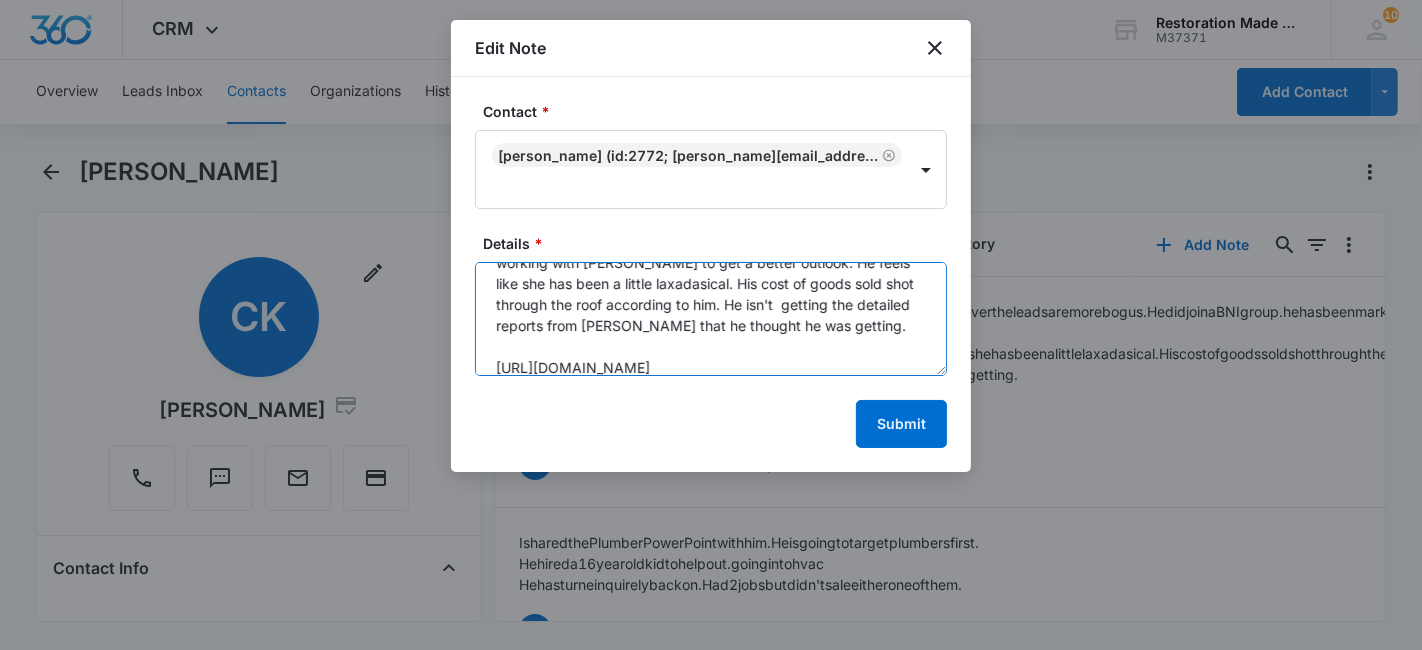 scroll, scrollTop: 151, scrollLeft: 0, axis: vertical 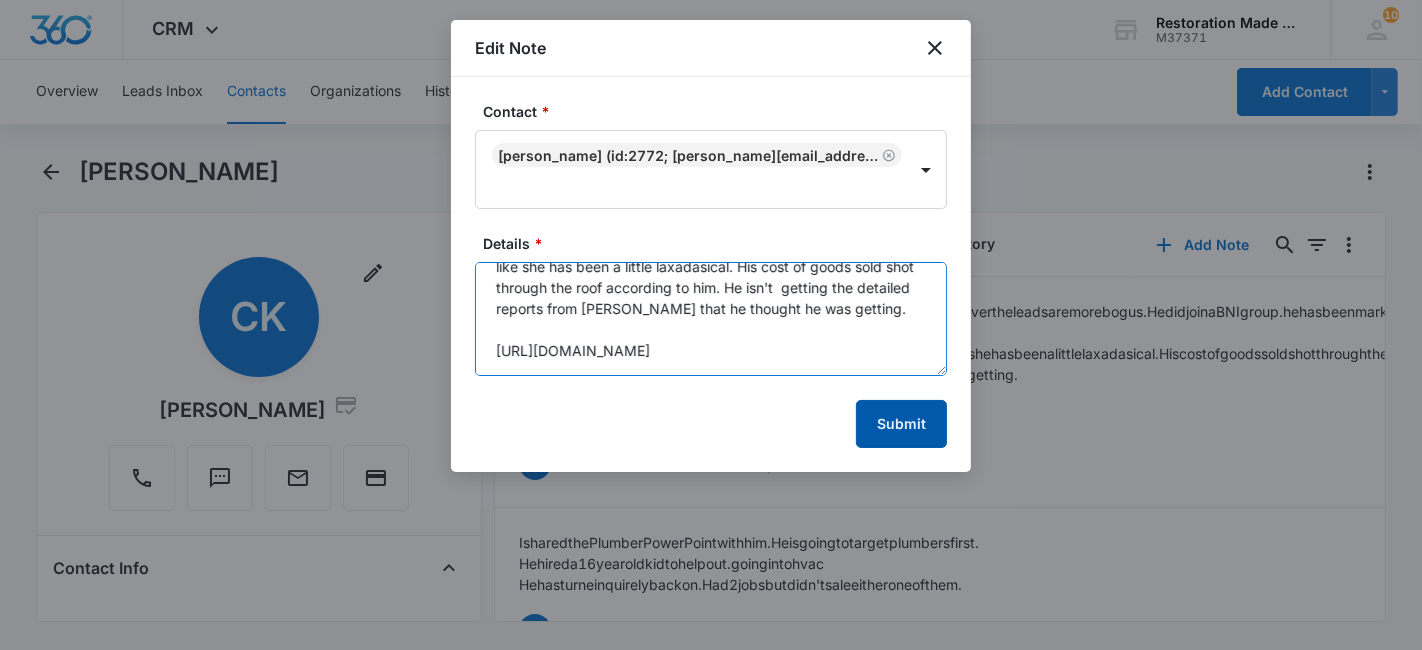 type on "He is still dabbling with 33 mile and Inquirely. He gets more from 33 mile however the leads are more bogus. He did join a BNI group. he has been marketing to Property Managers.
I asked him how he is doing with his financial numbers? He is still working with Jennifer to get a better outlook. He feels like she has been a little laxadasical. His cost of goods sold shot through the roof according to him. He isn't  getting the detailed reports from Jennifer that he thought he was getting.
https://docs.google.com/document/d/1V-dk0_t2nvOydSQ_K31pwajXoI3DafcE14WJPk6ZT_k/edit?usp=sharing" 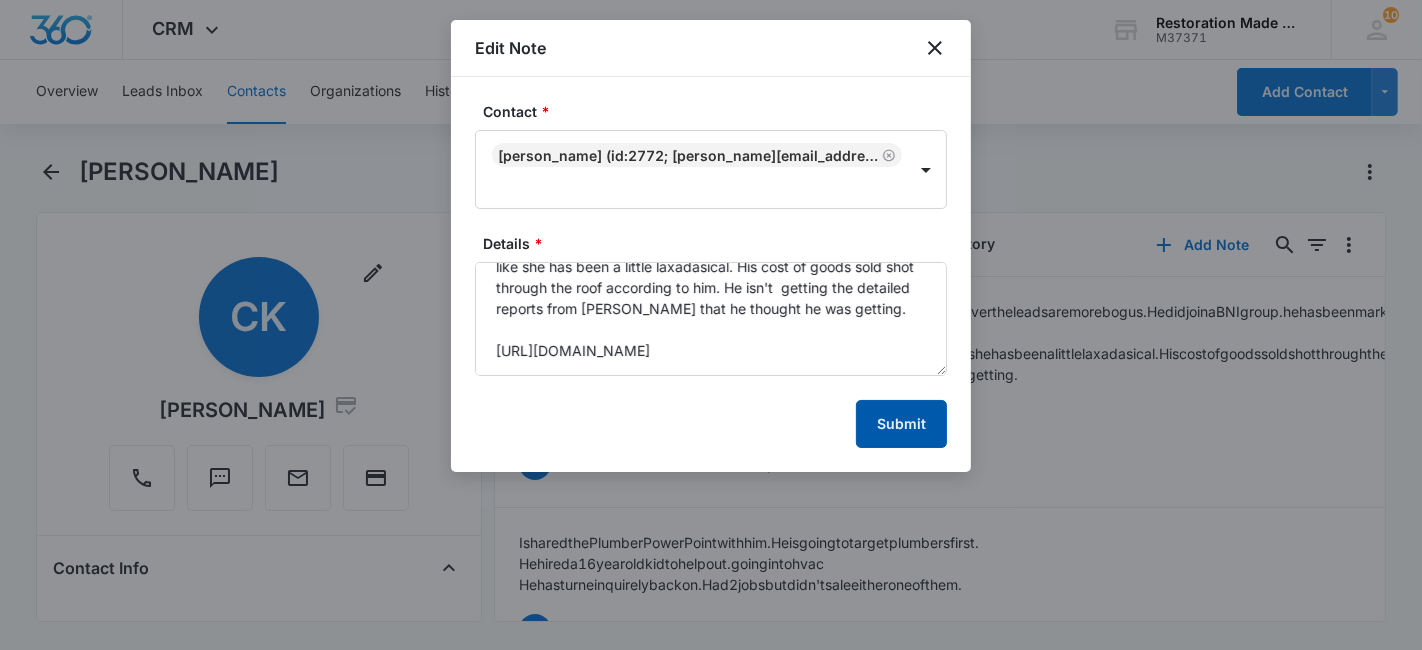 click on "Submit" at bounding box center [901, 424] 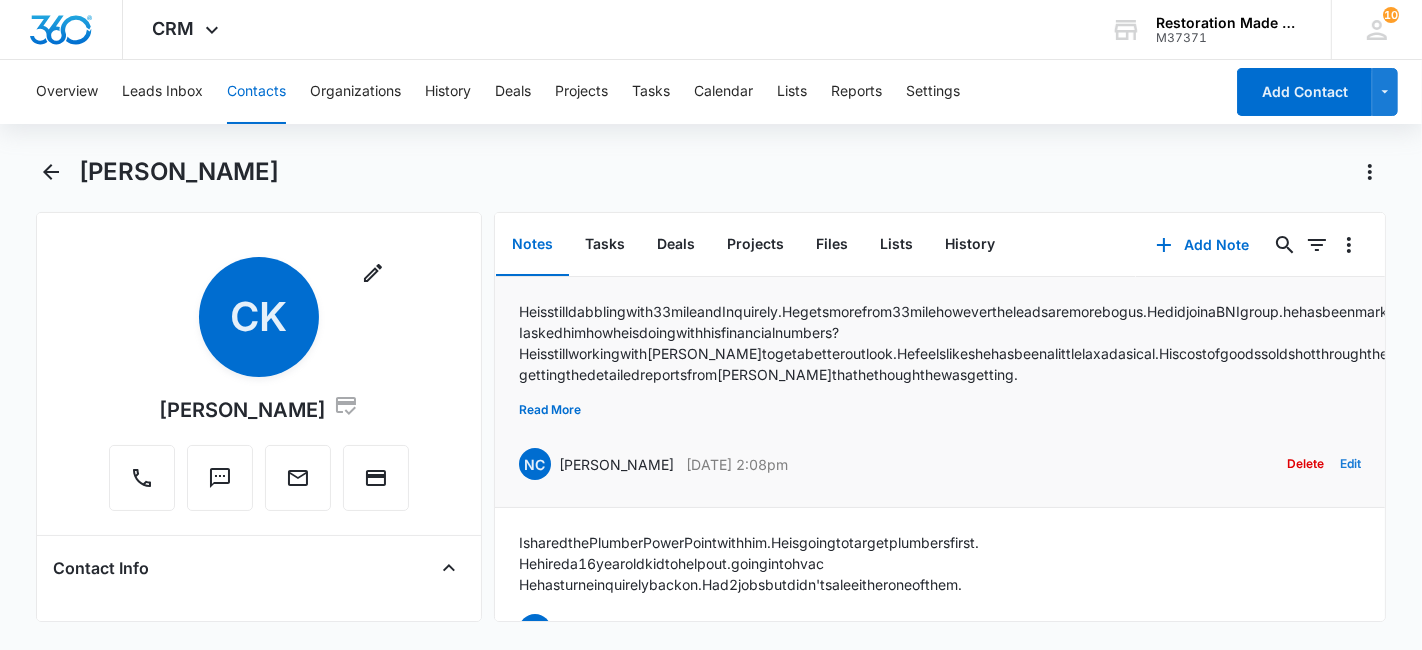 click on "Edit" at bounding box center [1350, 464] 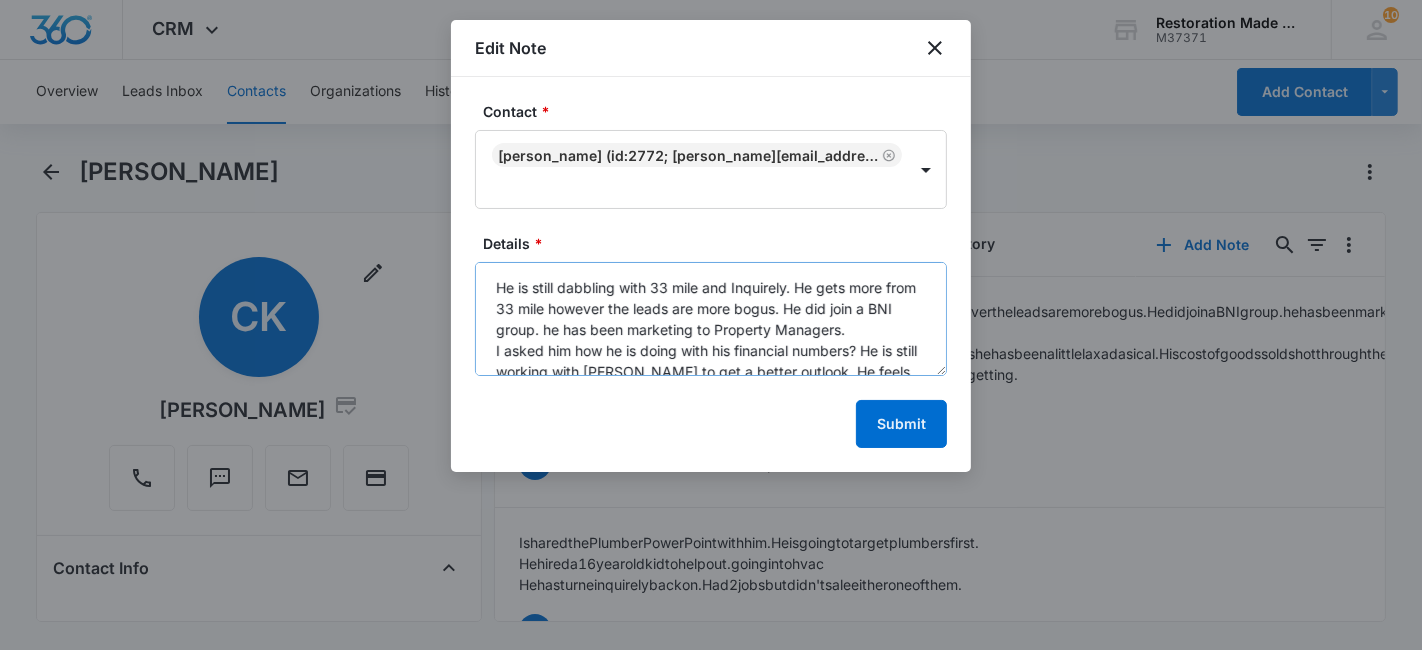 scroll, scrollTop: 188, scrollLeft: 0, axis: vertical 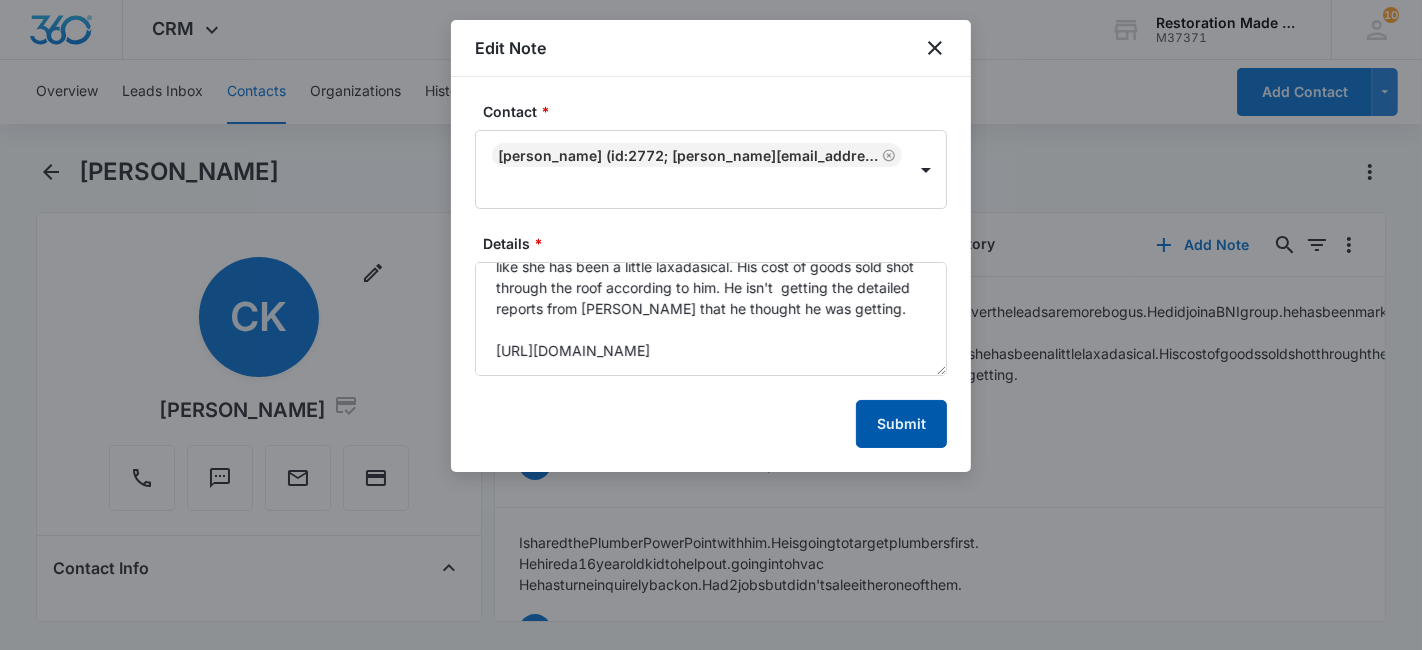click on "Submit" at bounding box center [901, 424] 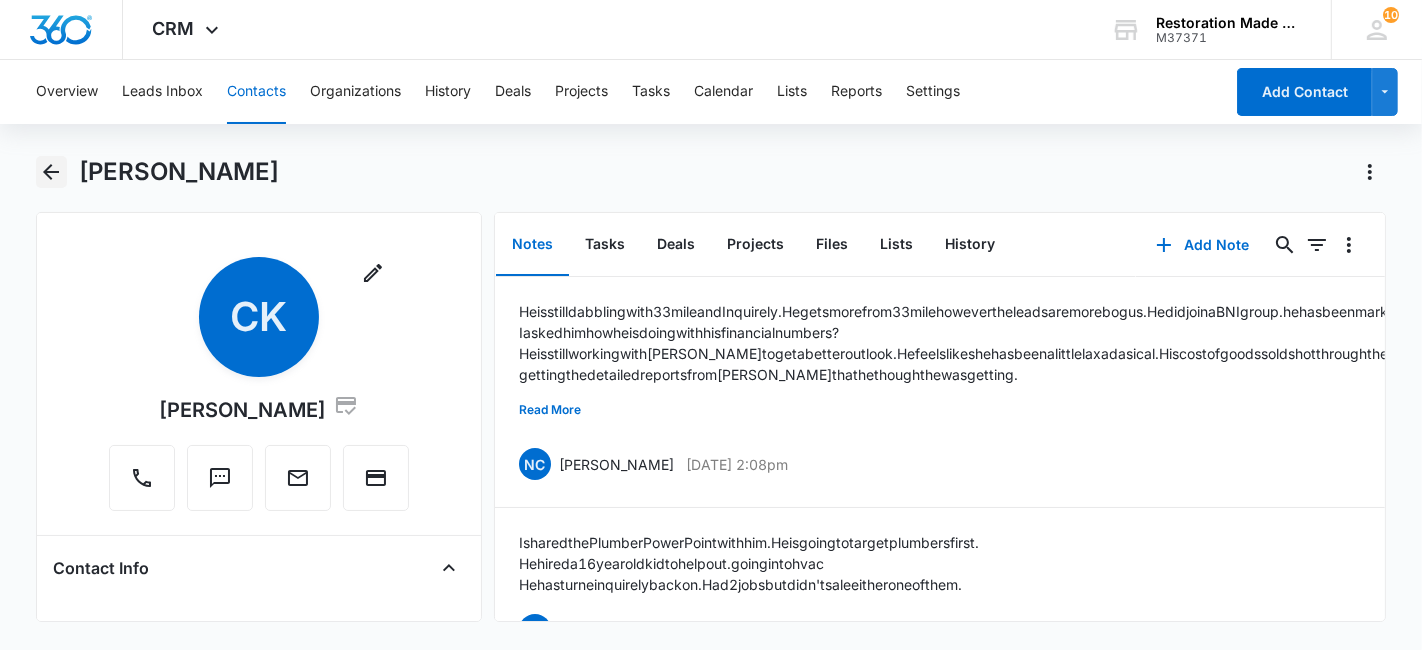 click 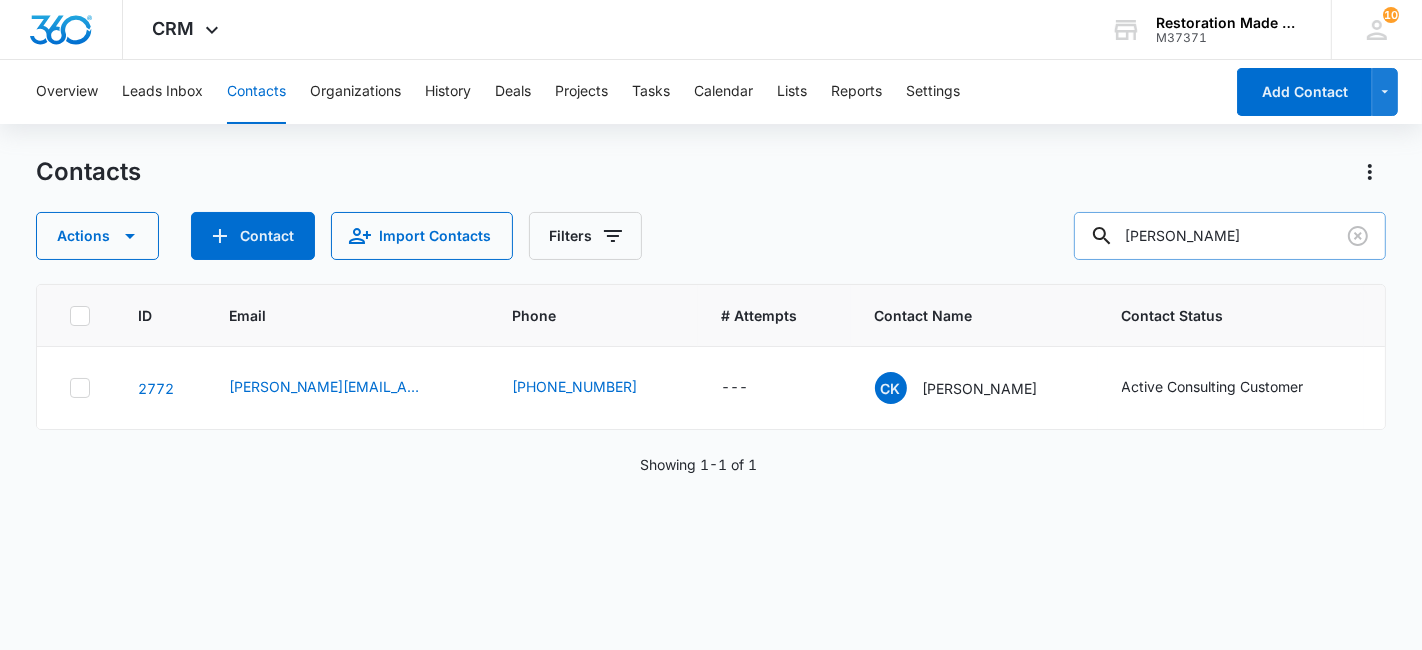 click on "chad ka" at bounding box center [1230, 236] 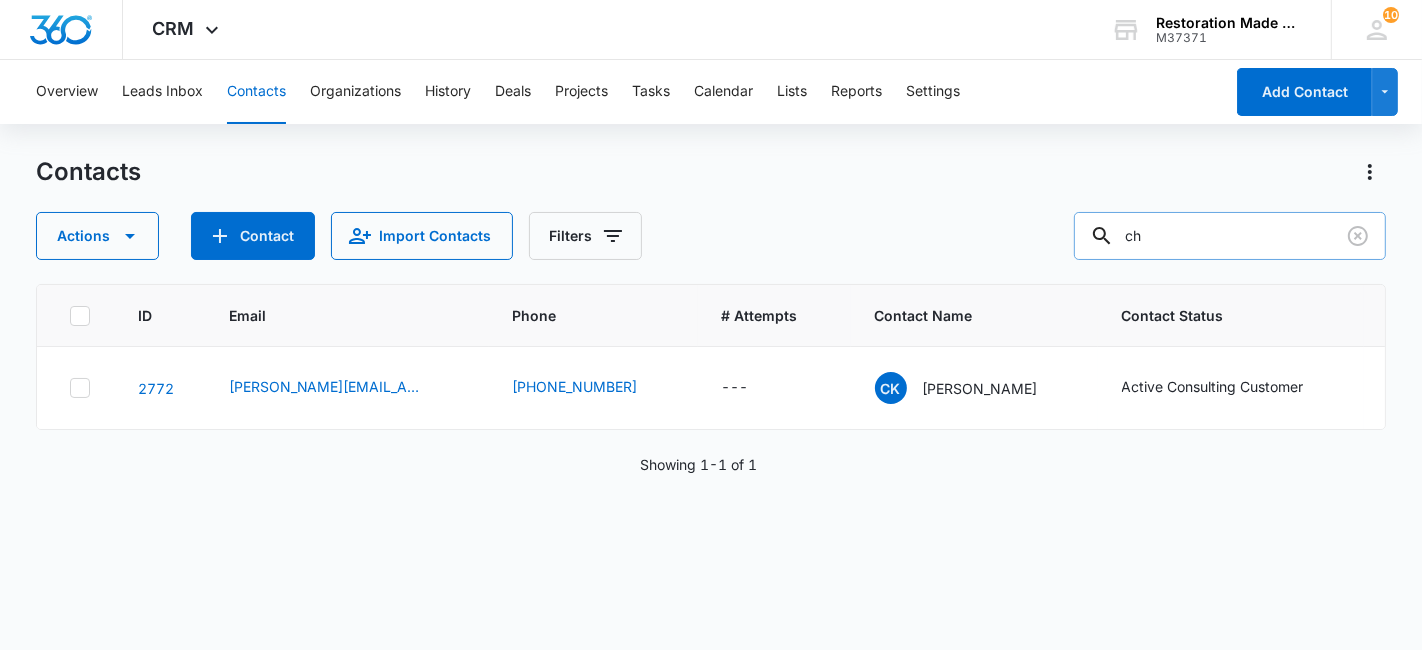 type on "c" 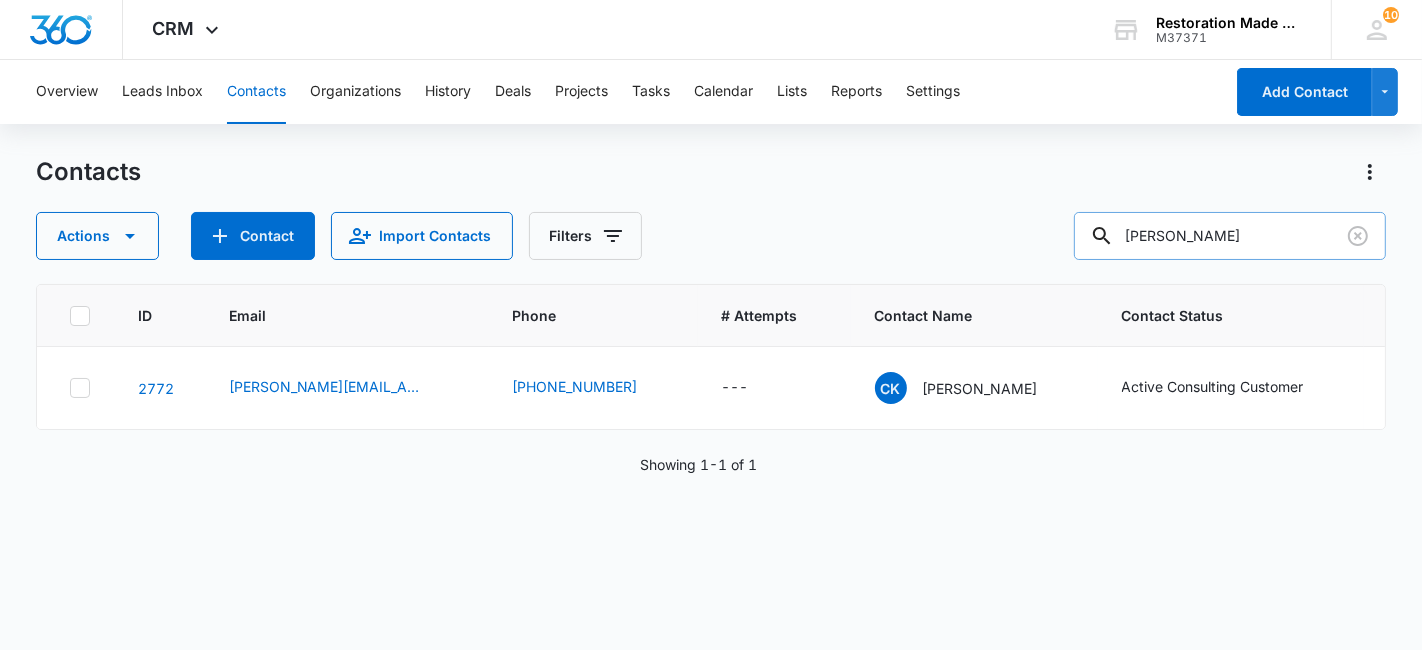 type on "andrew" 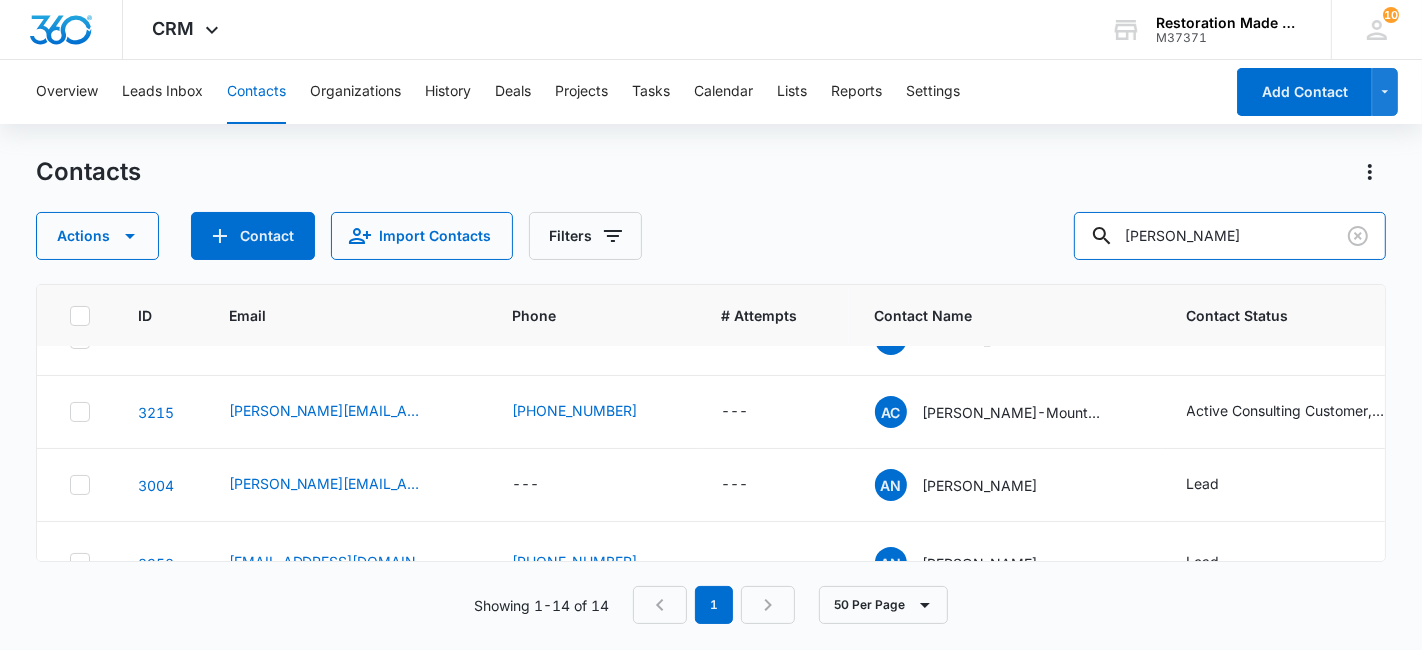 scroll, scrollTop: 188, scrollLeft: 0, axis: vertical 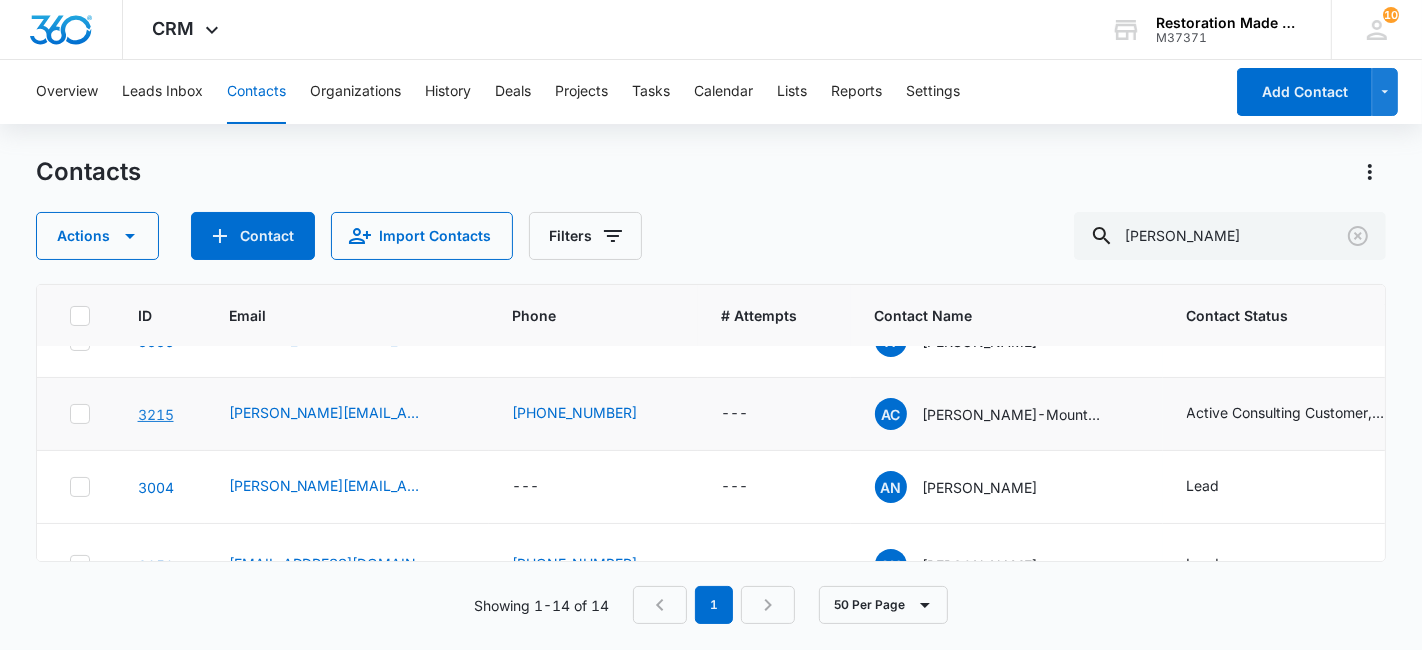 click on "3215" at bounding box center (156, 414) 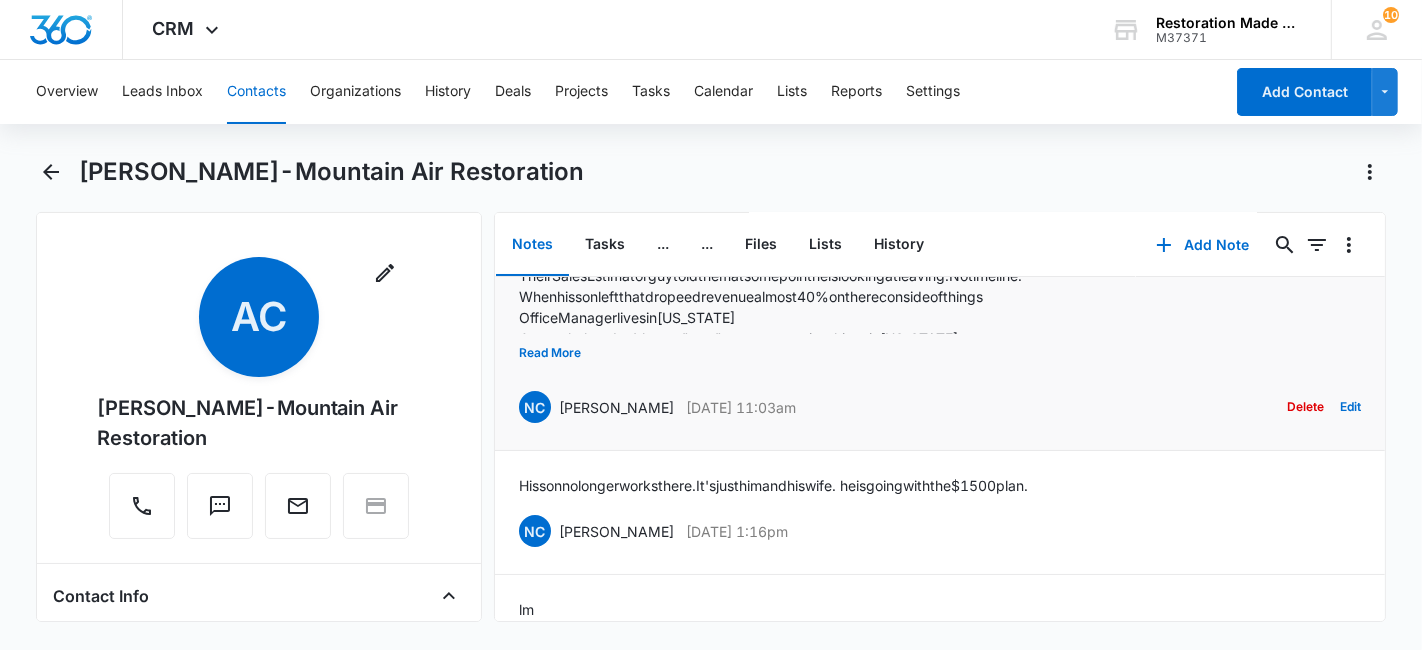 scroll, scrollTop: 57, scrollLeft: 0, axis: vertical 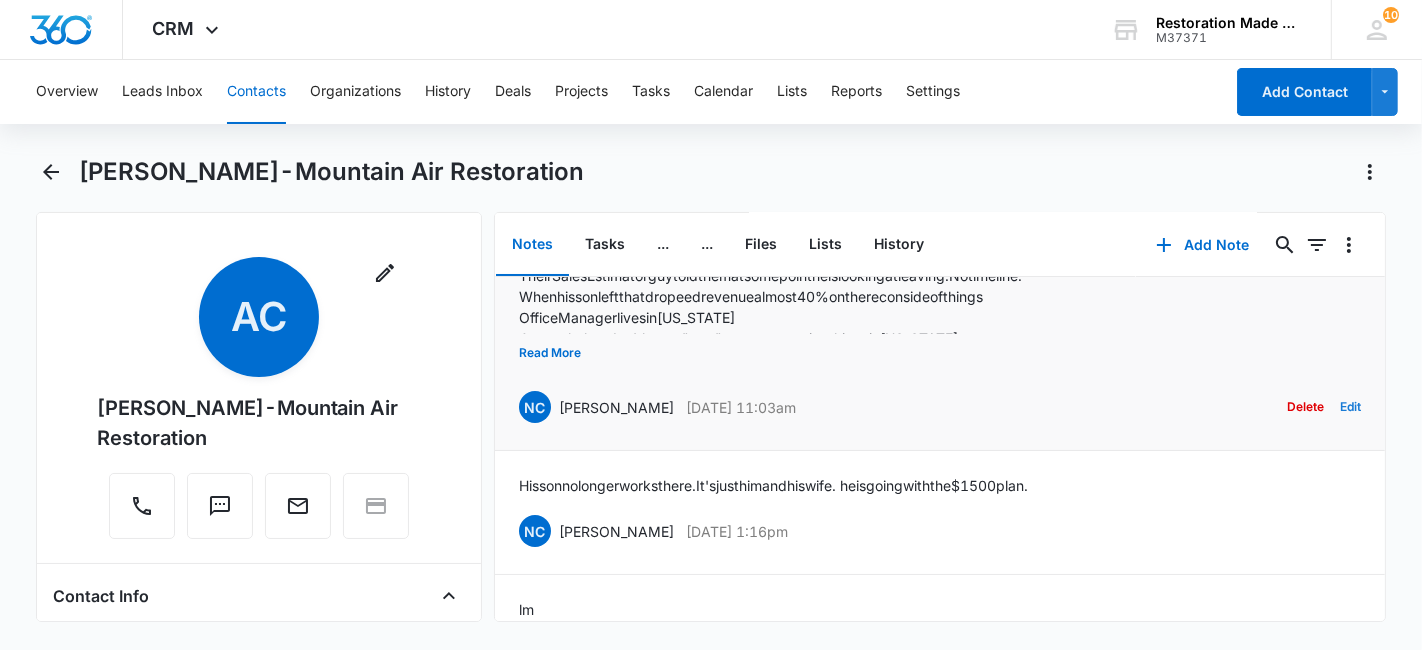 click on "Edit" at bounding box center (1350, 407) 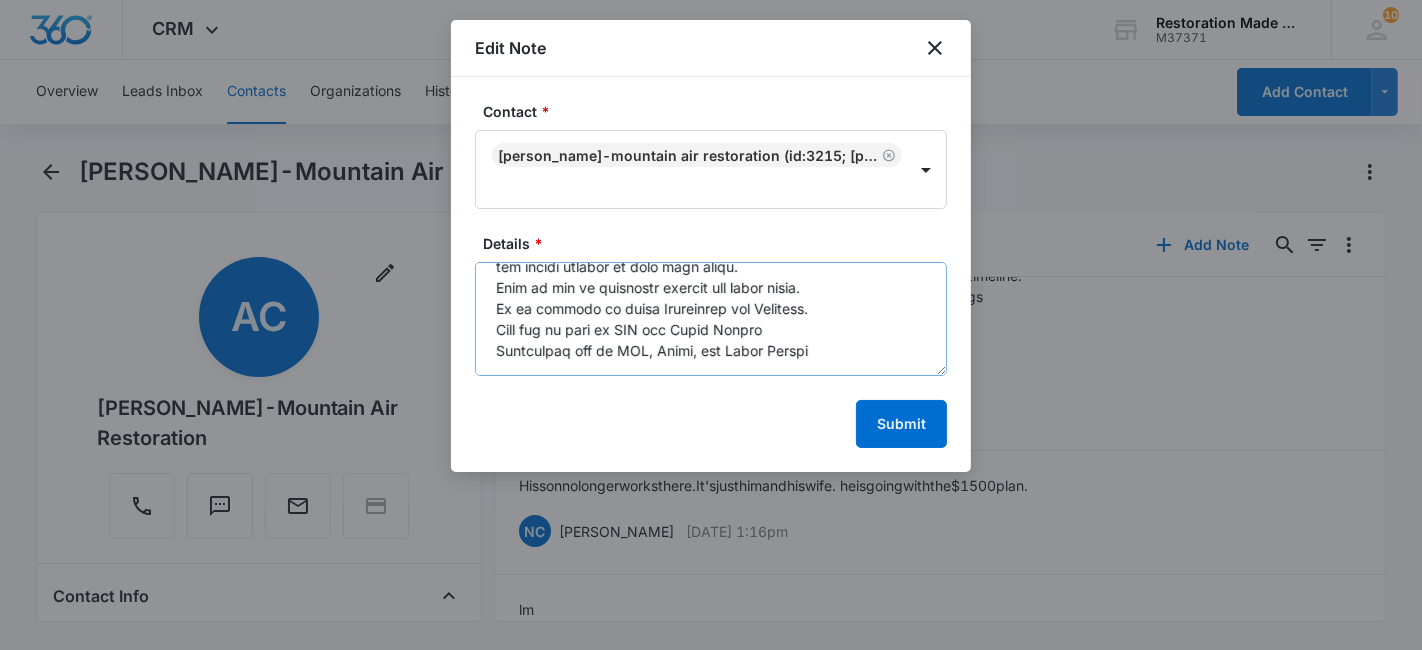 scroll, scrollTop: 564, scrollLeft: 0, axis: vertical 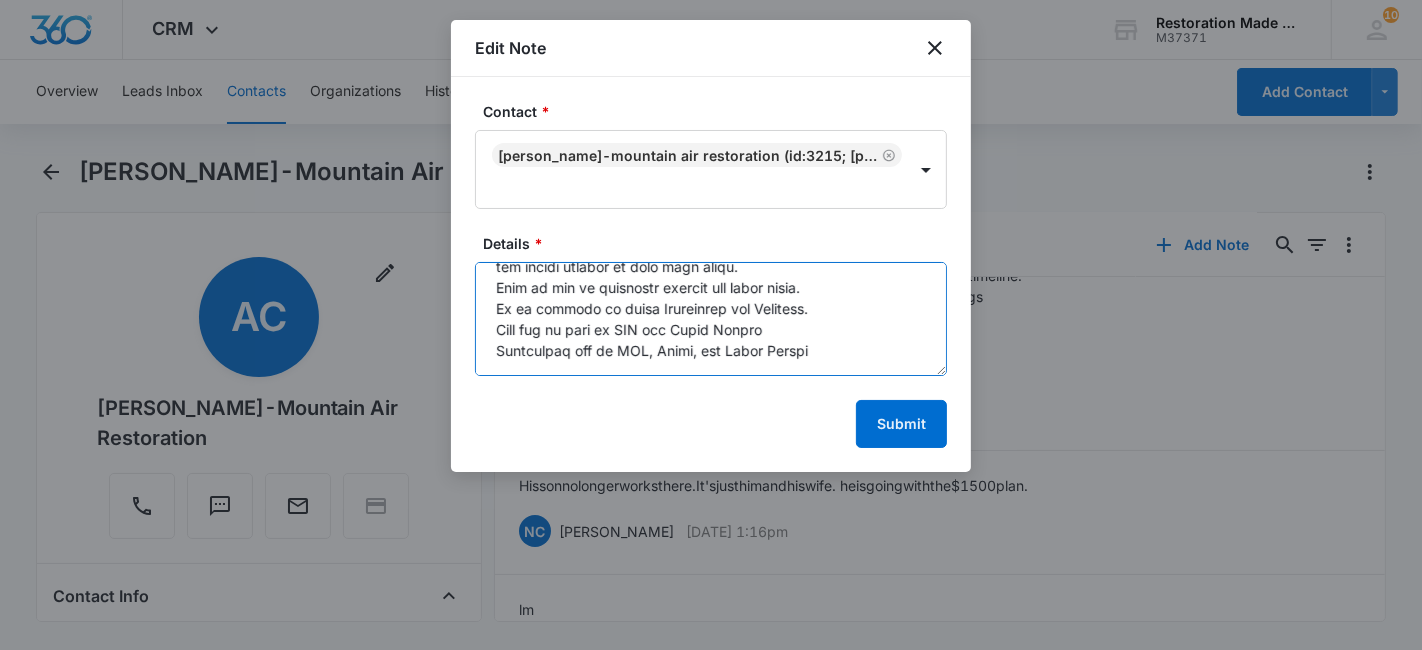 click on "Details *" at bounding box center (711, 319) 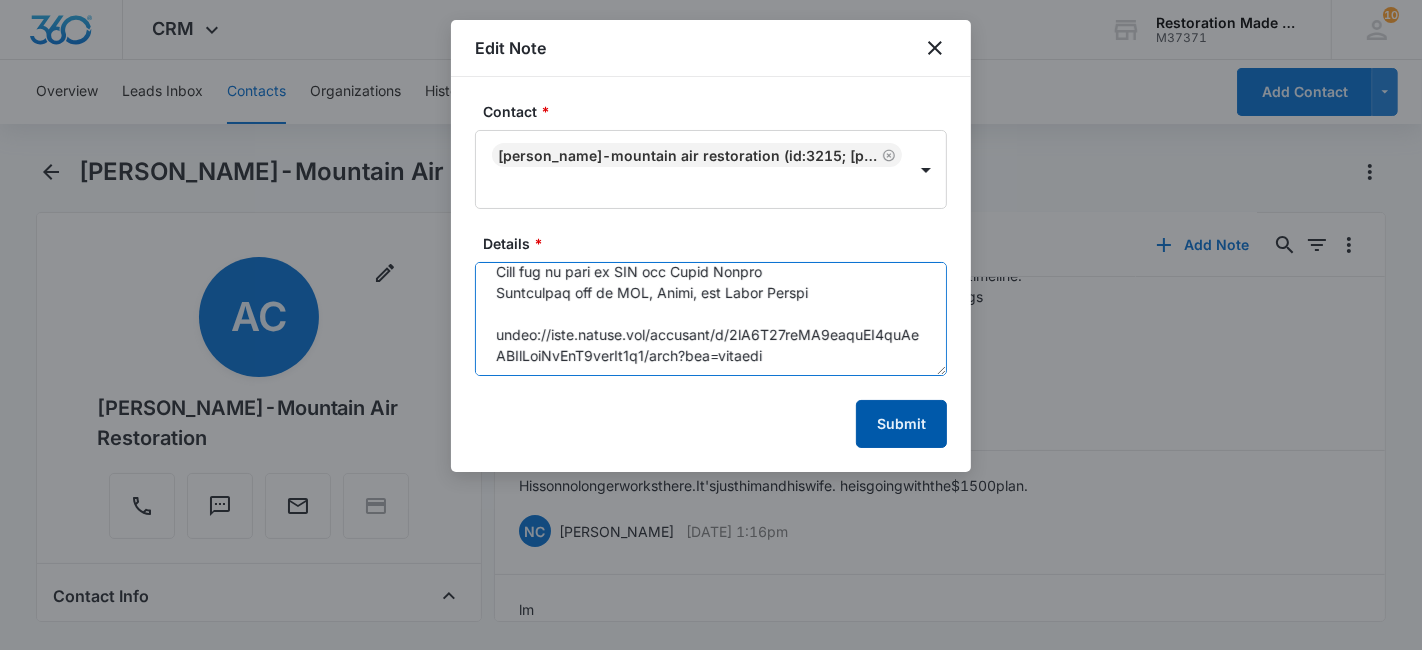 type on "His company is in Bend Oregon but Andrew is in Chico CA
Their Sales Estimator guy told them at some point he is looking at leaving. No timeline.
When his son left that dropeed revenue almost 40% on the recon side of things
Office Manager lives in Wyoming
Currently they don't have a &quot;true&quot; manager running things in Oregon.
Everyday at 9am Andrew has a zoom call with his guys. They reveiw every job, photos, etc.
They pay a CFO to do all of their books. ASked him to send me their financials.
Almost all of their jobs come from Google Ads and GG
His homework assignment is to find out what he pays for GG leads
He spends $3k-$5k per month on internet.
Pays his SEO $790. month
We got cut short on our call. Need to chat again.
Finished our call from yesterday.
He spoke to his guy in Seattle for a 2nd time and he really likes him so far.
Suggested he look at his SEO Call tracking. See if the phones are really ringing or just spam calls.
They do use an answering service for after hours.
He is looking at us..." 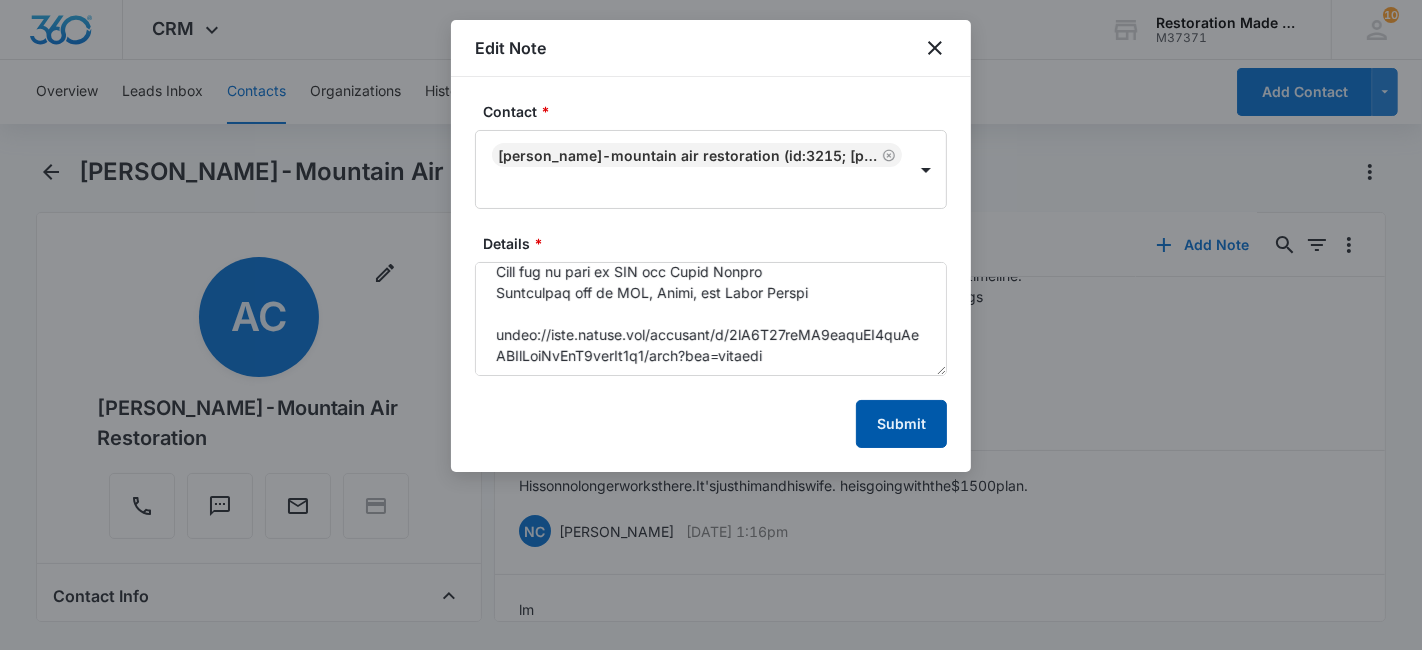 click on "Submit" at bounding box center [901, 424] 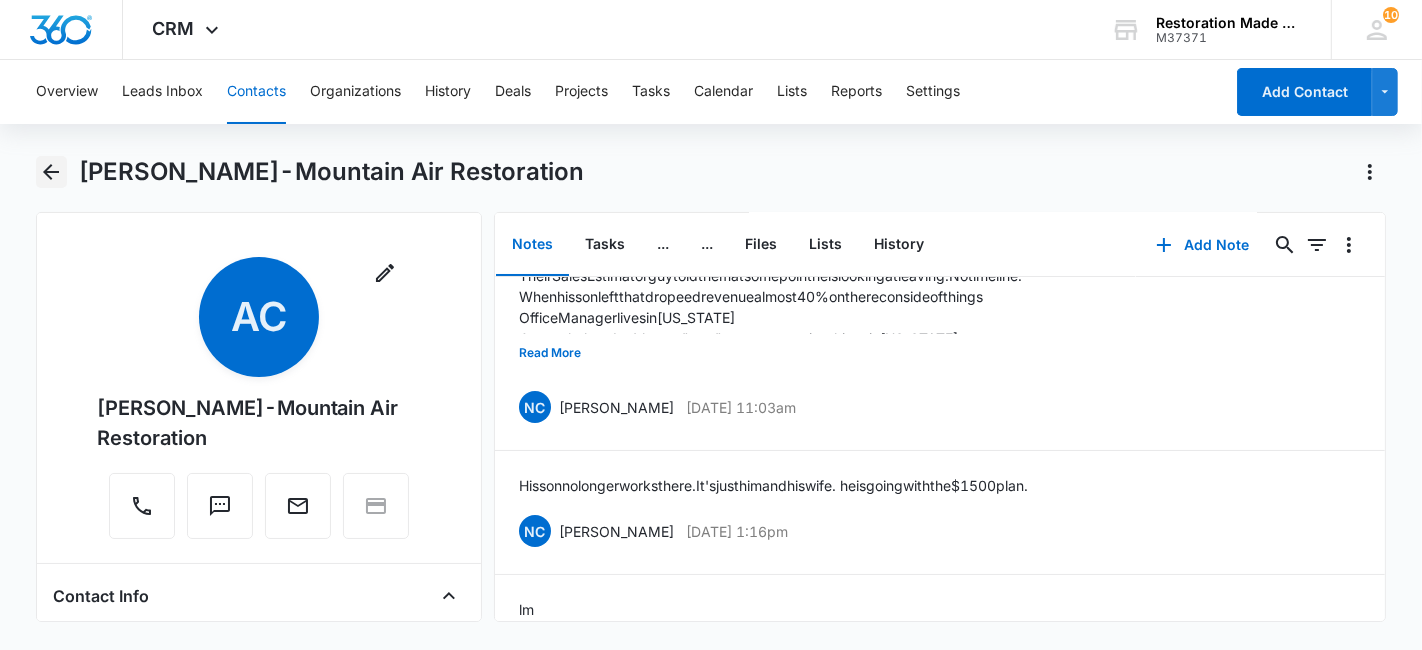 click 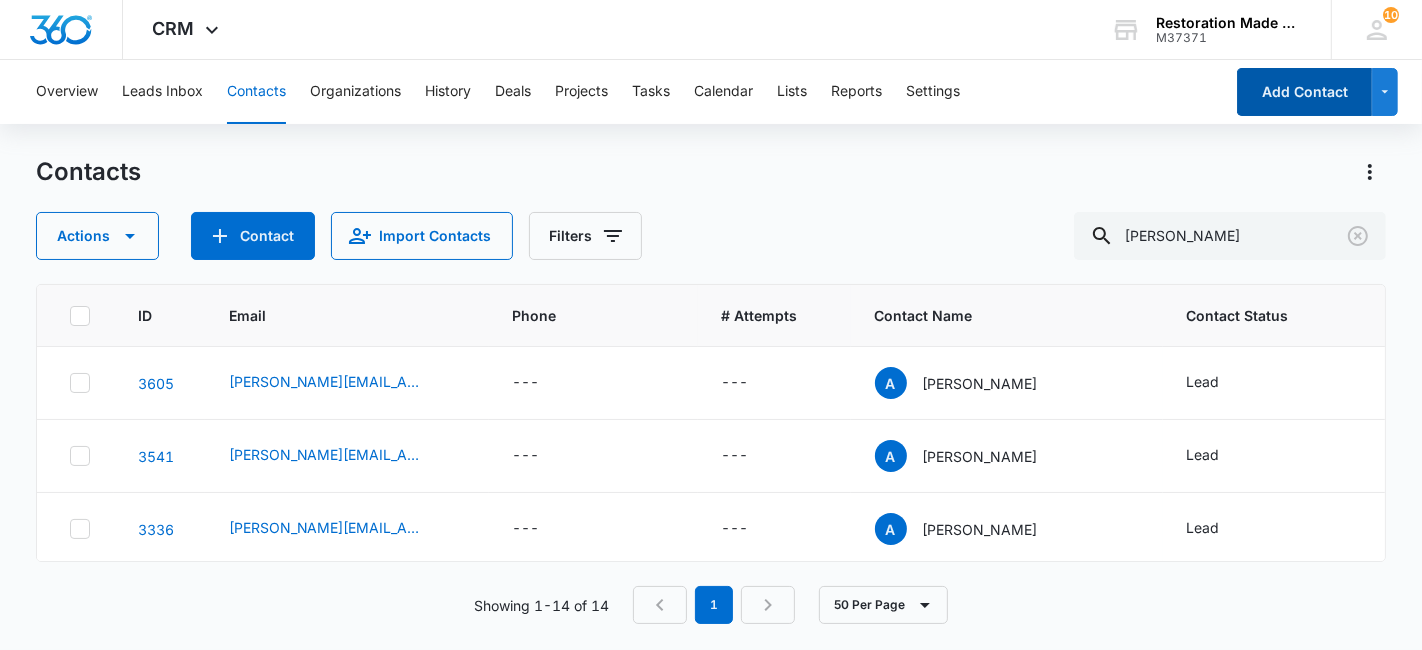 scroll, scrollTop: 188, scrollLeft: 0, axis: vertical 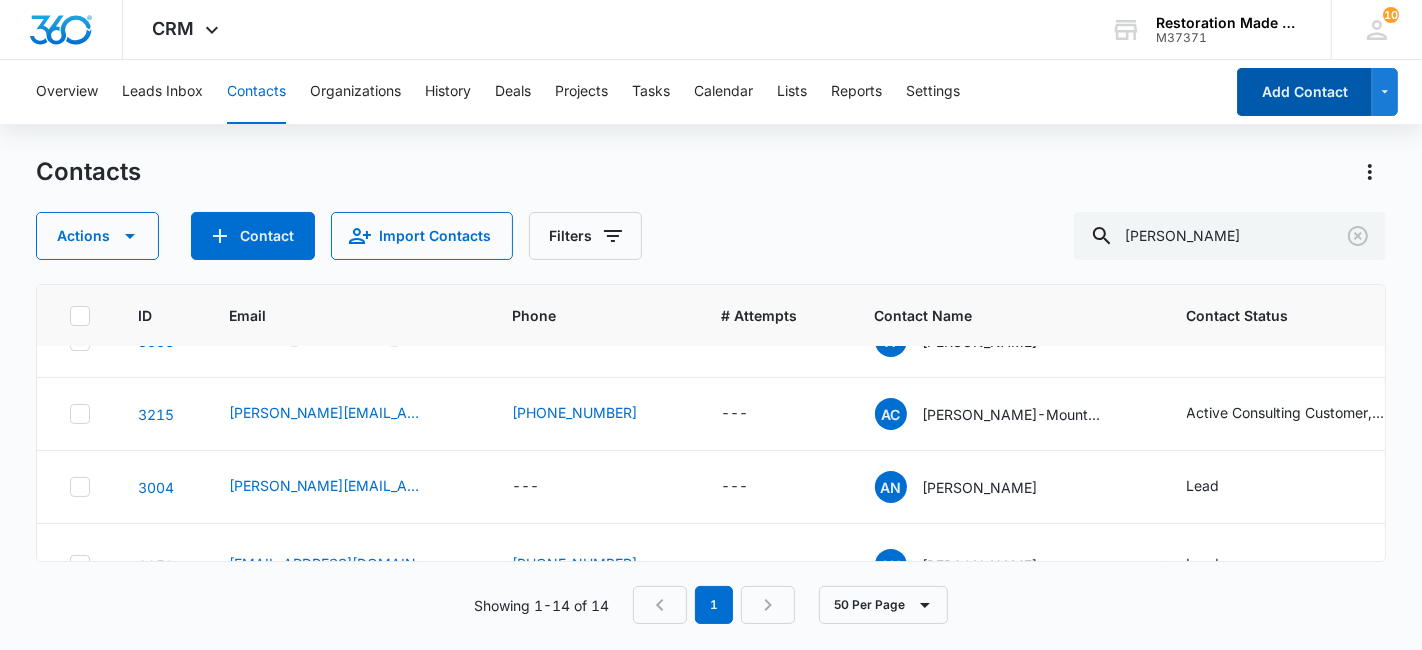 click on "Add Contact" at bounding box center (1304, 92) 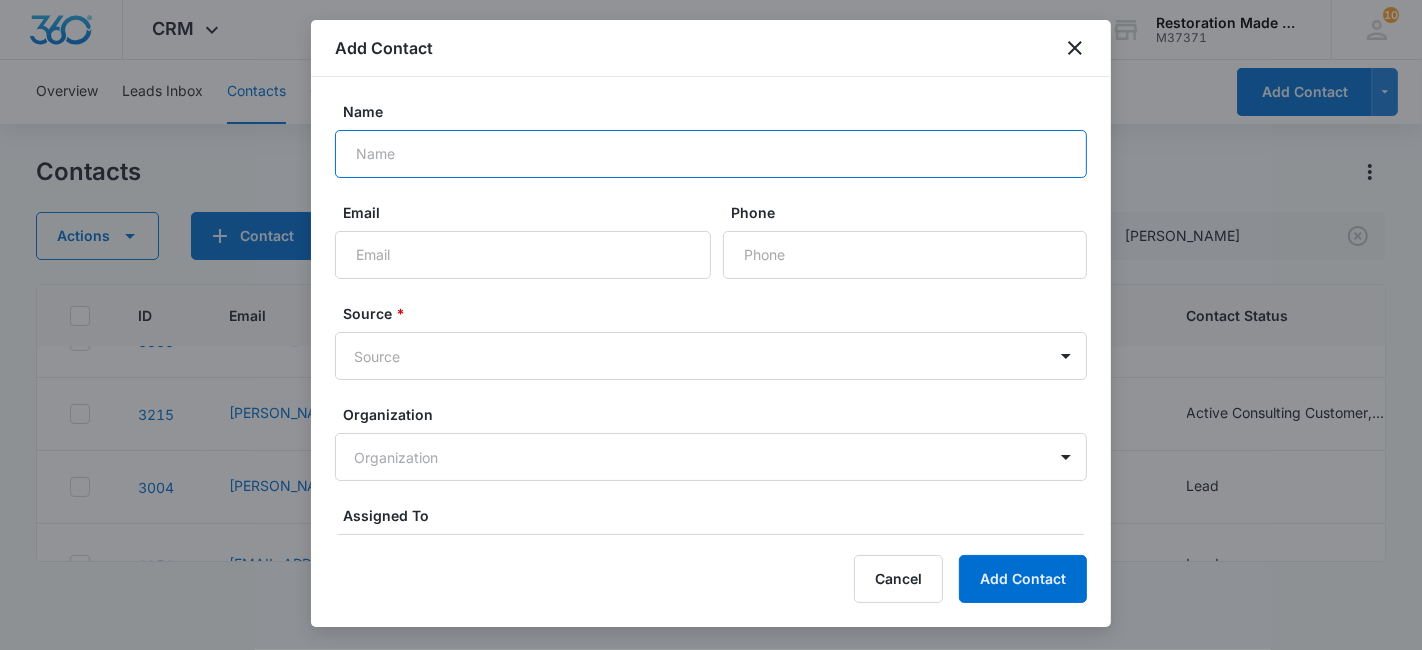 click on "Name" at bounding box center (711, 154) 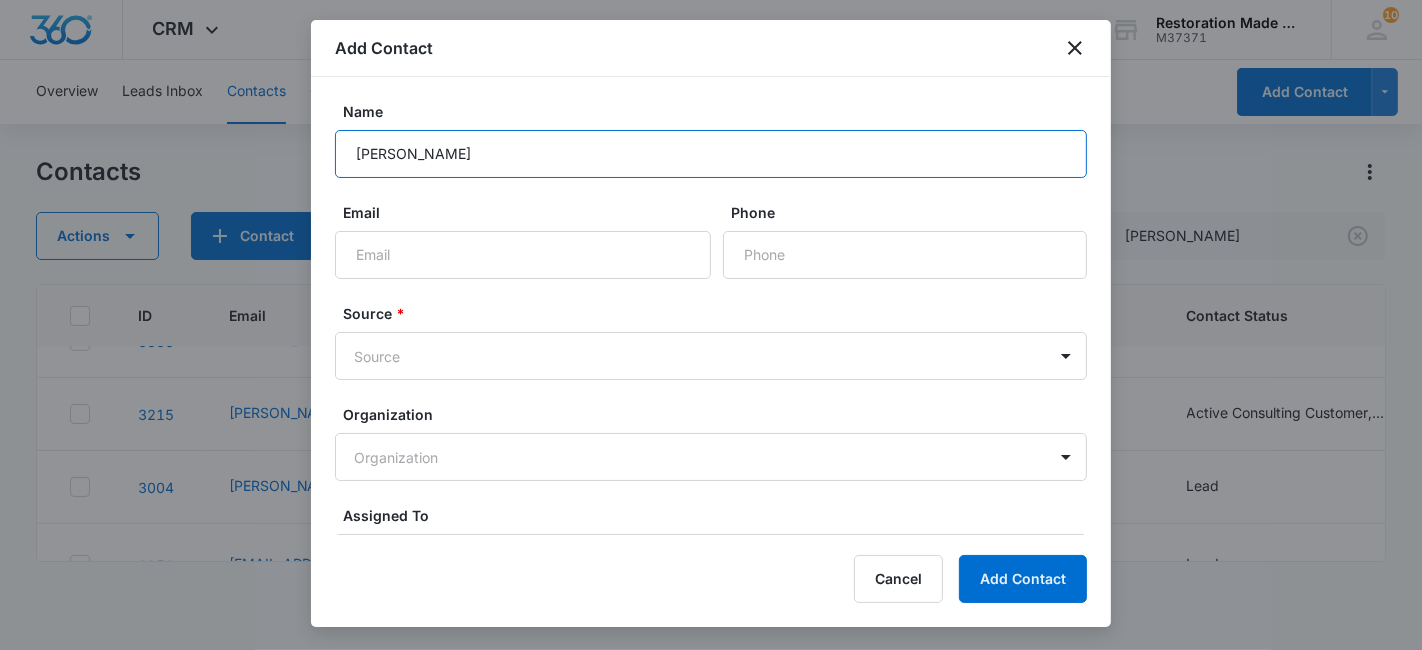 type on "Shannon" 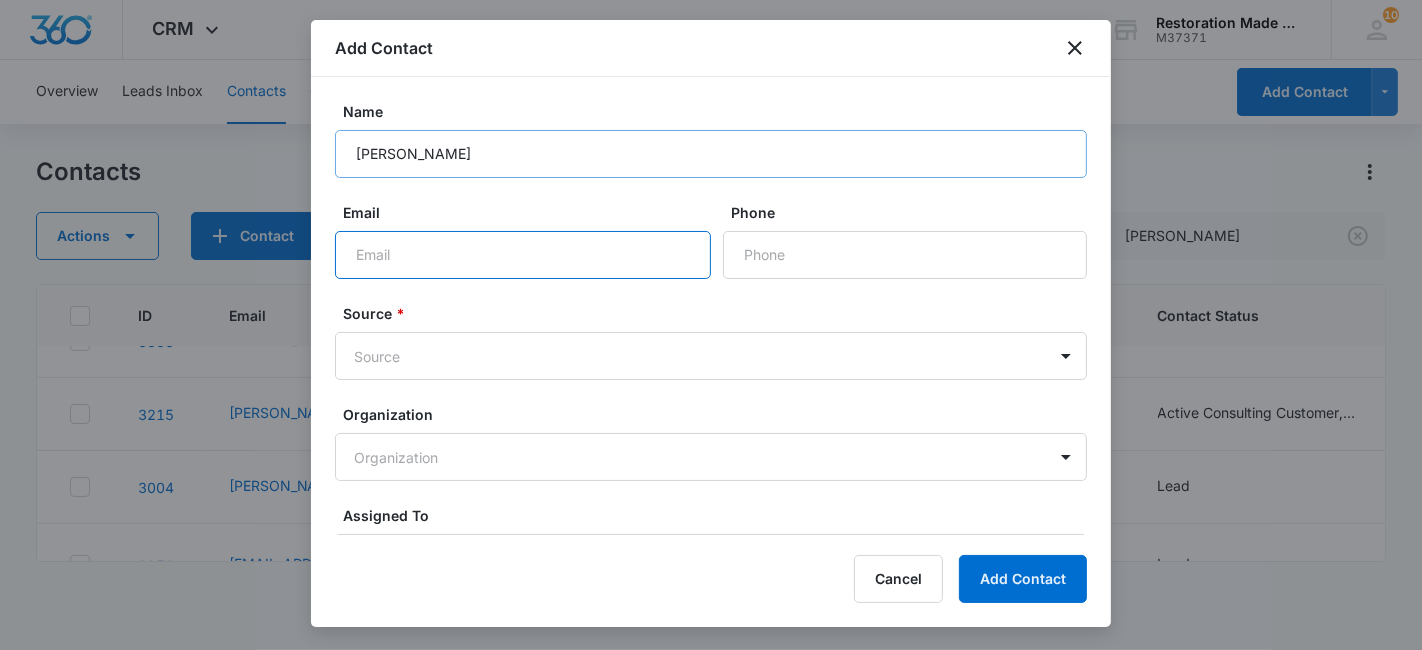 paste on "shannon.laubham@restoration1.com" 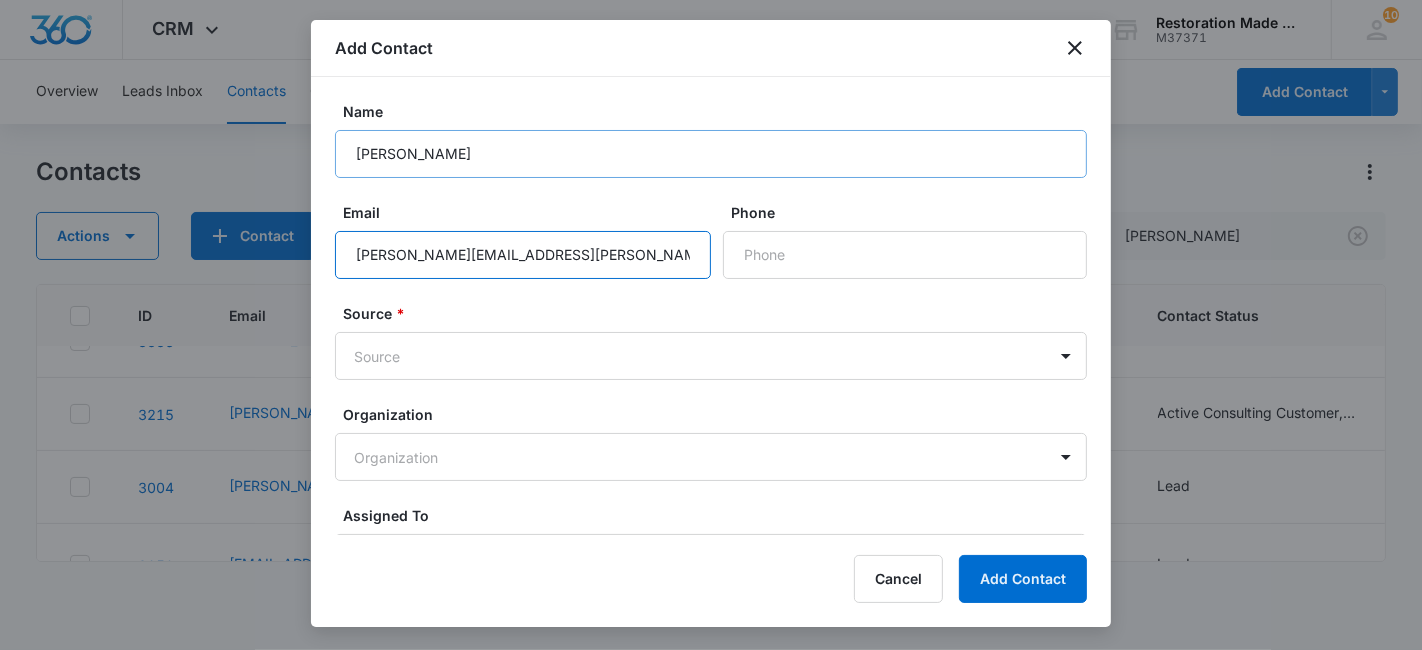 type on "shannon.laubham@restoration1.com" 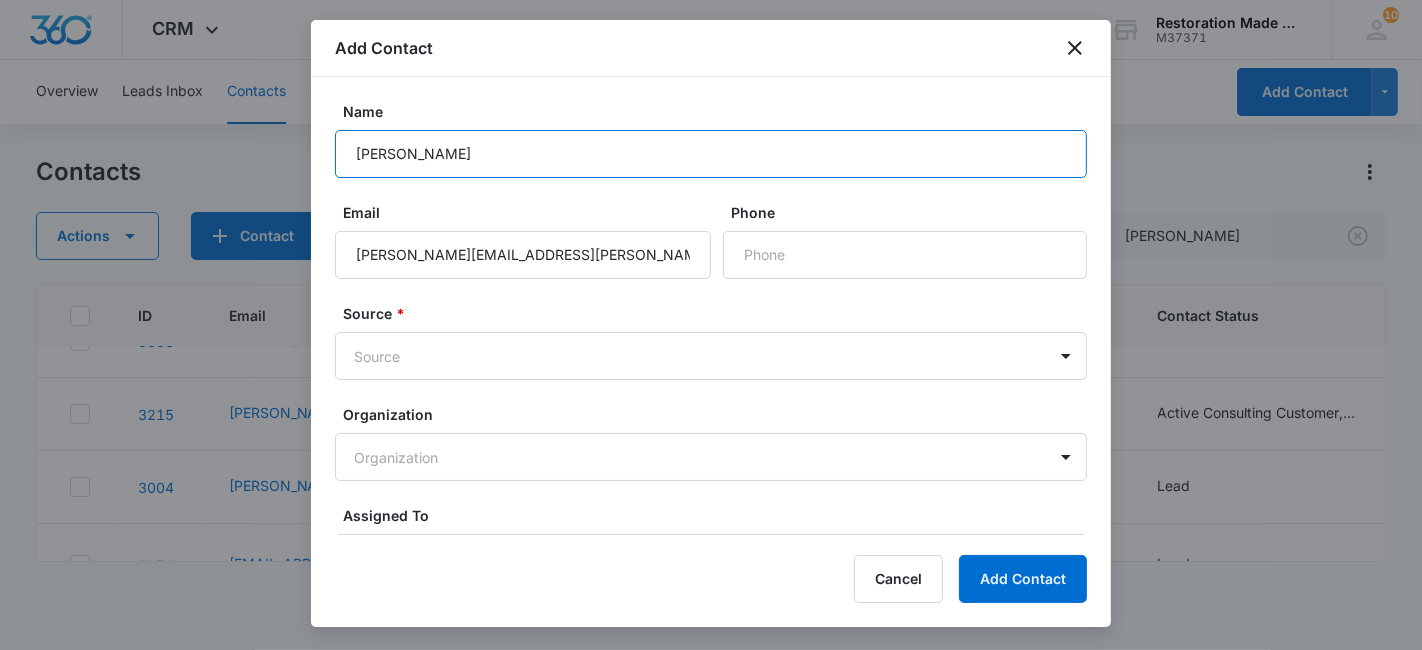 click on "Shannon" at bounding box center (711, 154) 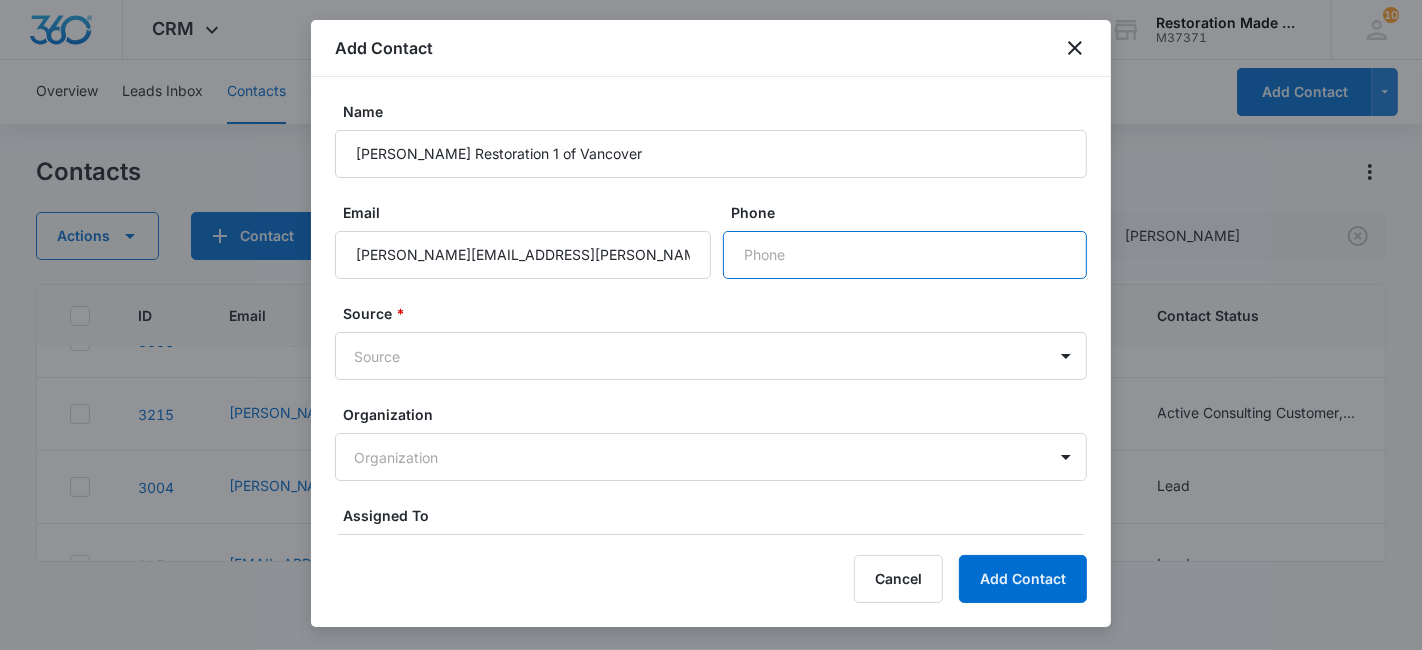 click on "Phone" at bounding box center (905, 255) 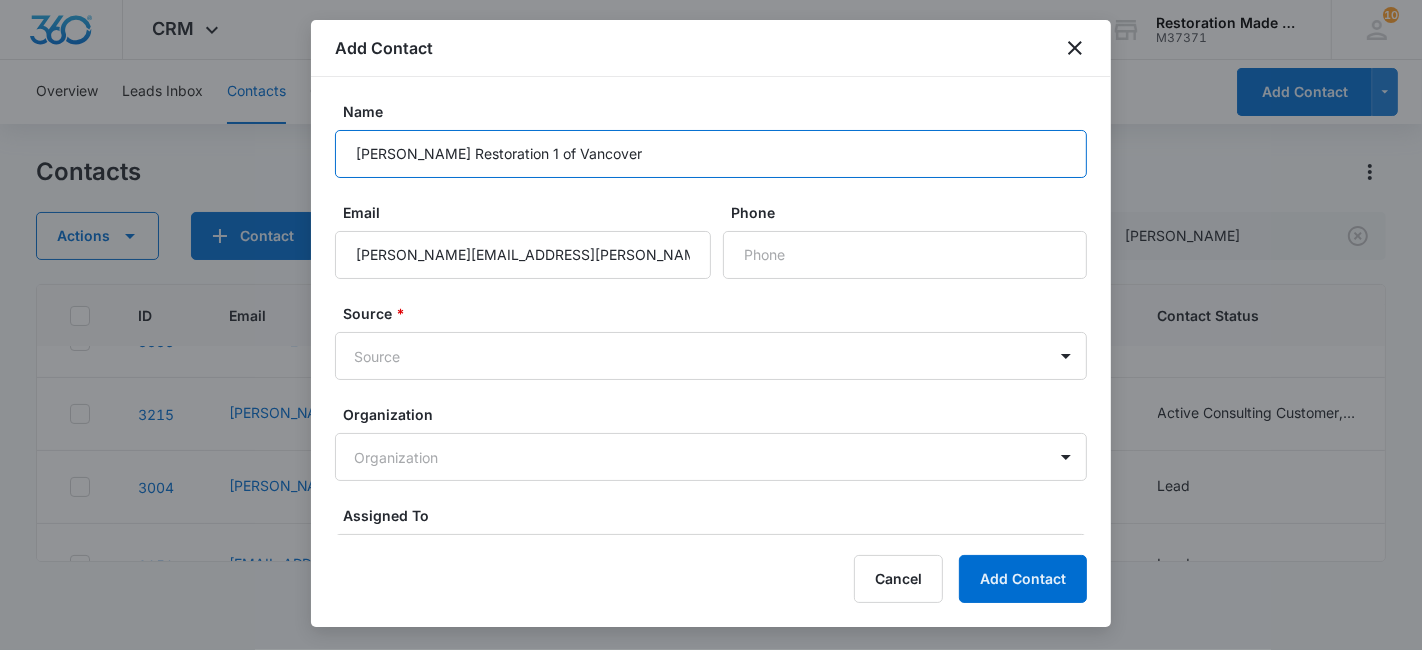 click on "Shannon Laubham Restoration 1 of Vancover" at bounding box center (711, 154) 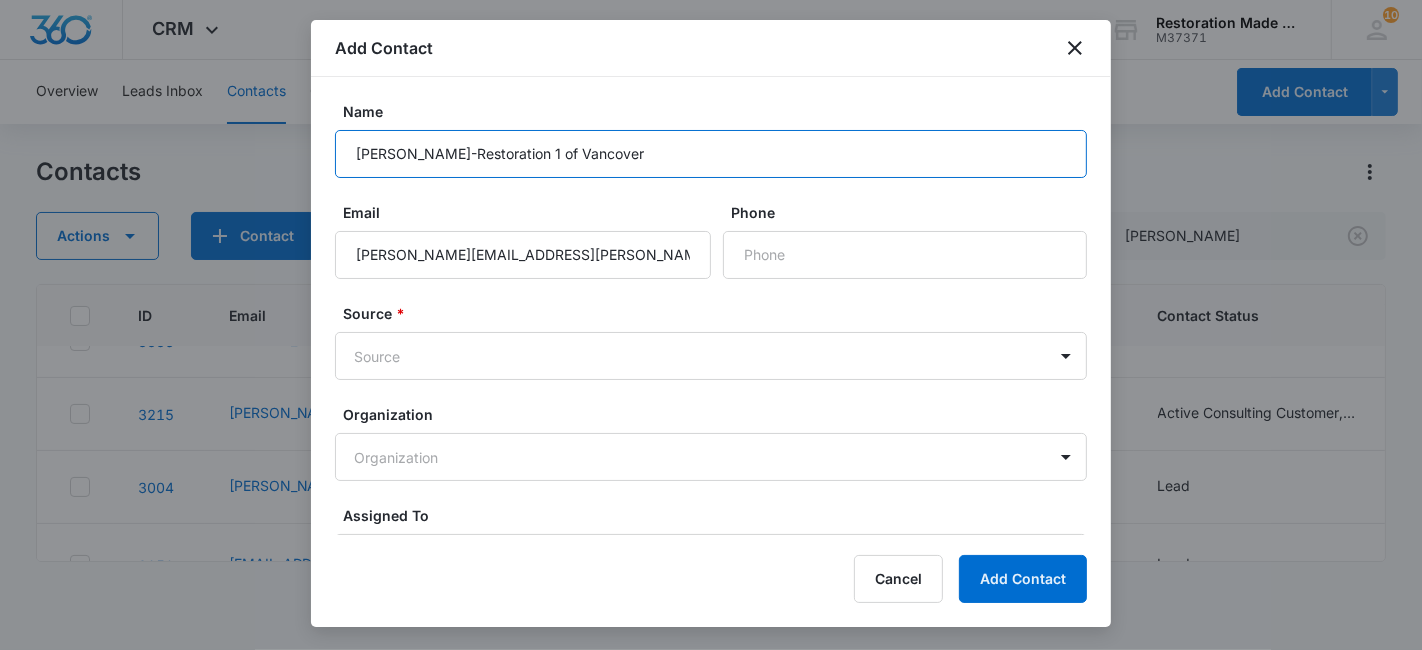 click on "Shannon Laubham-Restoration 1 of Vancover" at bounding box center (711, 154) 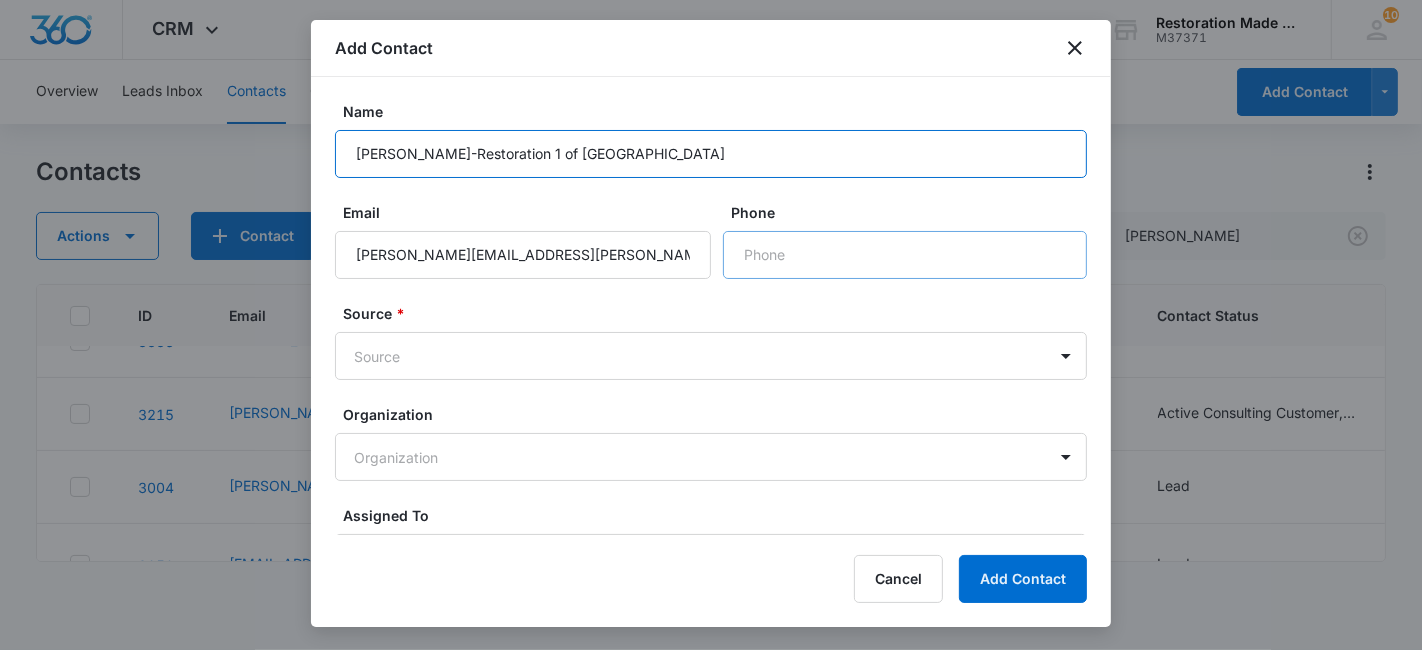type on "Shannon Laubham-Restoration 1 of Vancouver" 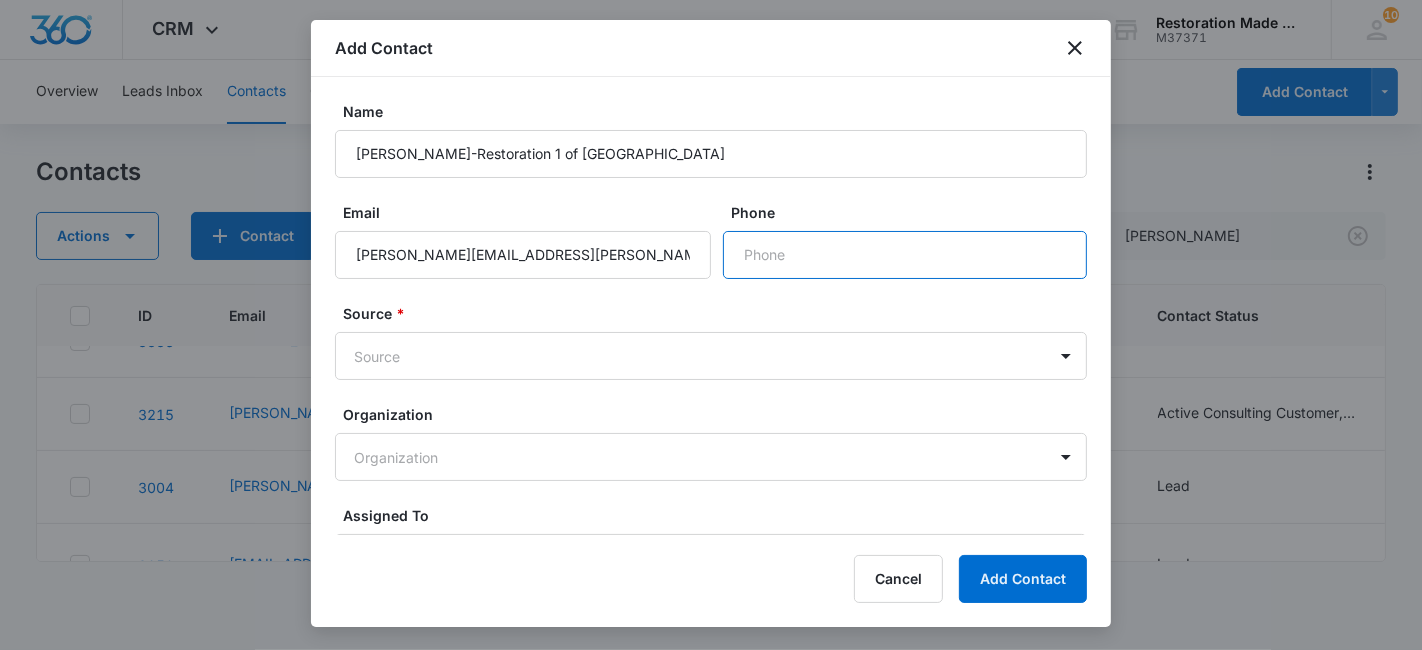 click on "Phone" at bounding box center (905, 255) 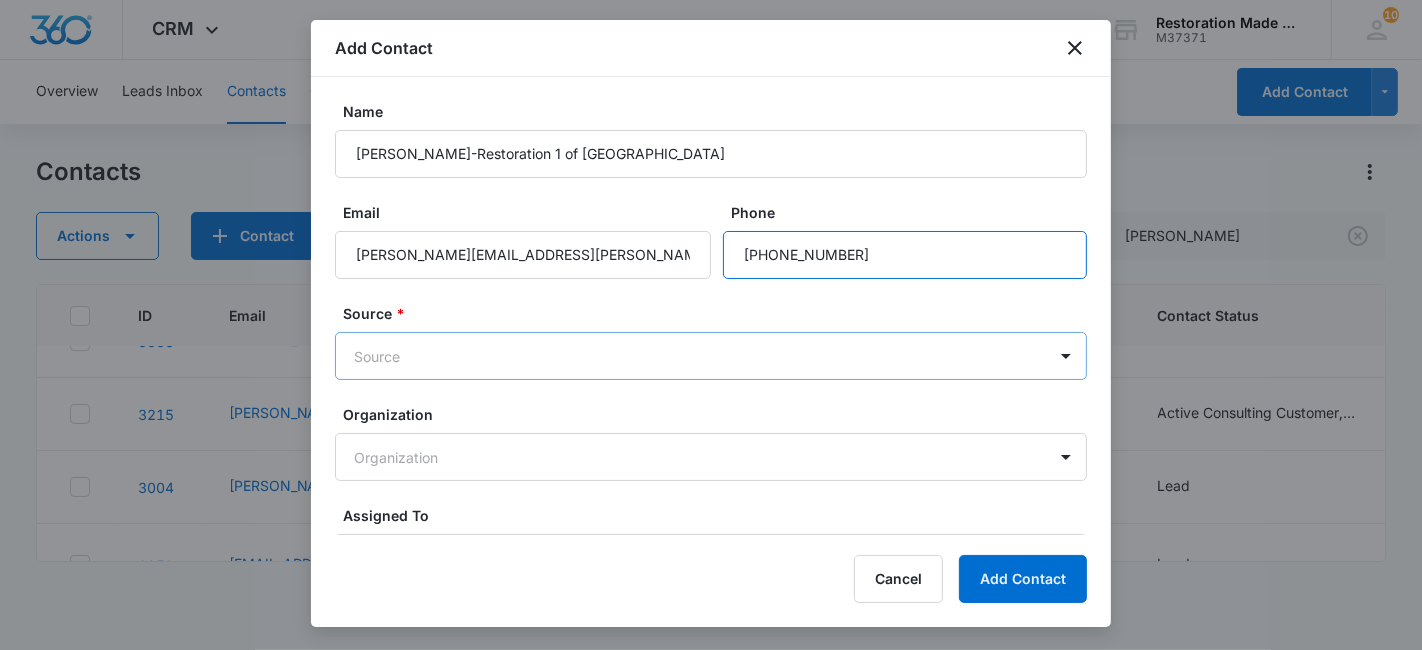 type on "(360) 718-8349" 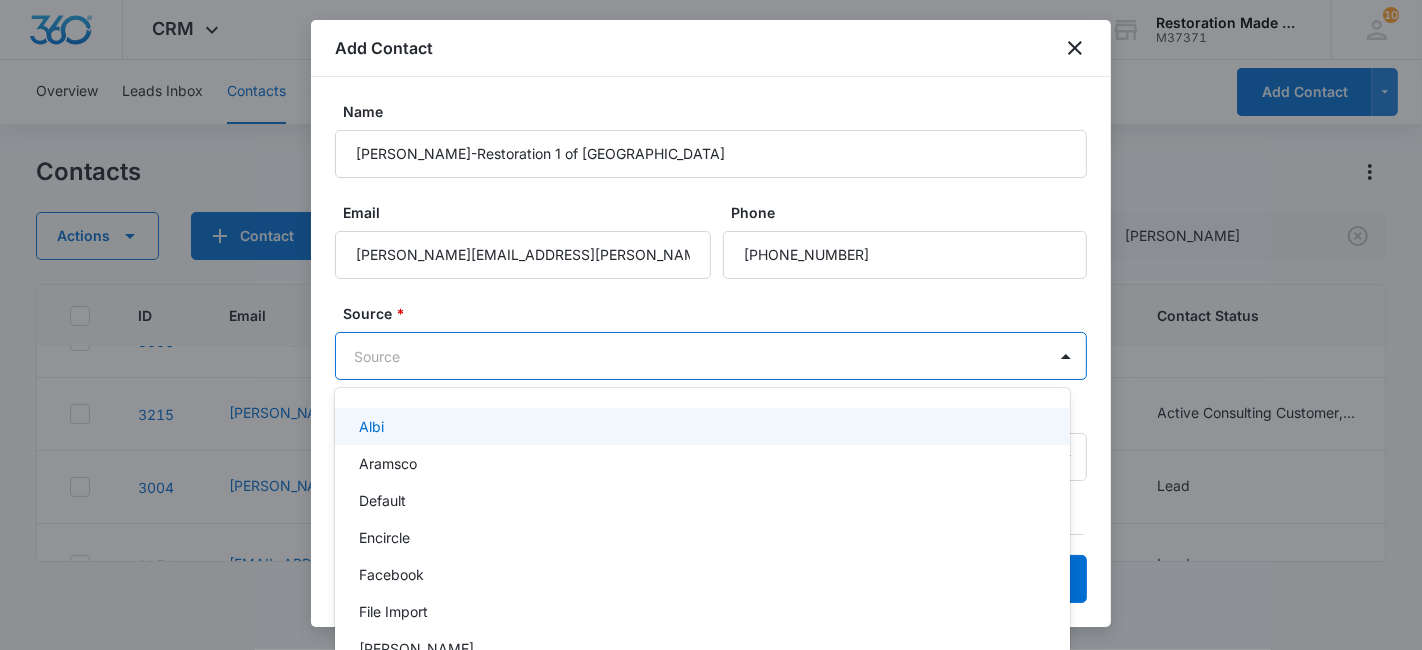 click on "CRM Apps Reputation Websites Forms CRM Email Social Payments Content Ads Intelligence Files Brand Settings Restoration Made Simple M37371 Your Accounts View All 10 NC Nate Cisney nate@rmsconsultingfirm.com My Profile 10 Notifications Support Logout Terms & Conditions   •   Privacy Policy Overview Leads Inbox Contacts Organizations History Deals Projects Tasks Calendar Lists Reports Settings Add Contact Contacts Actions Contact Import Contacts Filters andrew ID Email Phone # Attempts Contact Name Contact Status Assigned To Created Date Contact Type Company Name How did you hear about us? Address 3605 andrew@ccsrestore.com --- --- A Andrew Lead --- Jun 5, 2025 Lead --- --- --- 3541 andrew.brock@pauldavis.com --- --- A Andrew Lead --- Jun 5, 2025 Lead --- --- --- 3336 andrew.willis@vecima.com --- --- A Andrew Lead --- May 24, 2025 Lead --- --- --- 3215 andrew@breathedeeper.com (541) 977-5544 --- AC Andrew Canfield-Mountain Air Restoration Active Consulting Customer, Lead Nate Cisney Apr 17, 2025 Oregon 3004" at bounding box center (711, 325) 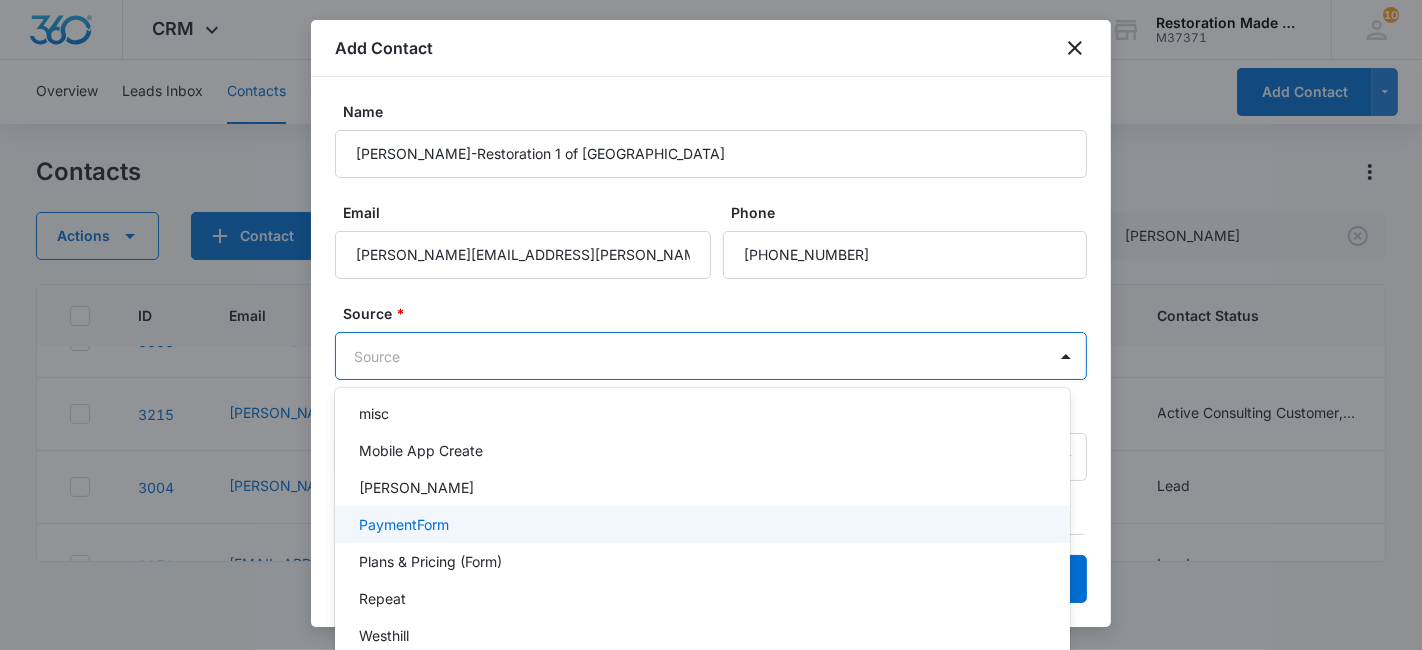 scroll, scrollTop: 382, scrollLeft: 0, axis: vertical 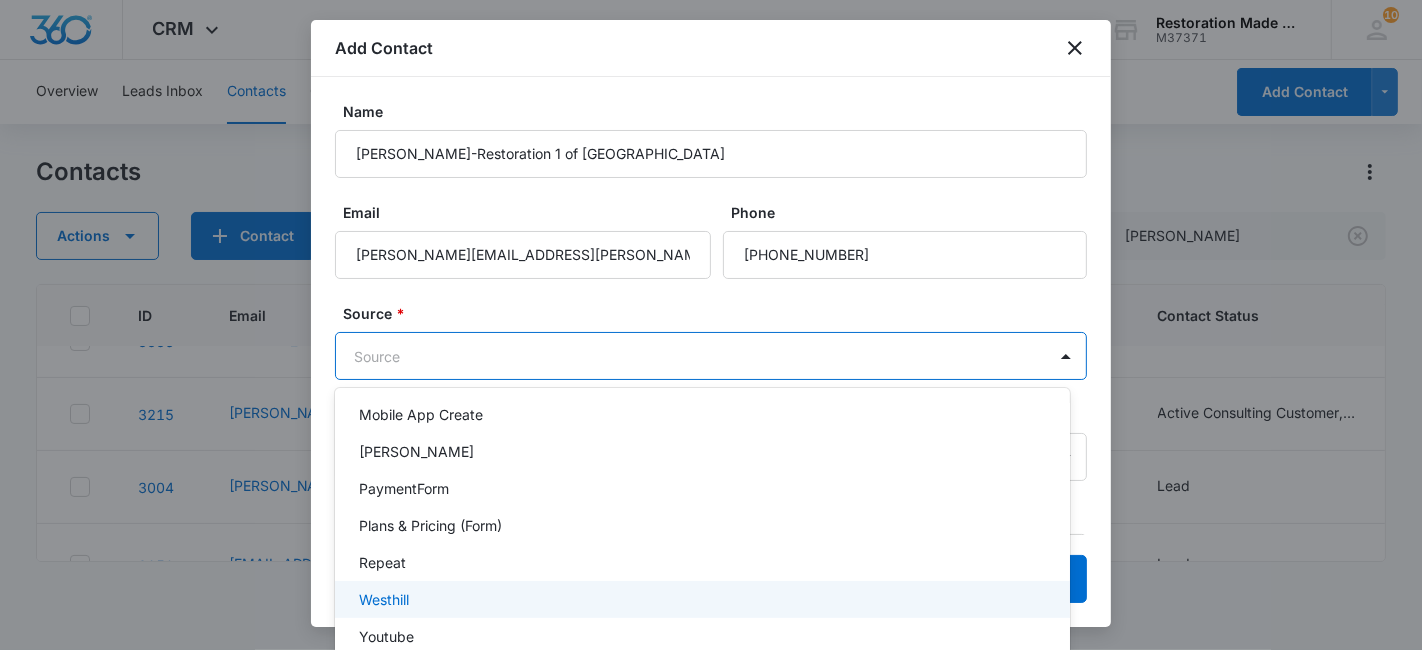 click on "Westhill" at bounding box center (384, 599) 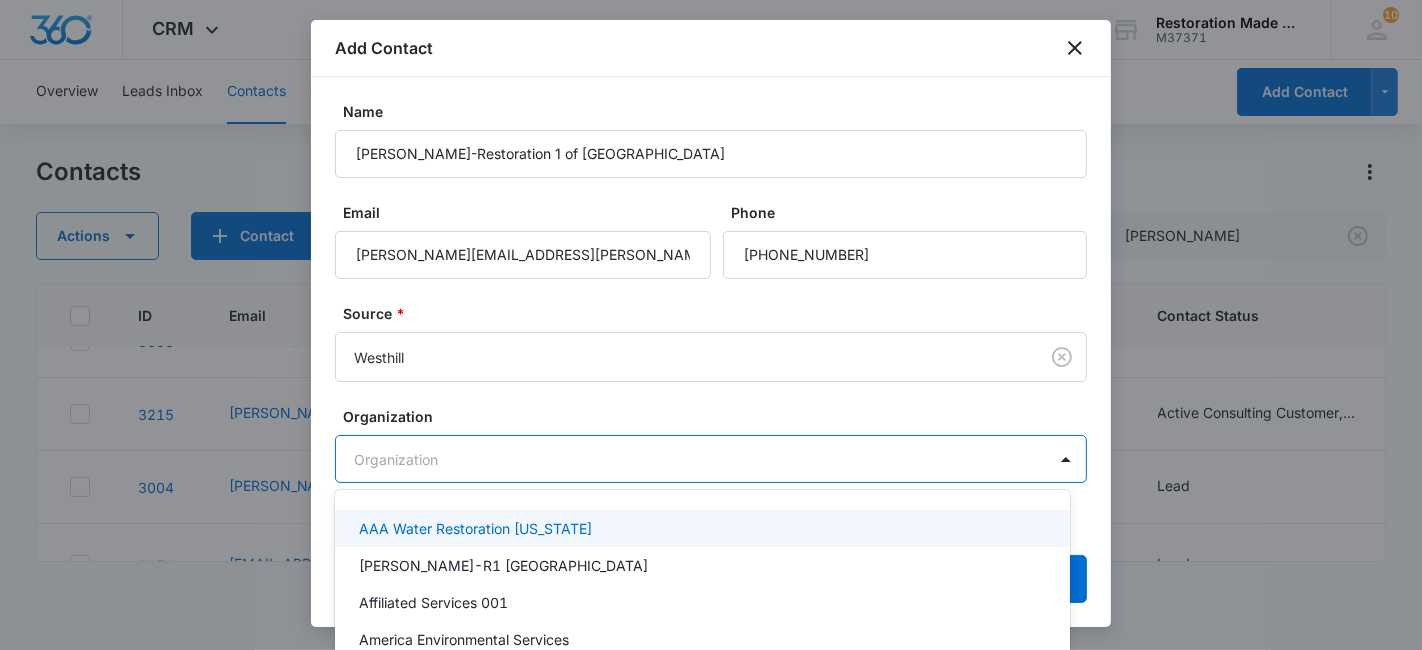 click on "CRM Apps Reputation Websites Forms CRM Email Social Payments Content Ads Intelligence Files Brand Settings Restoration Made Simple M37371 Your Accounts View All 10 NC Nate Cisney nate@rmsconsultingfirm.com My Profile 10 Notifications Support Logout Terms & Conditions   •   Privacy Policy Overview Leads Inbox Contacts Organizations History Deals Projects Tasks Calendar Lists Reports Settings Add Contact Contacts Actions Contact Import Contacts Filters andrew ID Email Phone # Attempts Contact Name Contact Status Assigned To Created Date Contact Type Company Name How did you hear about us? Address 3605 andrew@ccsrestore.com --- --- A Andrew Lead --- Jun 5, 2025 Lead --- --- --- 3541 andrew.brock@pauldavis.com --- --- A Andrew Lead --- Jun 5, 2025 Lead --- --- --- 3336 andrew.willis@vecima.com --- --- A Andrew Lead --- May 24, 2025 Lead --- --- --- 3215 andrew@breathedeeper.com (541) 977-5544 --- AC Andrew Canfield-Mountain Air Restoration Active Consulting Customer, Lead Nate Cisney Apr 17, 2025 Oregon 3004" at bounding box center [711, 325] 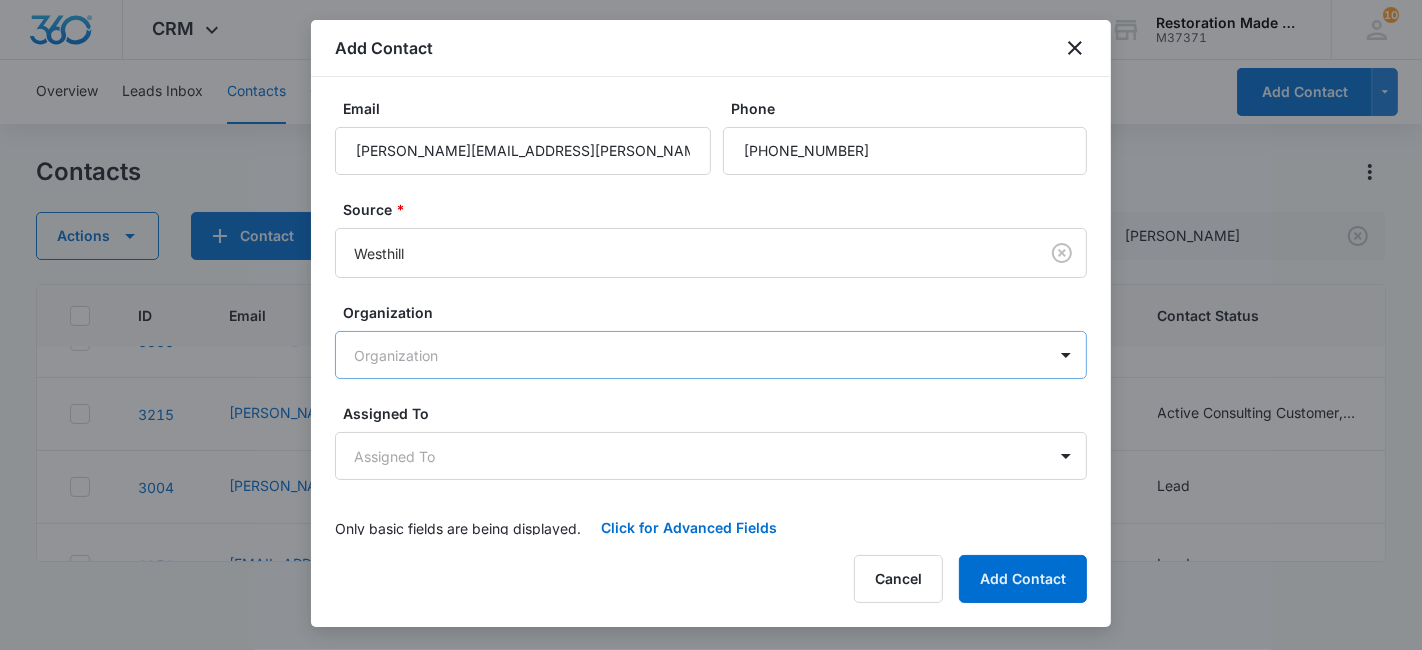 scroll, scrollTop: 111, scrollLeft: 0, axis: vertical 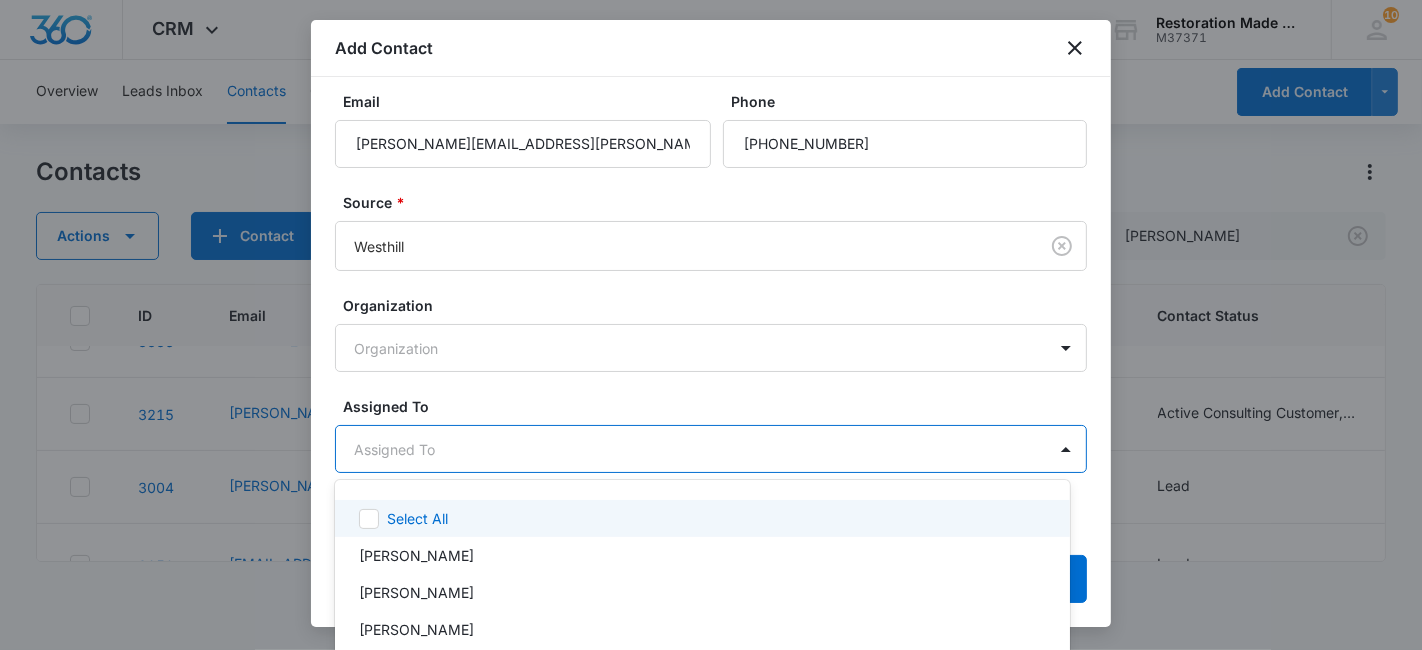 click on "CRM Apps Reputation Websites Forms CRM Email Social Payments Content Ads Intelligence Files Brand Settings Restoration Made Simple M37371 Your Accounts View All 10 NC Nate Cisney nate@rmsconsultingfirm.com My Profile 10 Notifications Support Logout Terms & Conditions   •   Privacy Policy Overview Leads Inbox Contacts Organizations History Deals Projects Tasks Calendar Lists Reports Settings Add Contact Contacts Actions Contact Import Contacts Filters andrew ID Email Phone # Attempts Contact Name Contact Status Assigned To Created Date Contact Type Company Name How did you hear about us? Address 3605 andrew@ccsrestore.com --- --- A Andrew Lead --- Jun 5, 2025 Lead --- --- --- 3541 andrew.brock@pauldavis.com --- --- A Andrew Lead --- Jun 5, 2025 Lead --- --- --- 3336 andrew.willis@vecima.com --- --- A Andrew Lead --- May 24, 2025 Lead --- --- --- 3215 andrew@breathedeeper.com (541) 977-5544 --- AC Andrew Canfield-Mountain Air Restoration Active Consulting Customer, Lead Nate Cisney Apr 17, 2025 Oregon 3004" at bounding box center [711, 325] 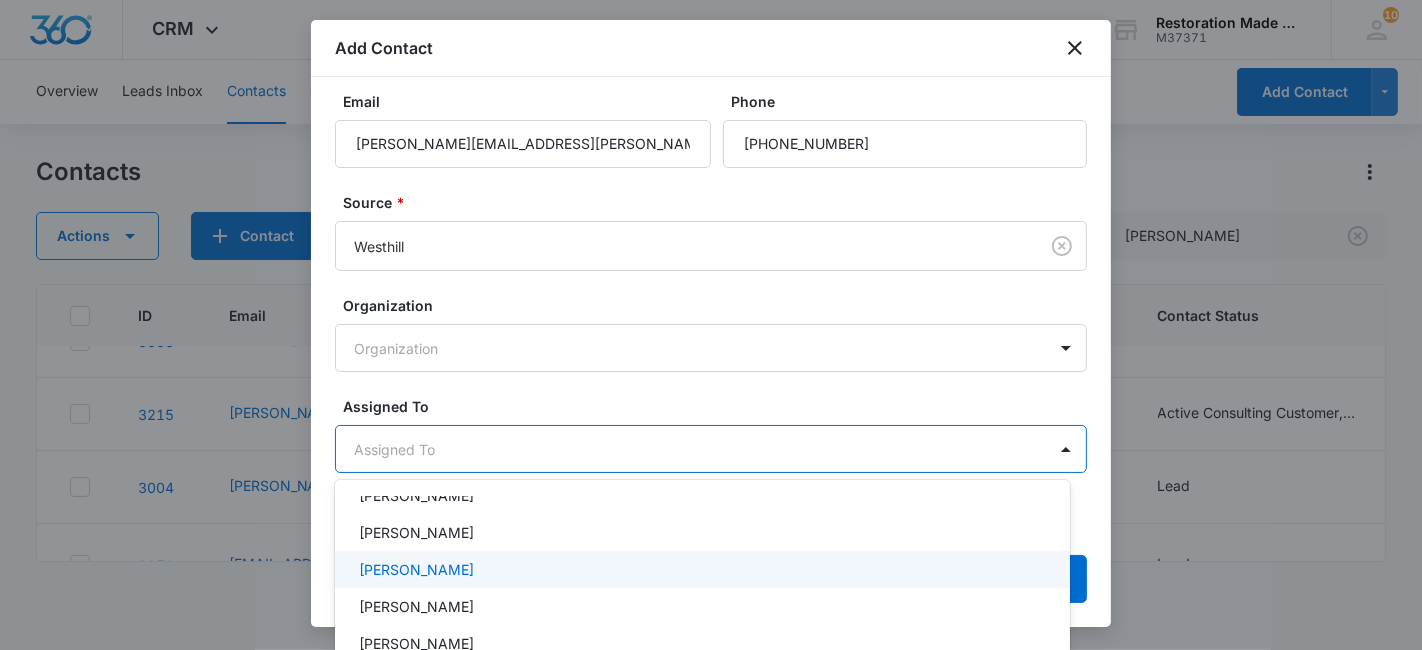 scroll, scrollTop: 68, scrollLeft: 0, axis: vertical 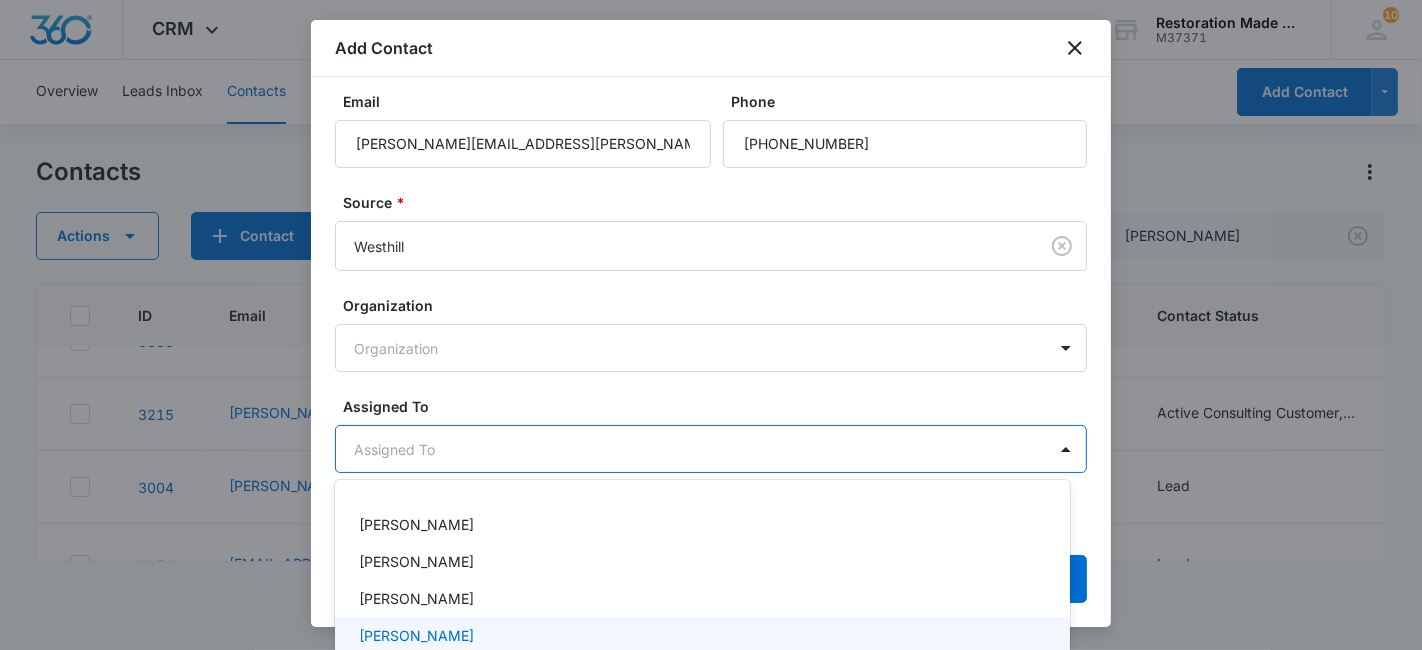 click on "[PERSON_NAME]" at bounding box center (416, 635) 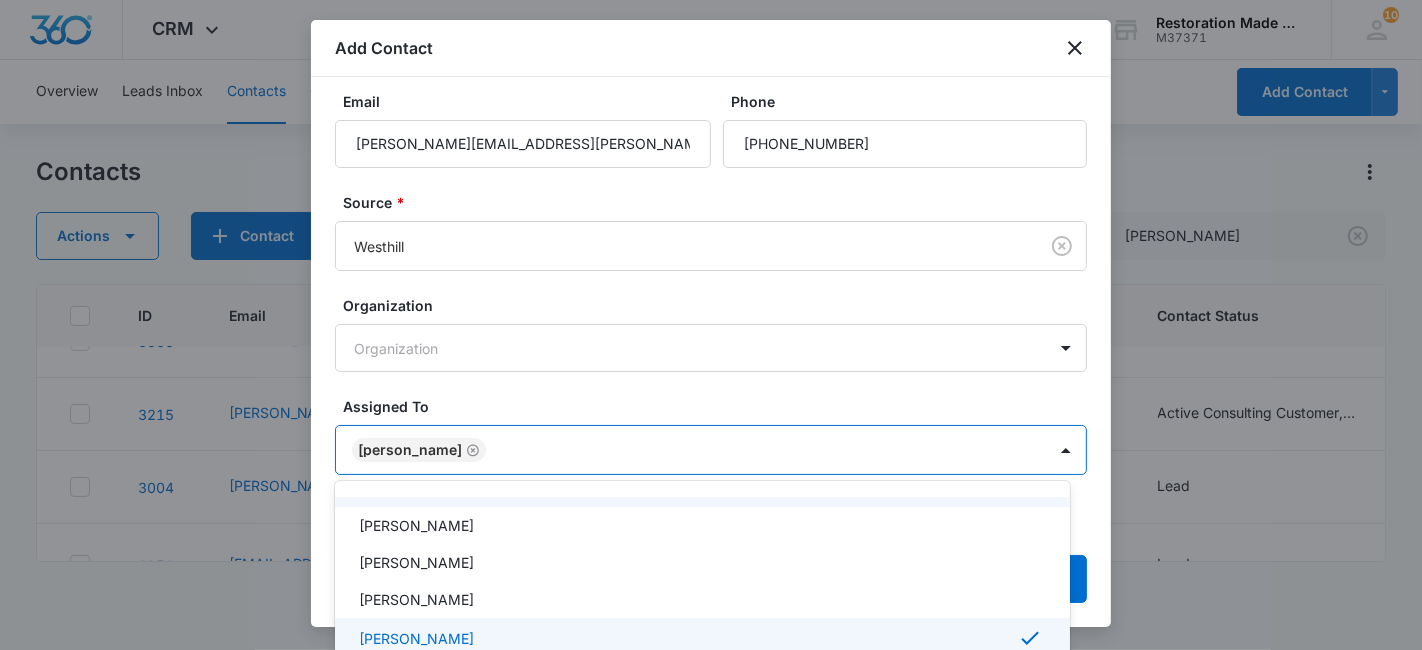 click at bounding box center (711, 325) 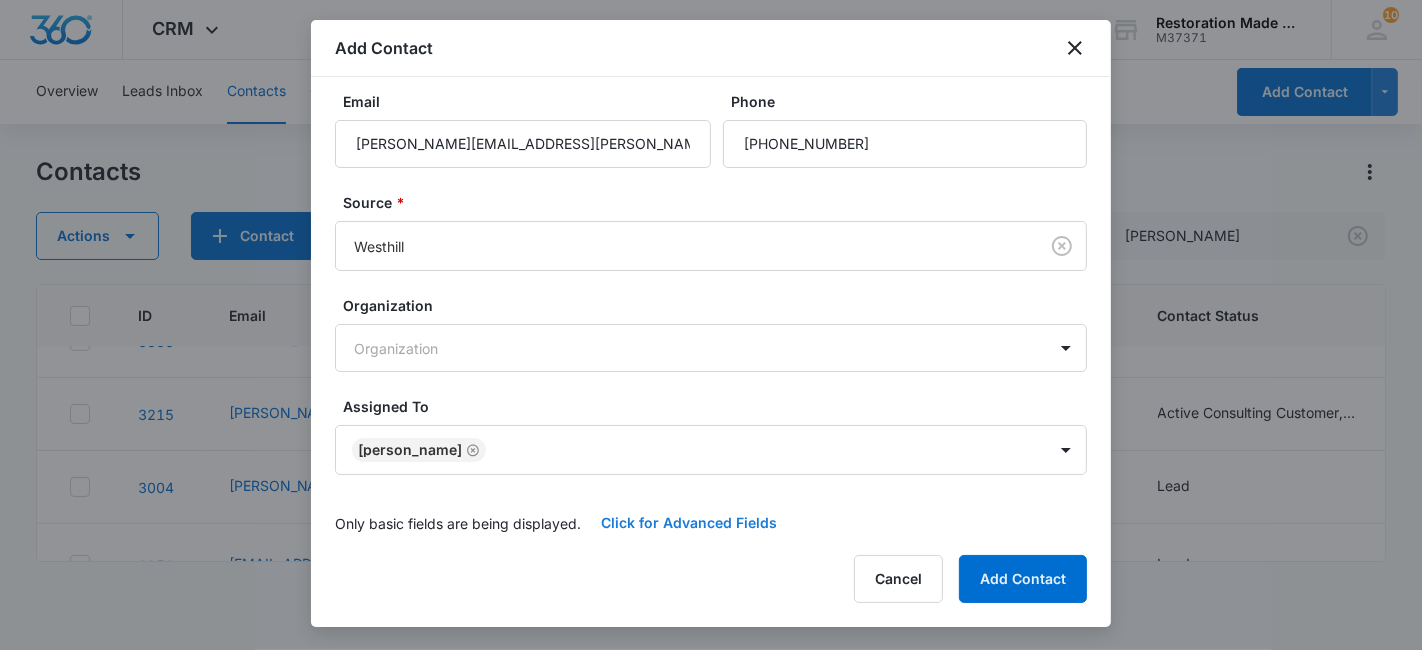 click on "Click for Advanced Fields" at bounding box center [689, 523] 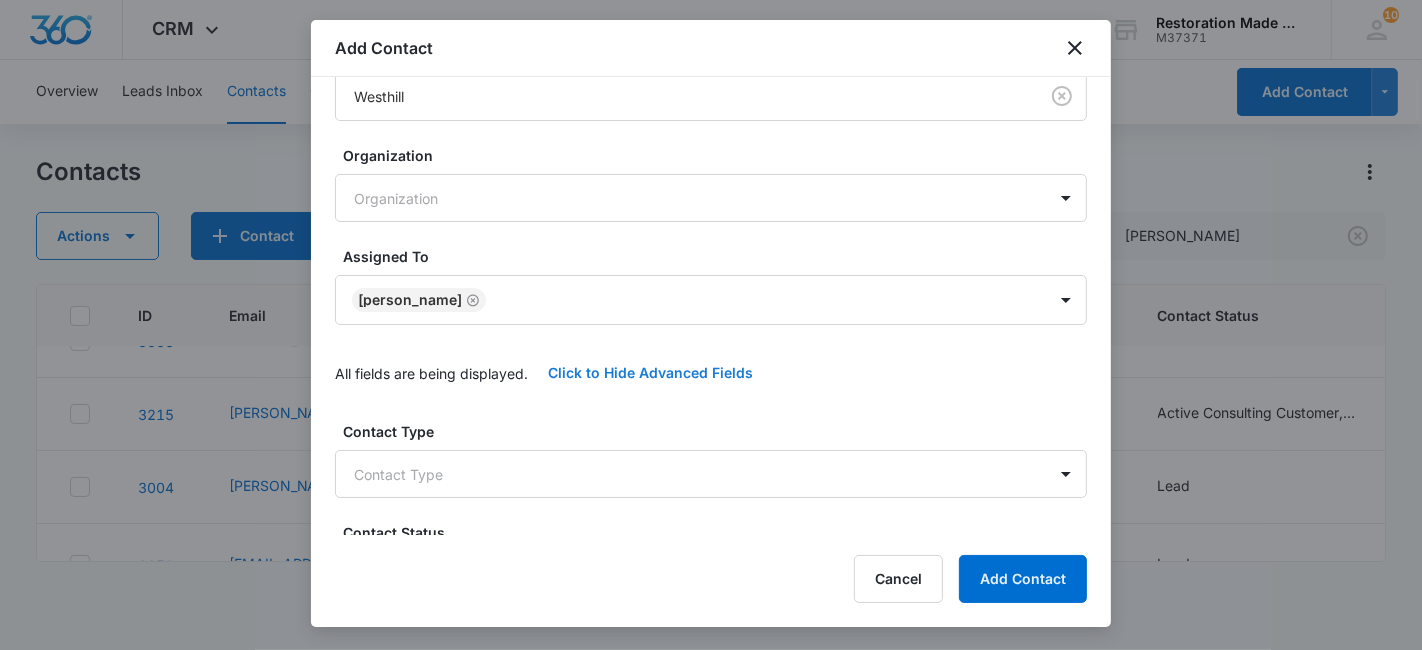 scroll, scrollTop: 372, scrollLeft: 0, axis: vertical 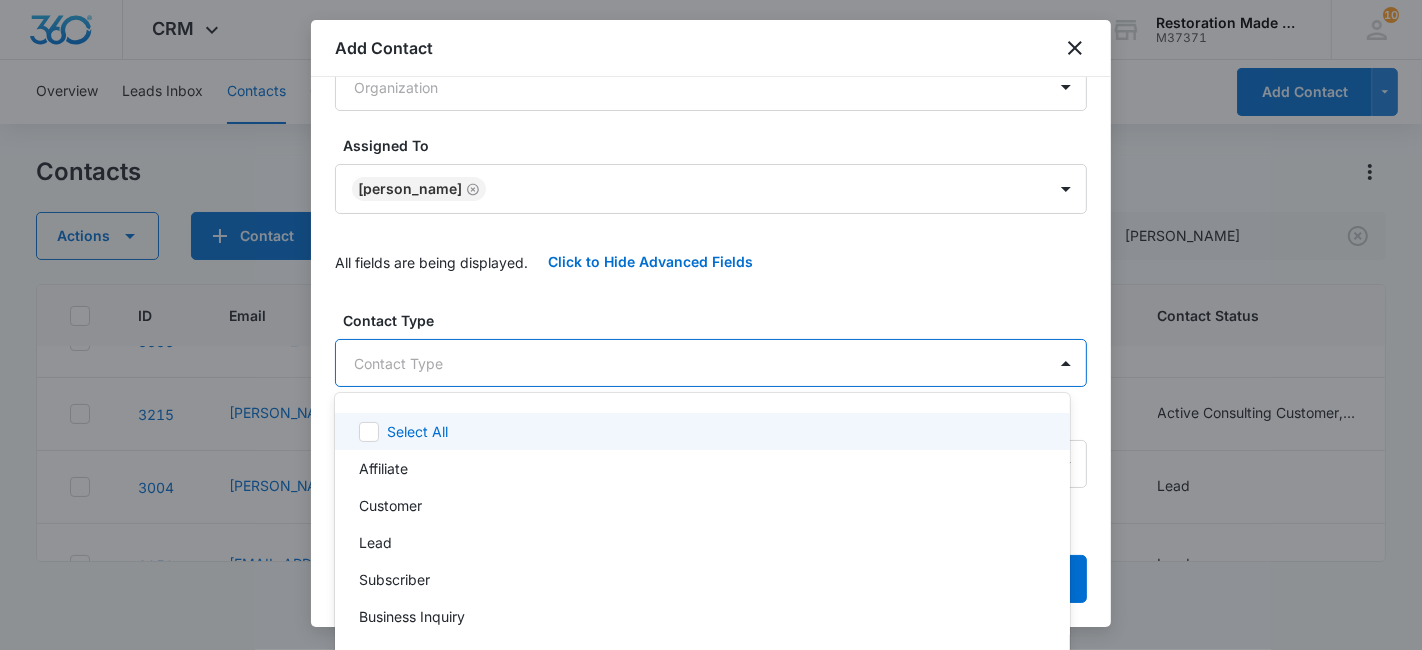 click on "CRM Apps Reputation Websites Forms CRM Email Social Payments Content Ads Intelligence Files Brand Settings Restoration Made Simple M37371 Your Accounts View All 10 NC Nate Cisney nate@rmsconsultingfirm.com My Profile 10 Notifications Support Logout Terms & Conditions   •   Privacy Policy Overview Leads Inbox Contacts Organizations History Deals Projects Tasks Calendar Lists Reports Settings Add Contact Contacts Actions Contact Import Contacts Filters andrew ID Email Phone # Attempts Contact Name Contact Status Assigned To Created Date Contact Type Company Name How did you hear about us? Address 3605 andrew@ccsrestore.com --- --- A Andrew Lead --- Jun 5, 2025 Lead --- --- --- 3541 andrew.brock@pauldavis.com --- --- A Andrew Lead --- Jun 5, 2025 Lead --- --- --- 3336 andrew.willis@vecima.com --- --- A Andrew Lead --- May 24, 2025 Lead --- --- --- 3215 andrew@breathedeeper.com (541) 977-5544 --- AC Andrew Canfield-Mountain Air Restoration Active Consulting Customer, Lead Nate Cisney Apr 17, 2025 Oregon 3004" at bounding box center (711, 325) 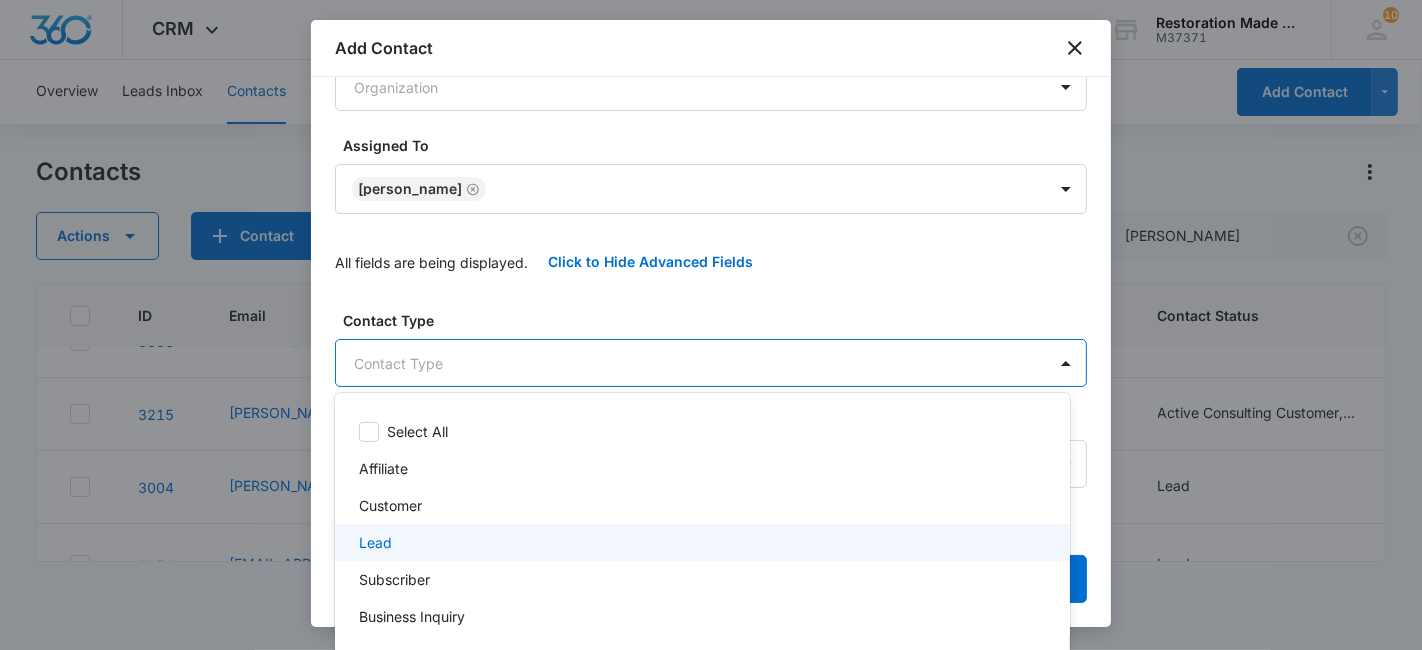 click on "Lead" at bounding box center [375, 542] 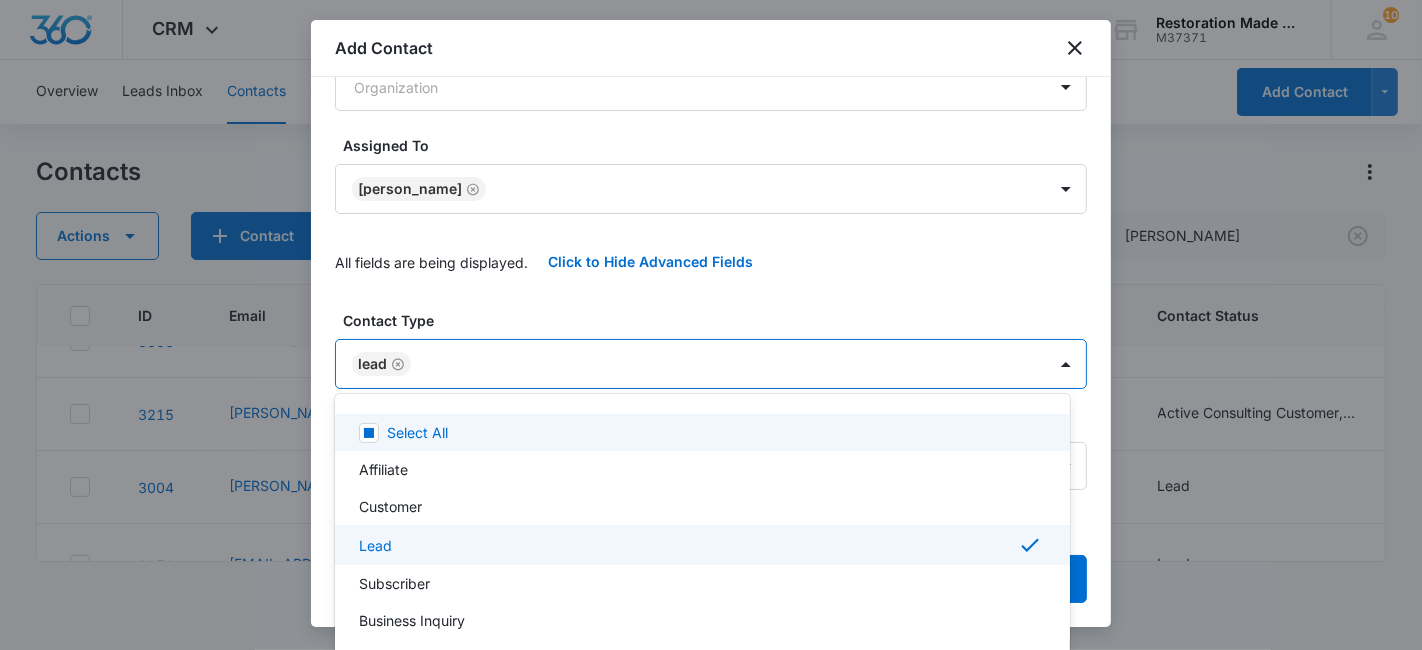 click at bounding box center (711, 325) 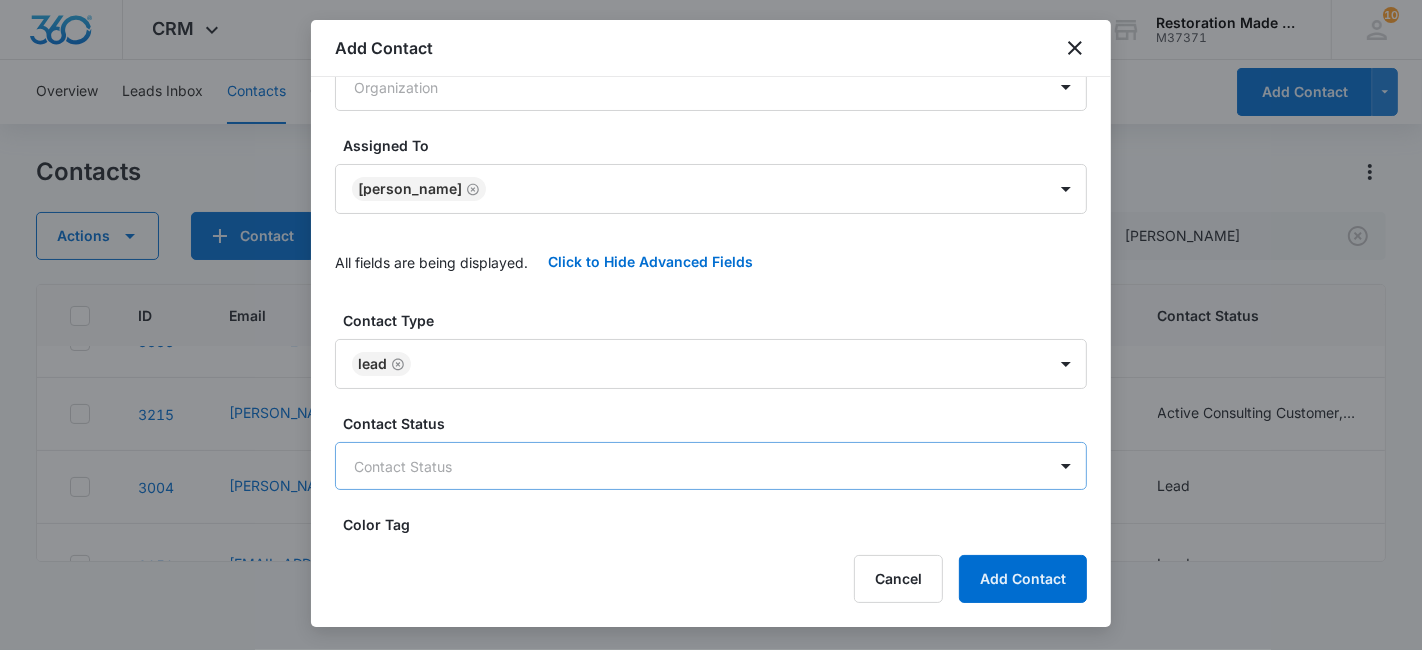 click on "CRM Apps Reputation Websites Forms CRM Email Social Payments Content Ads Intelligence Files Brand Settings Restoration Made Simple M37371 Your Accounts View All 10 NC Nate Cisney nate@rmsconsultingfirm.com My Profile 10 Notifications Support Logout Terms & Conditions   •   Privacy Policy Overview Leads Inbox Contacts Organizations History Deals Projects Tasks Calendar Lists Reports Settings Add Contact Contacts Actions Contact Import Contacts Filters andrew ID Email Phone # Attempts Contact Name Contact Status Assigned To Created Date Contact Type Company Name How did you hear about us? Address 3605 andrew@ccsrestore.com --- --- A Andrew Lead --- Jun 5, 2025 Lead --- --- --- 3541 andrew.brock@pauldavis.com --- --- A Andrew Lead --- Jun 5, 2025 Lead --- --- --- 3336 andrew.willis@vecima.com --- --- A Andrew Lead --- May 24, 2025 Lead --- --- --- 3215 andrew@breathedeeper.com (541) 977-5544 --- AC Andrew Canfield-Mountain Air Restoration Active Consulting Customer, Lead Nate Cisney Apr 17, 2025 Oregon 3004" at bounding box center (711, 325) 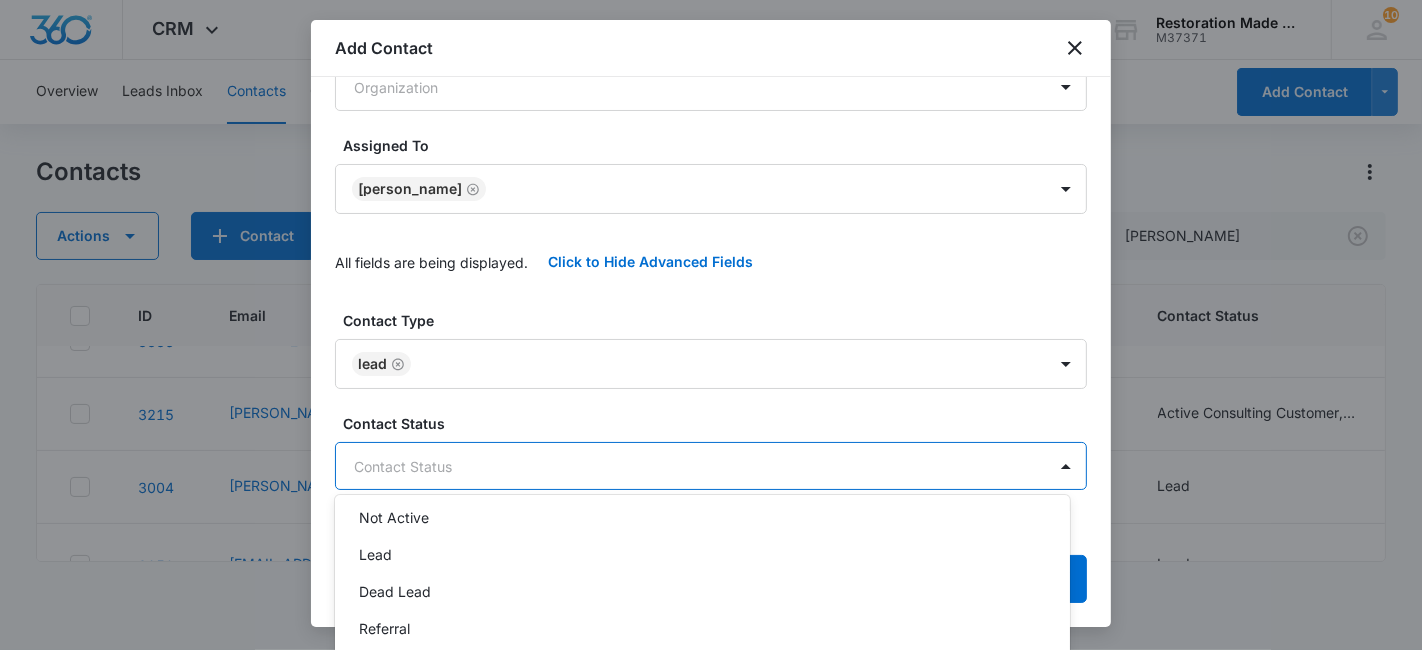 scroll, scrollTop: 91, scrollLeft: 0, axis: vertical 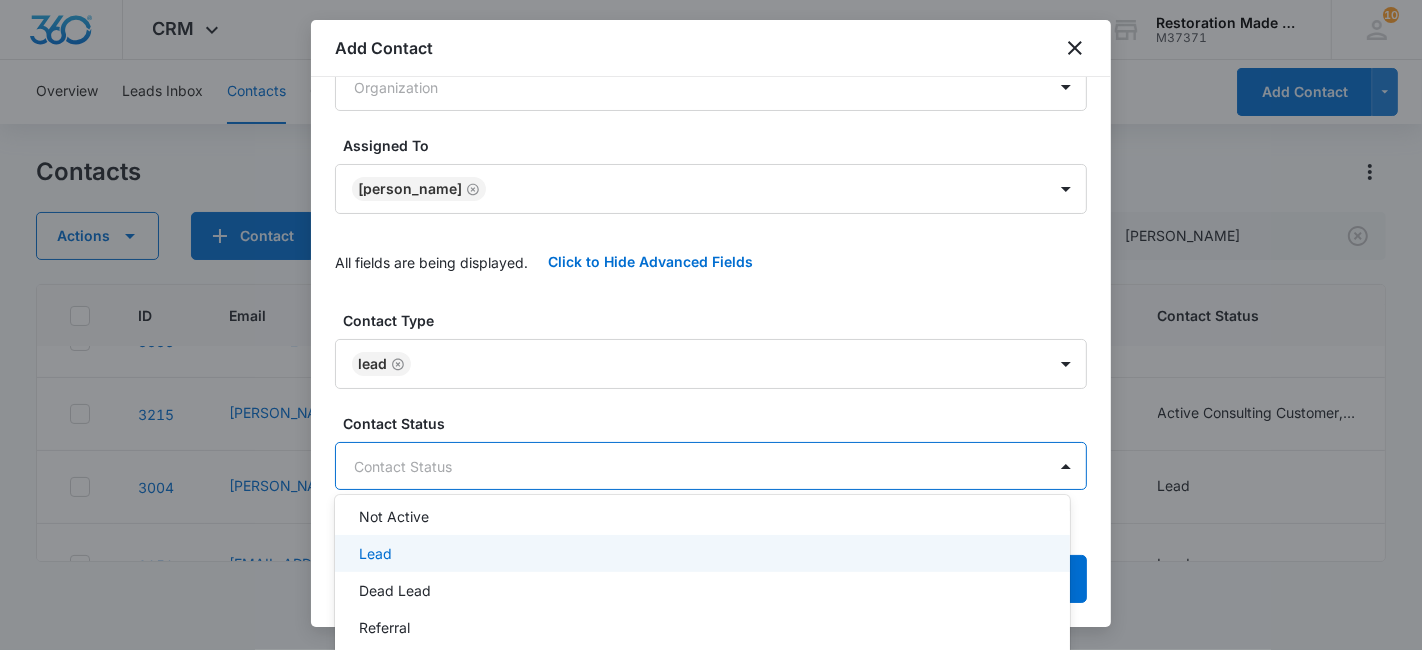 click on "Lead" at bounding box center [700, 553] 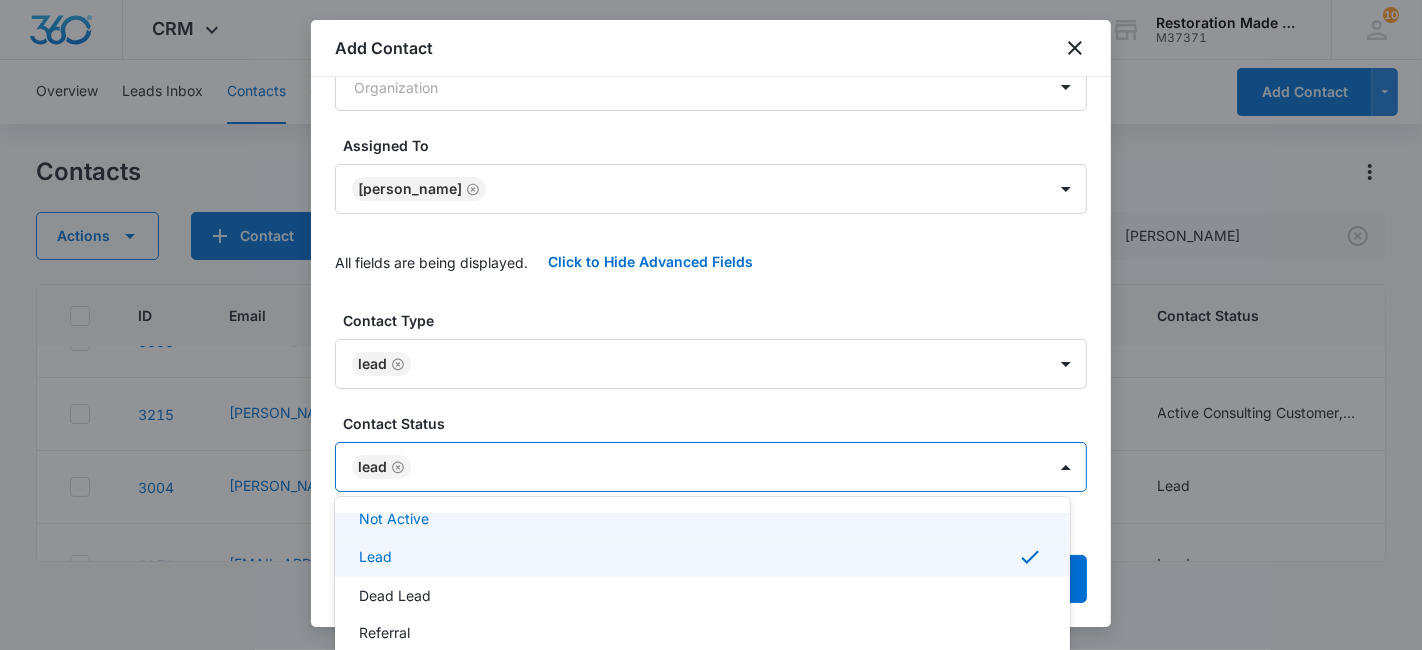 click at bounding box center [711, 325] 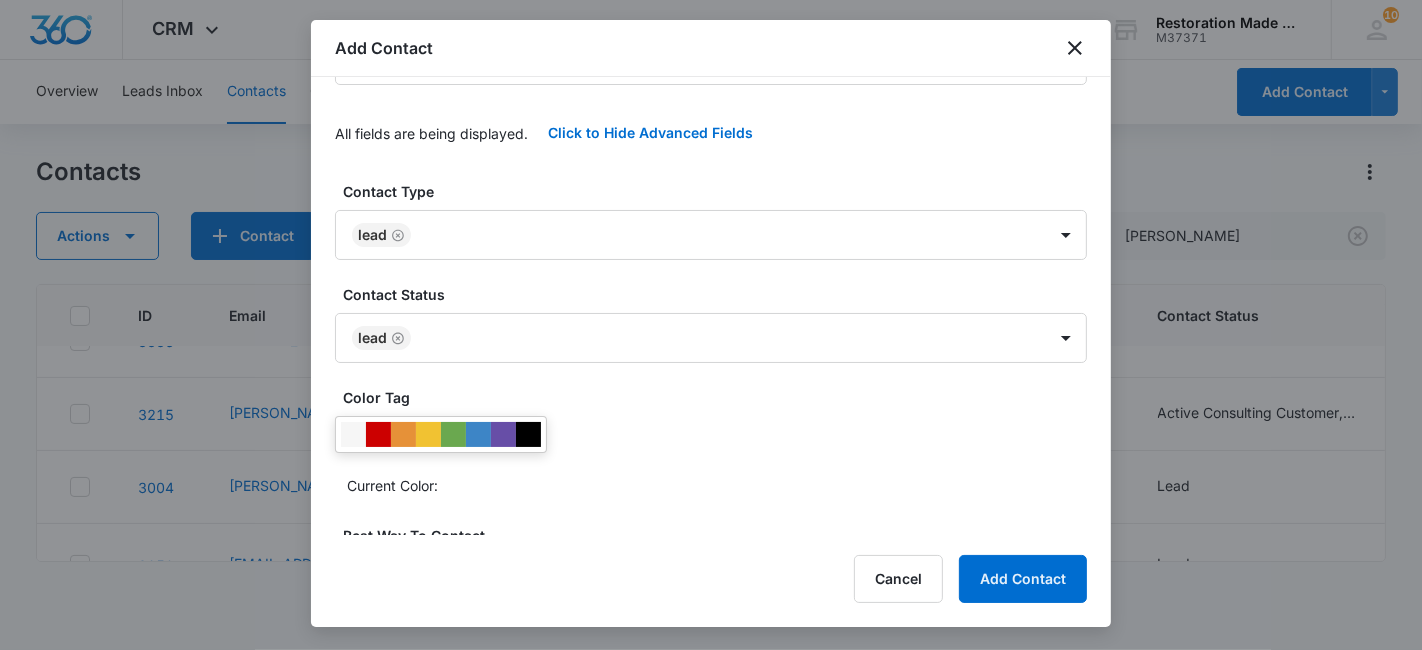 scroll, scrollTop: 624, scrollLeft: 0, axis: vertical 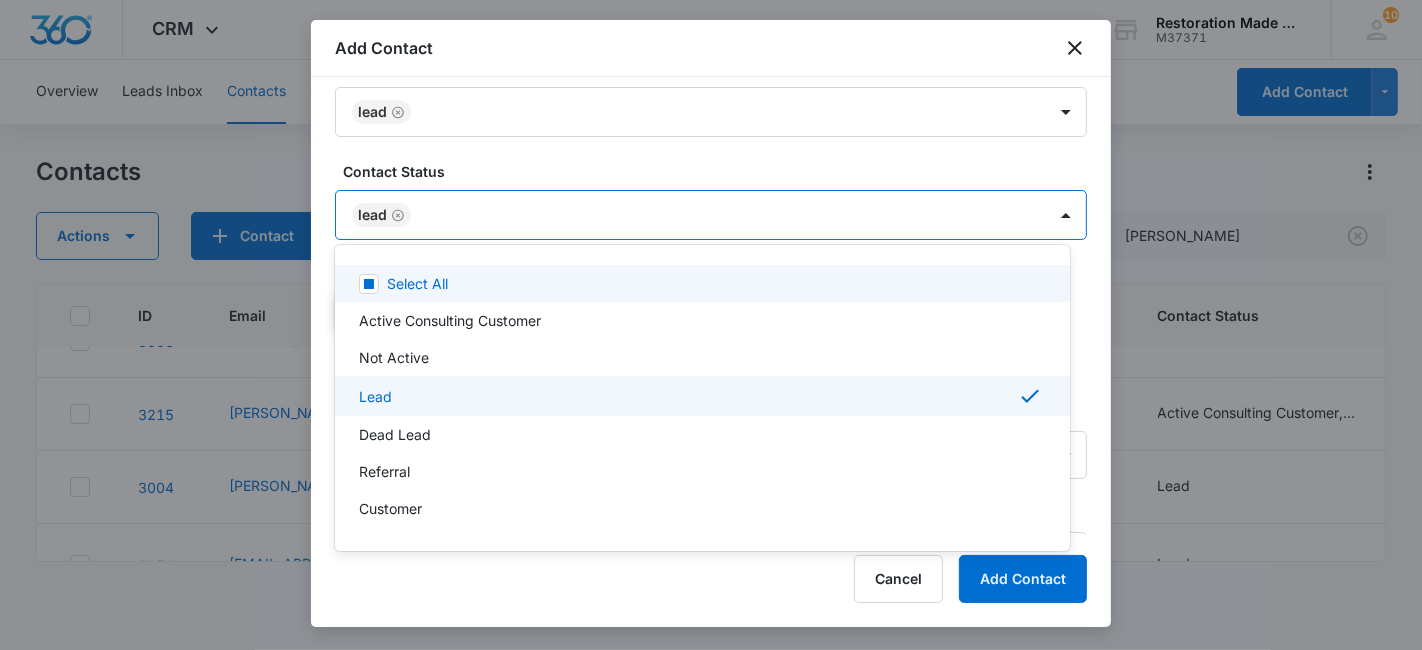 click on "CRM Apps Reputation Websites Forms CRM Email Social Payments Content Ads Intelligence Files Brand Settings Restoration Made Simple M37371 Your Accounts View All 10 NC Nate Cisney nate@rmsconsultingfirm.com My Profile 10 Notifications Support Logout Terms & Conditions   •   Privacy Policy Overview Leads Inbox Contacts Organizations History Deals Projects Tasks Calendar Lists Reports Settings Add Contact Contacts Actions Contact Import Contacts Filters andrew ID Email Phone # Attempts Contact Name Contact Status Assigned To Created Date Contact Type Company Name How did you hear about us? Address 3605 andrew@ccsrestore.com --- --- A Andrew Lead --- Jun 5, 2025 Lead --- --- --- 3541 andrew.brock@pauldavis.com --- --- A Andrew Lead --- Jun 5, 2025 Lead --- --- --- 3336 andrew.willis@vecima.com --- --- A Andrew Lead --- May 24, 2025 Lead --- --- --- 3215 andrew@breathedeeper.com (541) 977-5544 --- AC Andrew Canfield-Mountain Air Restoration Active Consulting Customer, Lead Nate Cisney Apr 17, 2025 Oregon 3004" at bounding box center [711, 325] 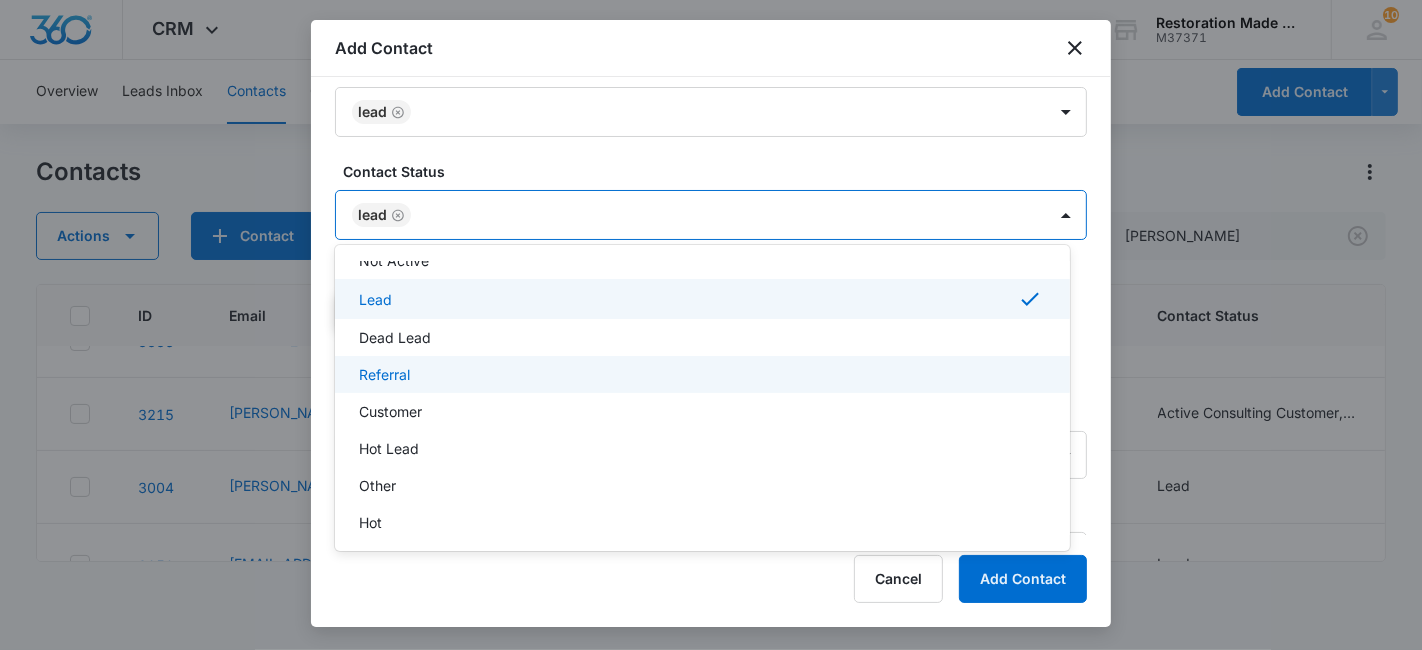 scroll, scrollTop: 140, scrollLeft: 0, axis: vertical 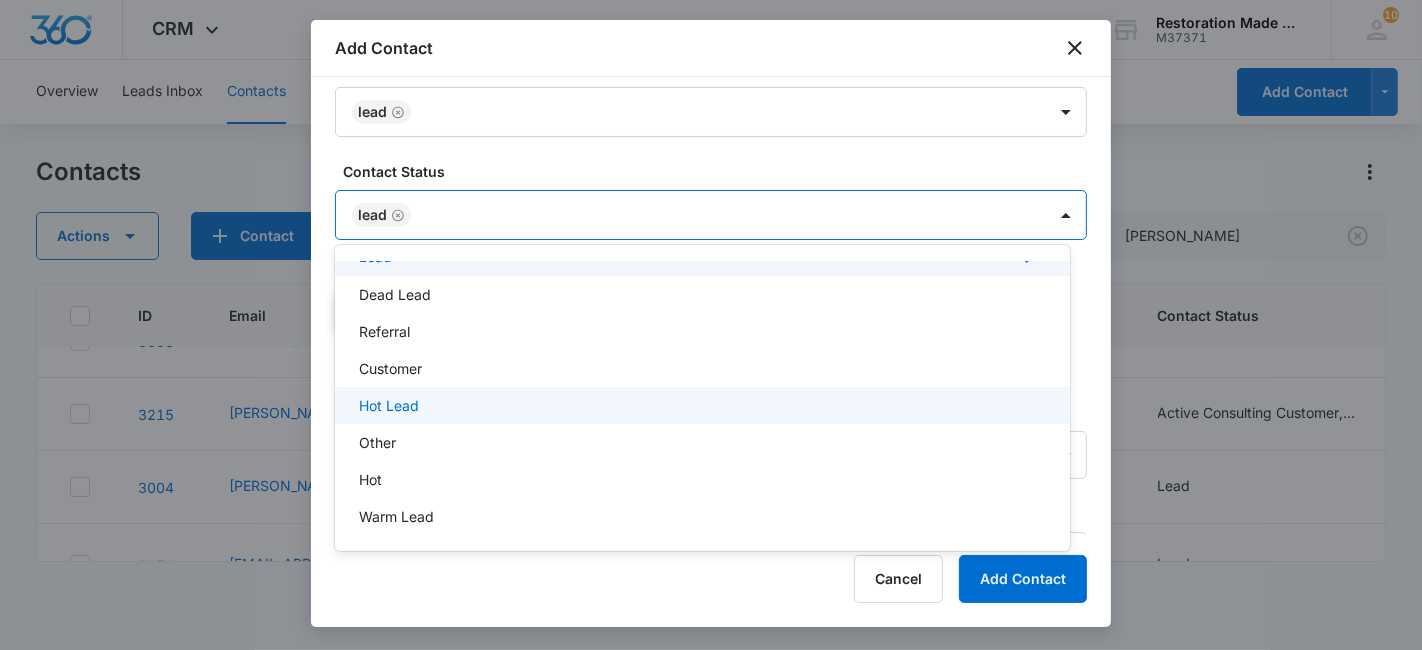 click on "Hot Lead" at bounding box center [389, 405] 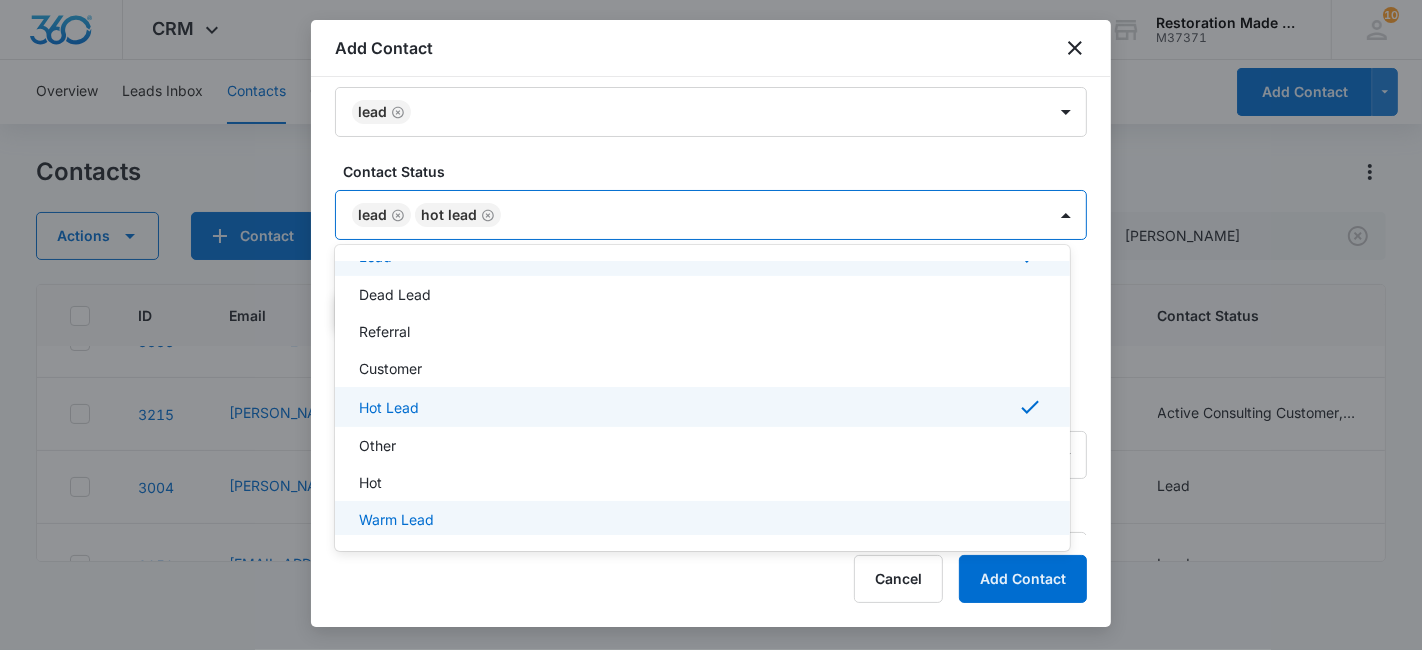 click at bounding box center [711, 325] 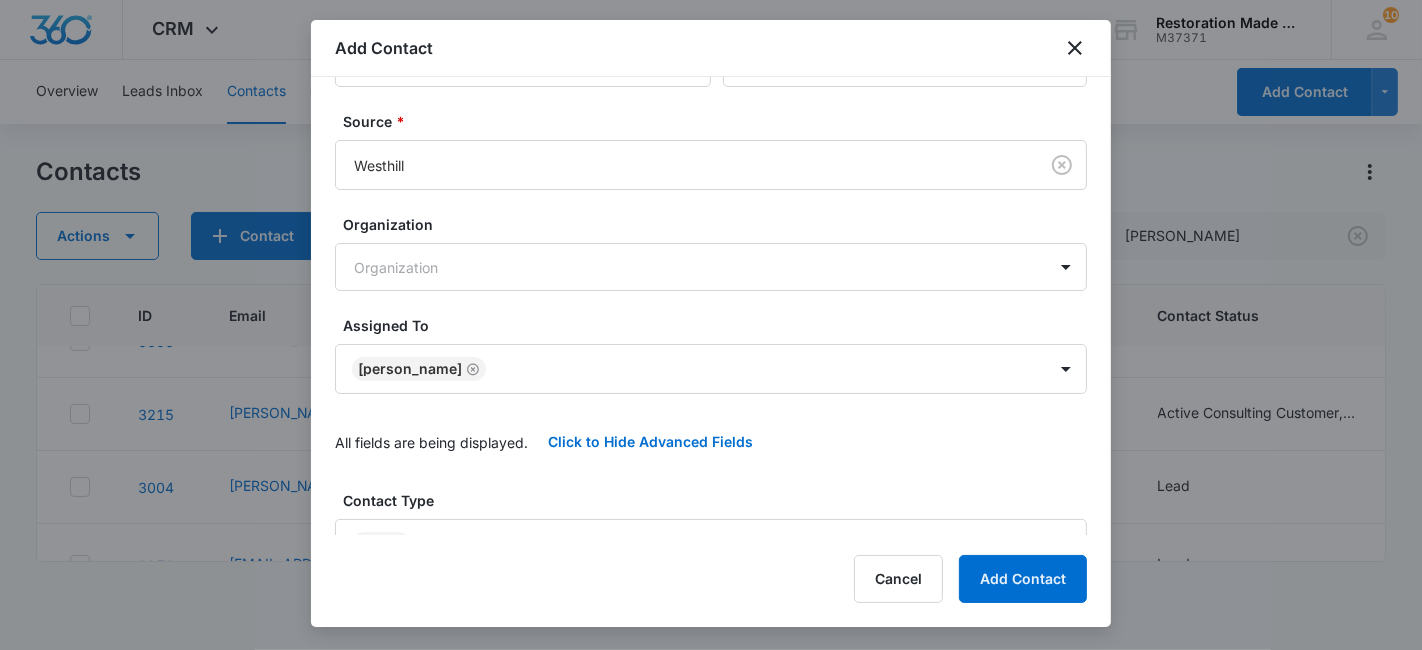 scroll, scrollTop: 0, scrollLeft: 0, axis: both 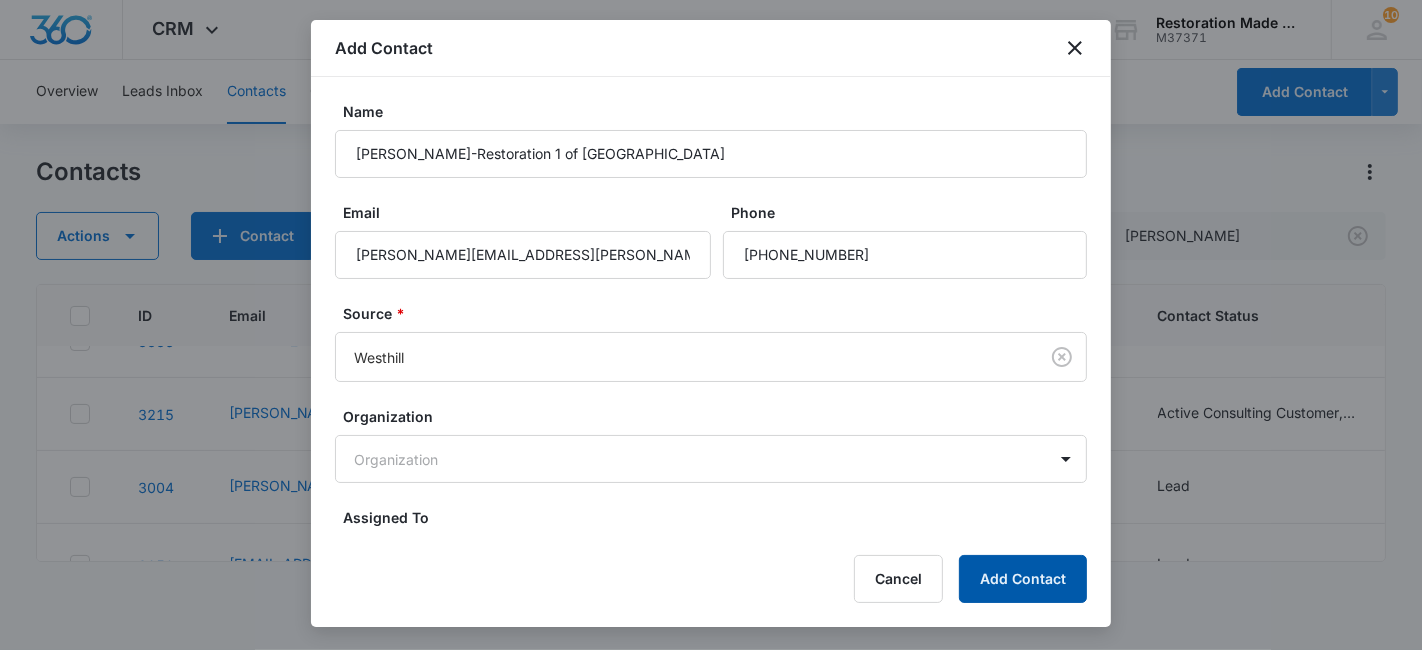 click on "Add Contact" at bounding box center [1023, 579] 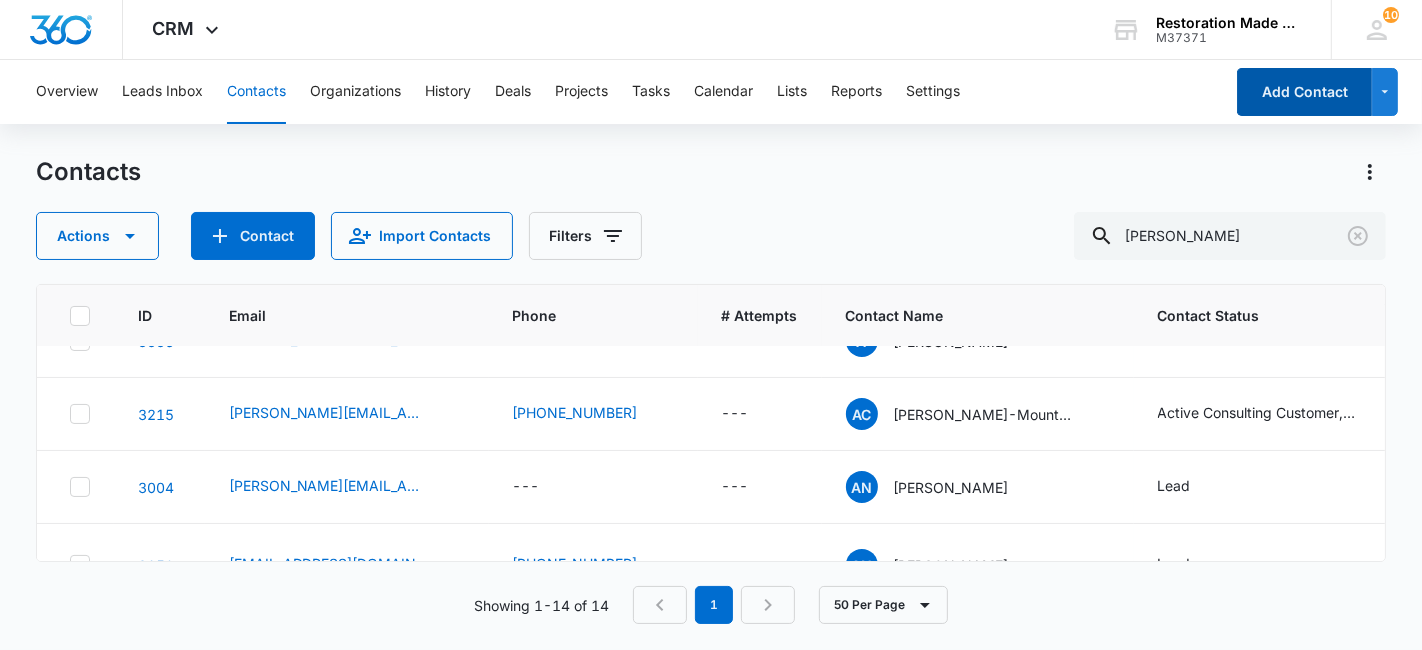 click on "Add Contact" at bounding box center [1304, 92] 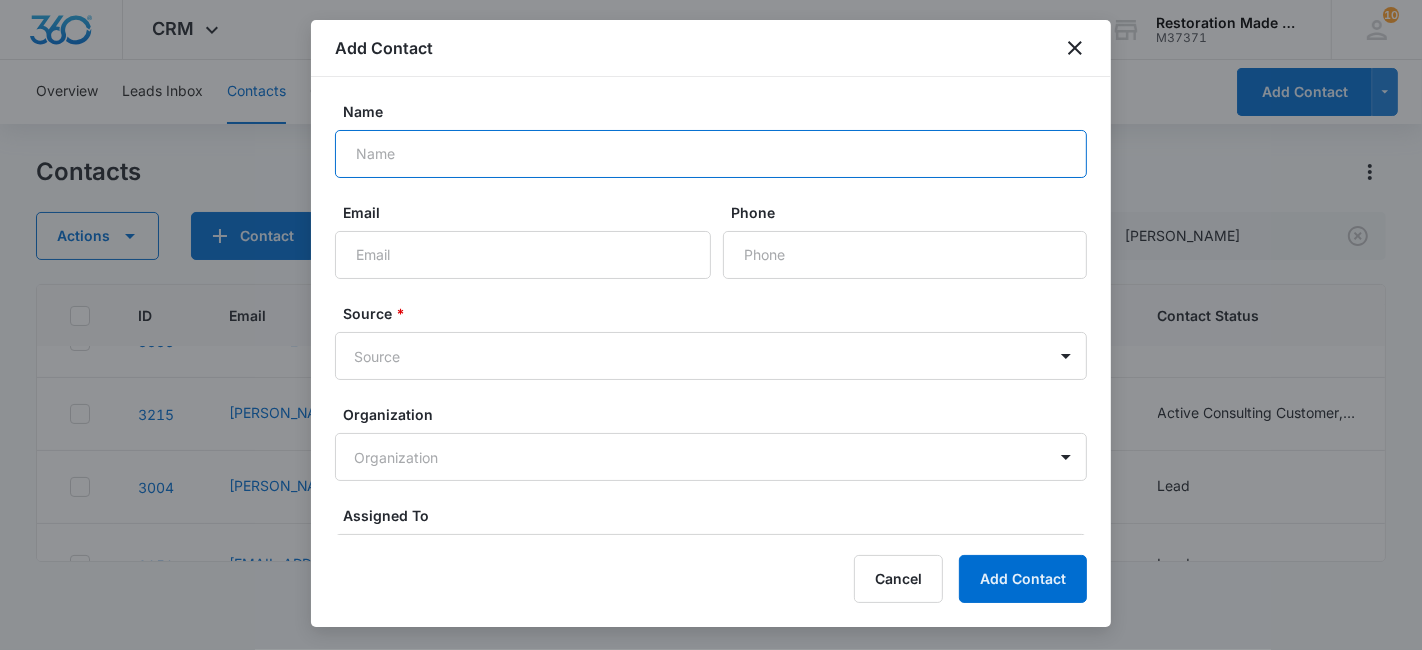 click on "Name" at bounding box center [711, 154] 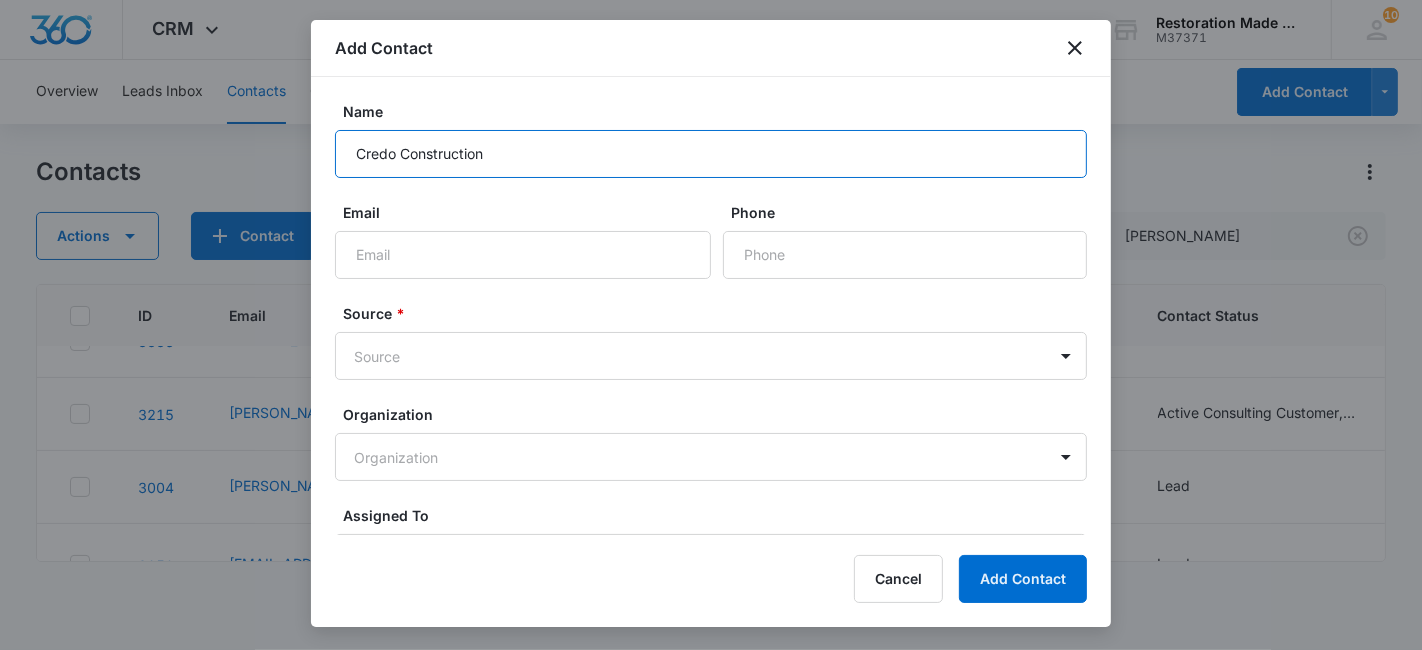 type on "Credo Construction" 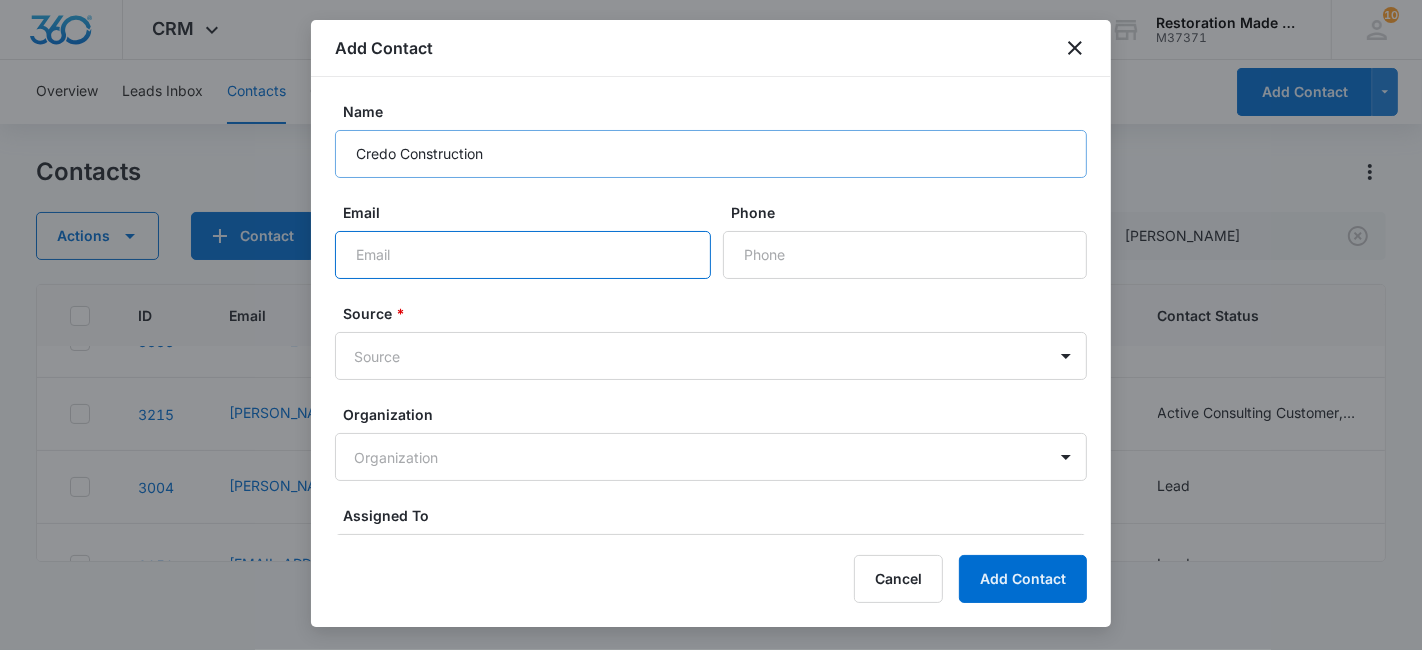 paste on "danny@credoremodel.com" 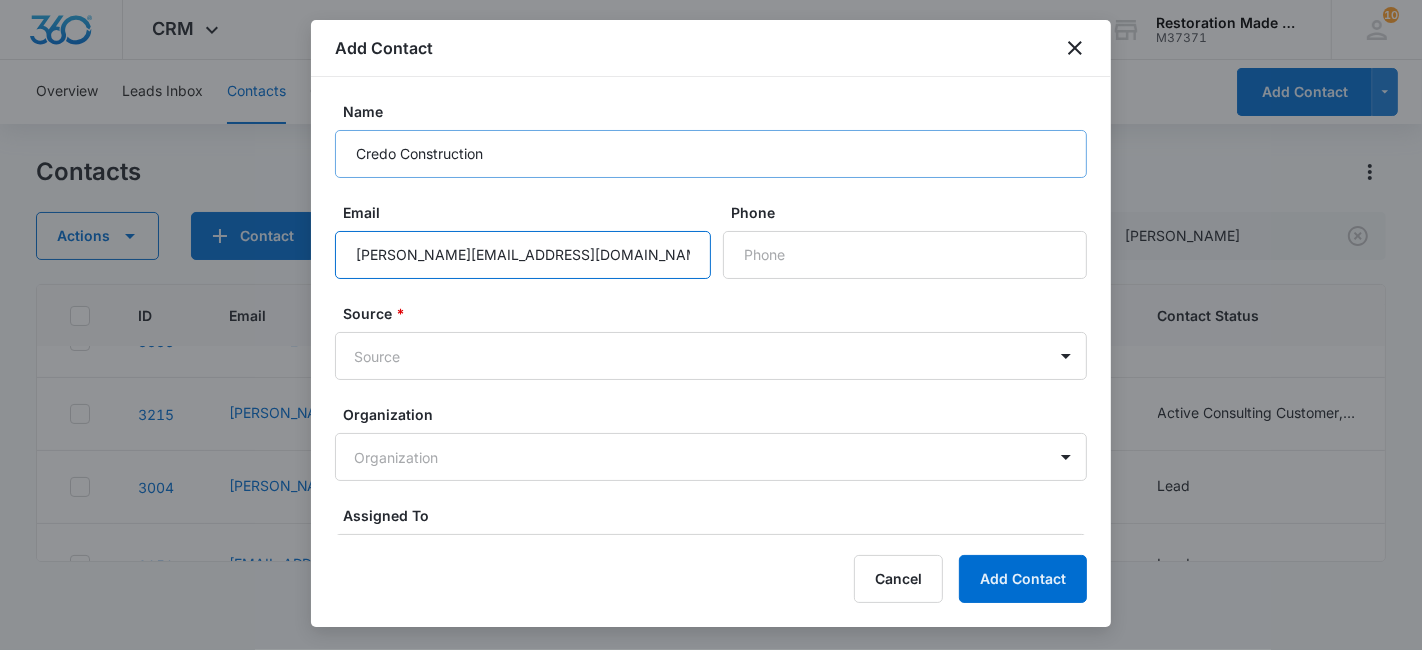 type on "danny@credoremodel.com" 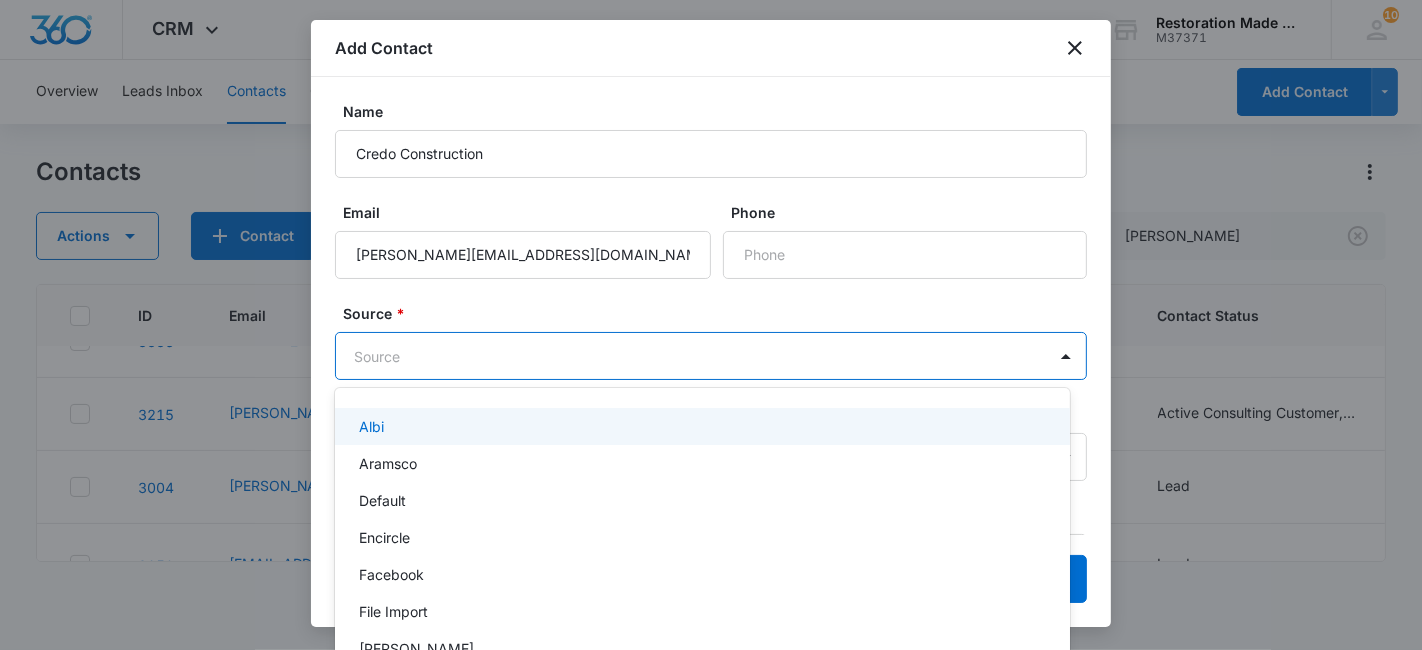 click on "CRM Apps Reputation Websites Forms CRM Email Social Payments Content Ads Intelligence Files Brand Settings Restoration Made Simple M37371 Your Accounts View All 10 NC Nate Cisney nate@rmsconsultingfirm.com My Profile 10 Notifications Support Logout Terms & Conditions   •   Privacy Policy Overview Leads Inbox Contacts Organizations History Deals Projects Tasks Calendar Lists Reports Settings Add Contact Contacts Actions Contact Import Contacts Filters andrew ID Email Phone # Attempts Contact Name Contact Status Assigned To Created Date Contact Type Company Name How did you hear about us? Address 3605 andrew@ccsrestore.com --- --- A Andrew Lead --- Jun 5, 2025 Lead --- --- --- 3541 andrew.brock@pauldavis.com --- --- A Andrew Lead --- Jun 5, 2025 Lead --- --- --- 3336 andrew.willis@vecima.com --- --- A Andrew Lead --- May 24, 2025 Lead --- --- --- 3215 andrew@breathedeeper.com (541) 977-5544 --- AC Andrew Canfield-Mountain Air Restoration Active Consulting Customer, Lead Nate Cisney Apr 17, 2025 Oregon 3004" at bounding box center [711, 325] 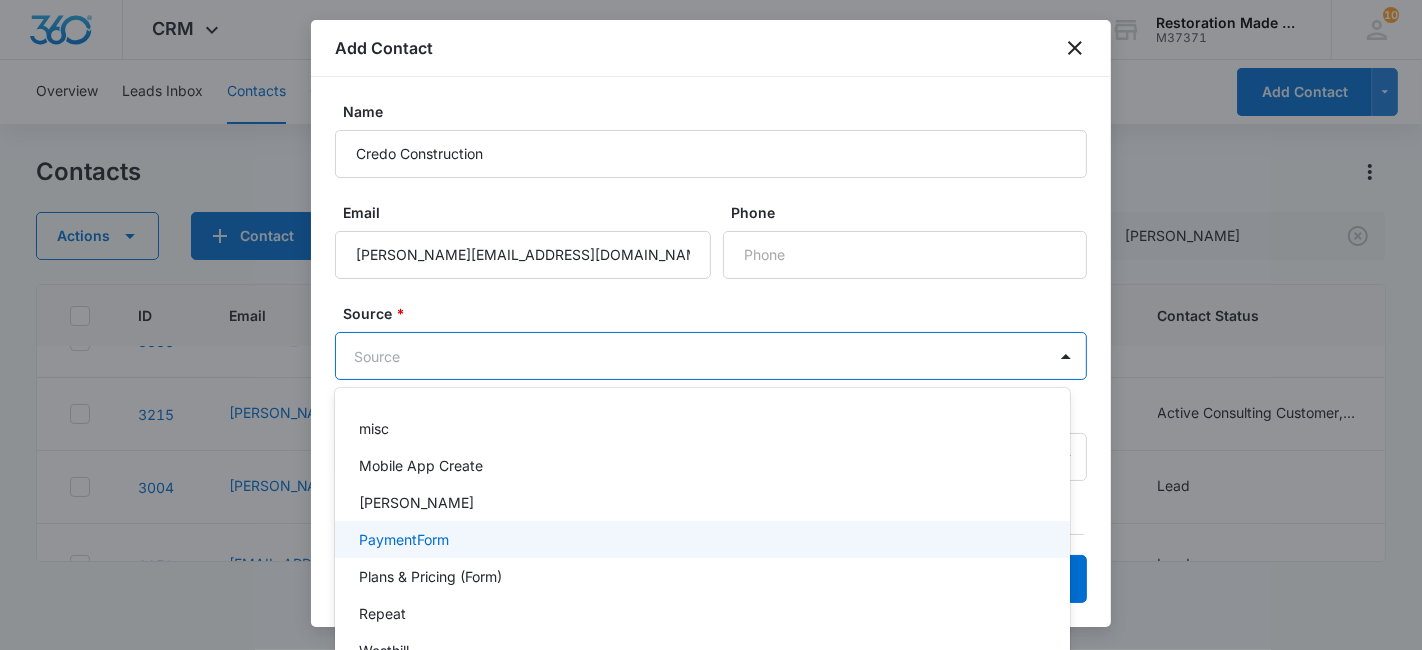 scroll, scrollTop: 382, scrollLeft: 0, axis: vertical 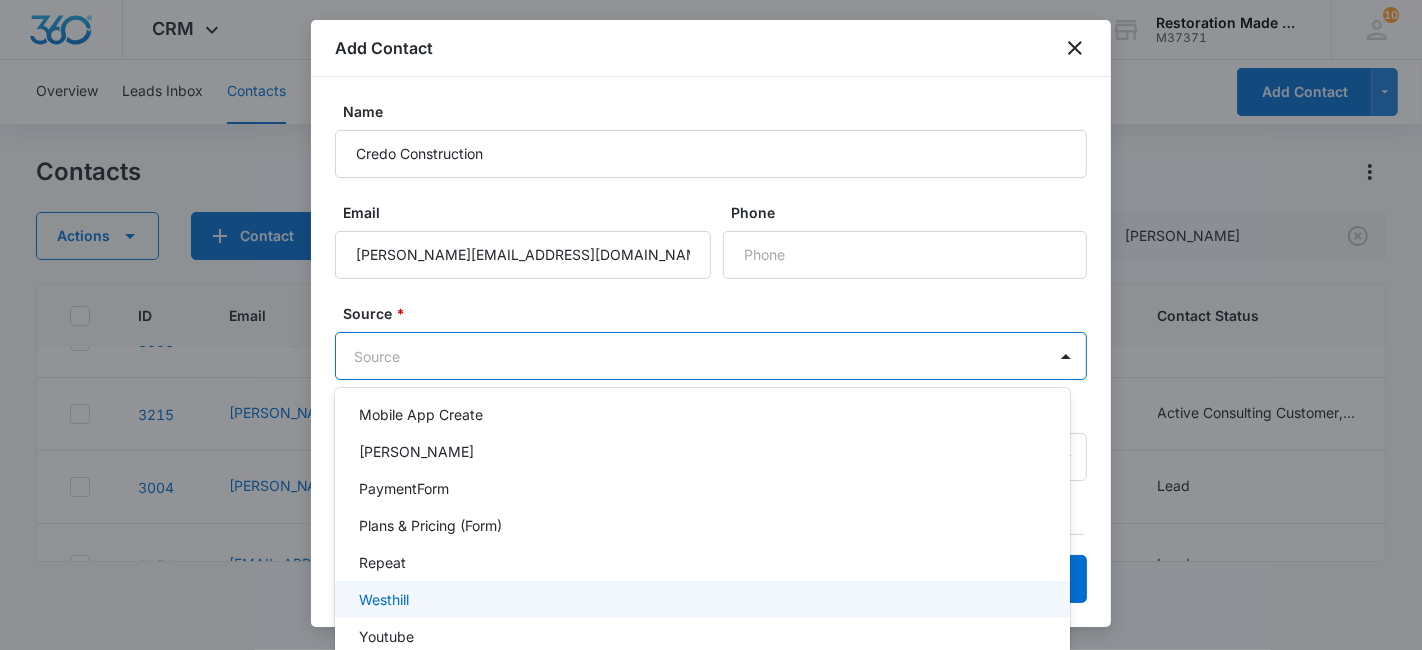 click on "Westhill" at bounding box center (384, 599) 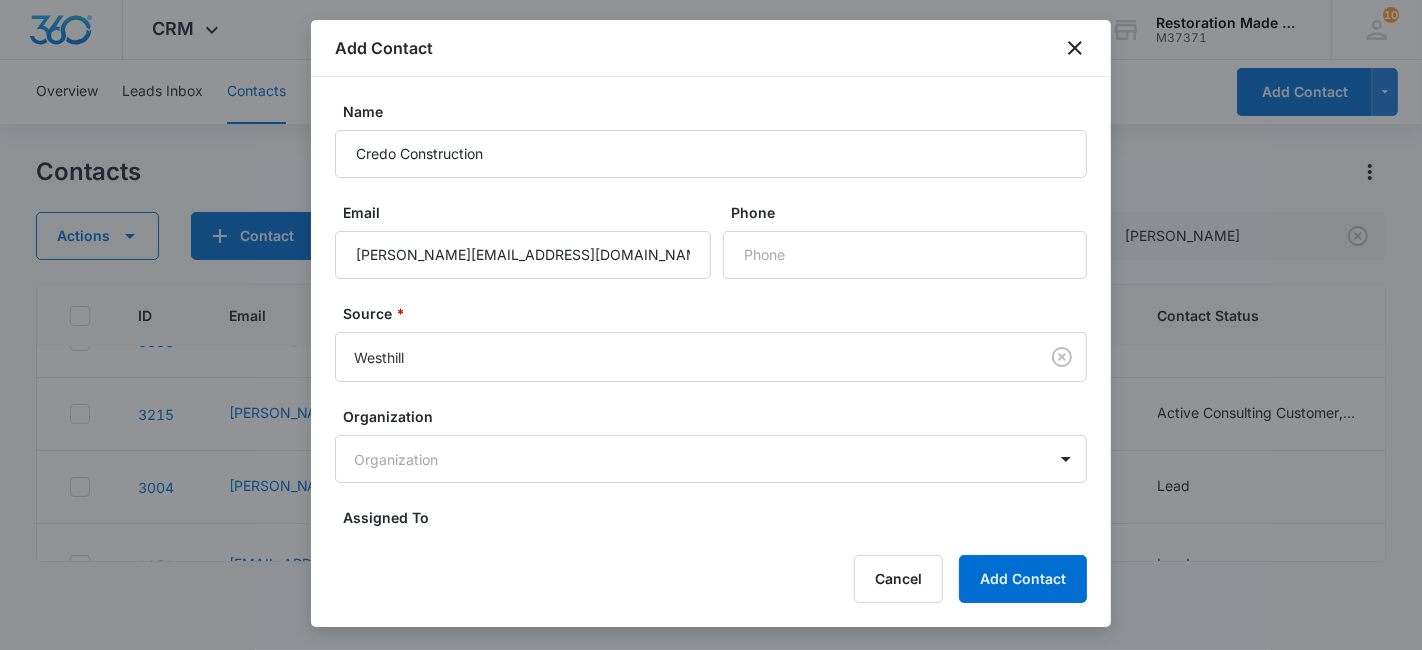 click on "Assigned To" at bounding box center [719, 517] 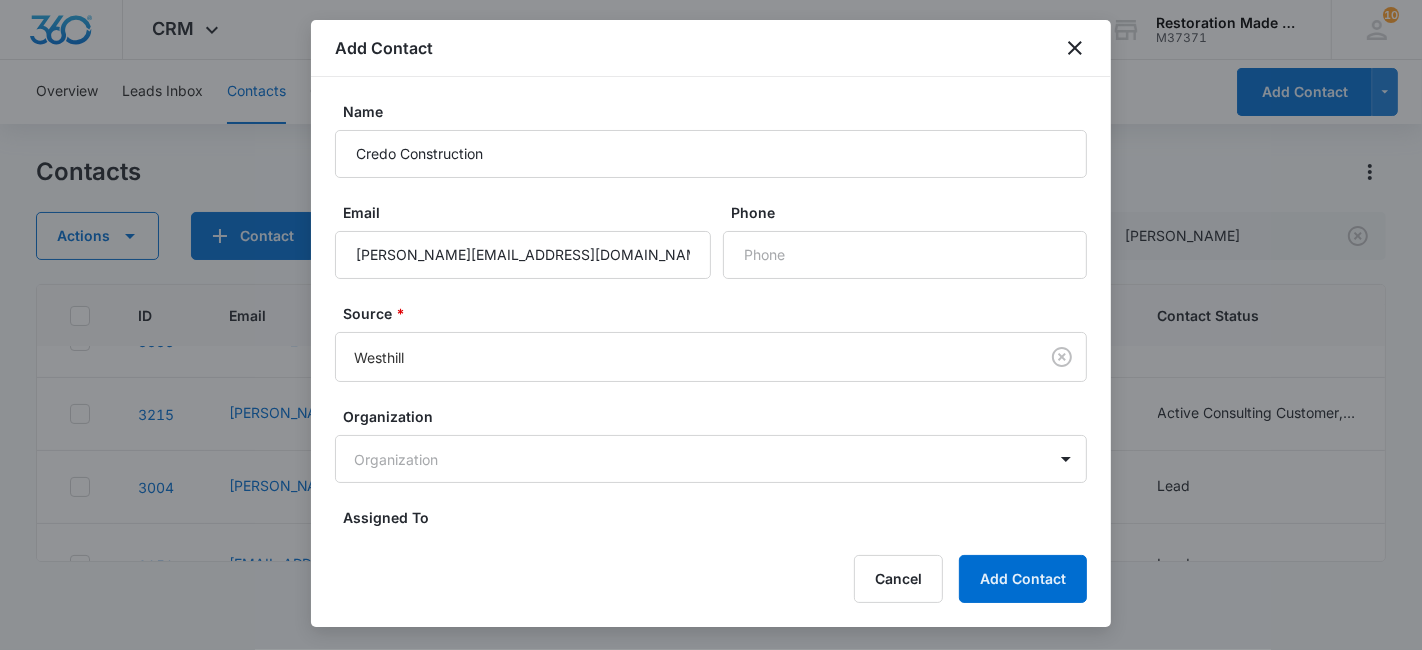 click on "Assigned To" at bounding box center [719, 517] 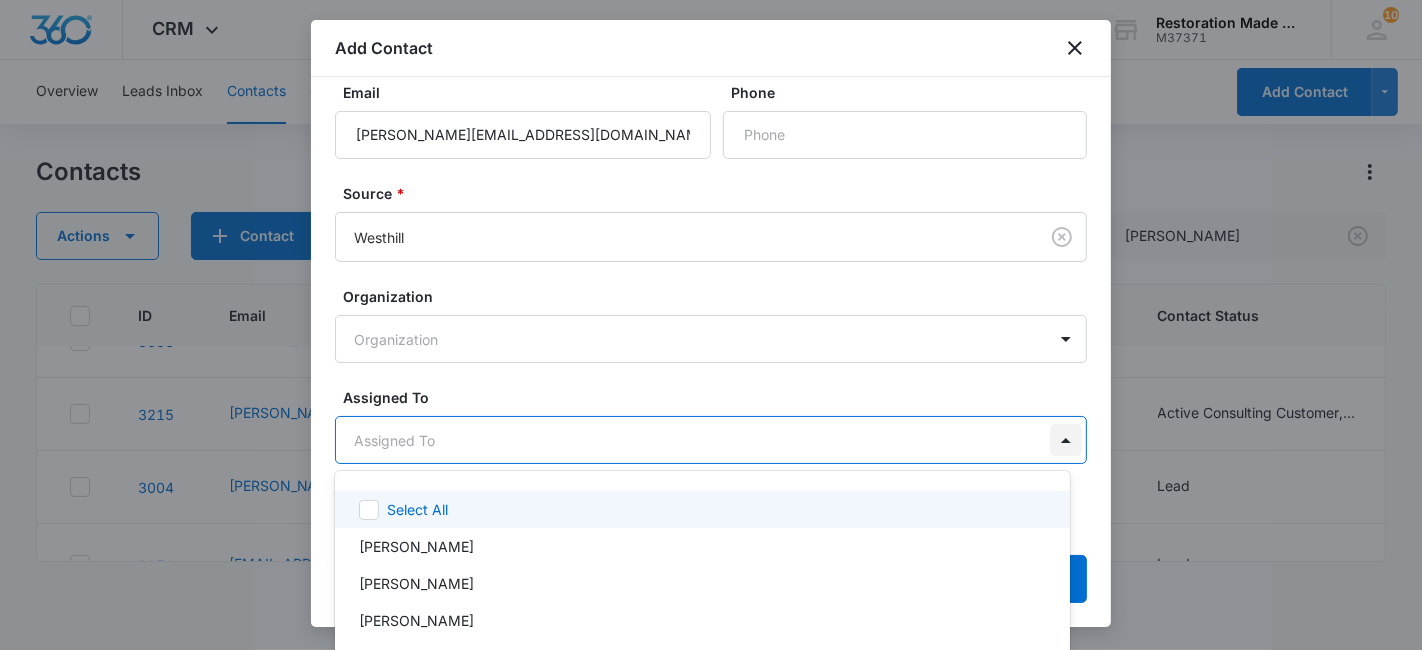 click on "CRM Apps Reputation Websites Forms CRM Email Social Payments Content Ads Intelligence Files Brand Settings Restoration Made Simple M37371 Your Accounts View All 10 NC Nate Cisney nate@rmsconsultingfirm.com My Profile 10 Notifications Support Logout Terms & Conditions   •   Privacy Policy Overview Leads Inbox Contacts Organizations History Deals Projects Tasks Calendar Lists Reports Settings Add Contact Contacts Actions Contact Import Contacts Filters andrew ID Email Phone # Attempts Contact Name Contact Status Assigned To Created Date Contact Type Company Name How did you hear about us? Address 3605 andrew@ccsrestore.com --- --- A Andrew Lead --- Jun 5, 2025 Lead --- --- --- 3541 andrew.brock@pauldavis.com --- --- A Andrew Lead --- Jun 5, 2025 Lead --- --- --- 3336 andrew.willis@vecima.com --- --- A Andrew Lead --- May 24, 2025 Lead --- --- --- 3215 andrew@breathedeeper.com (541) 977-5544 --- AC Andrew Canfield-Mountain Air Restoration Active Consulting Customer, Lead Nate Cisney Apr 17, 2025 Oregon 3004" at bounding box center [711, 325] 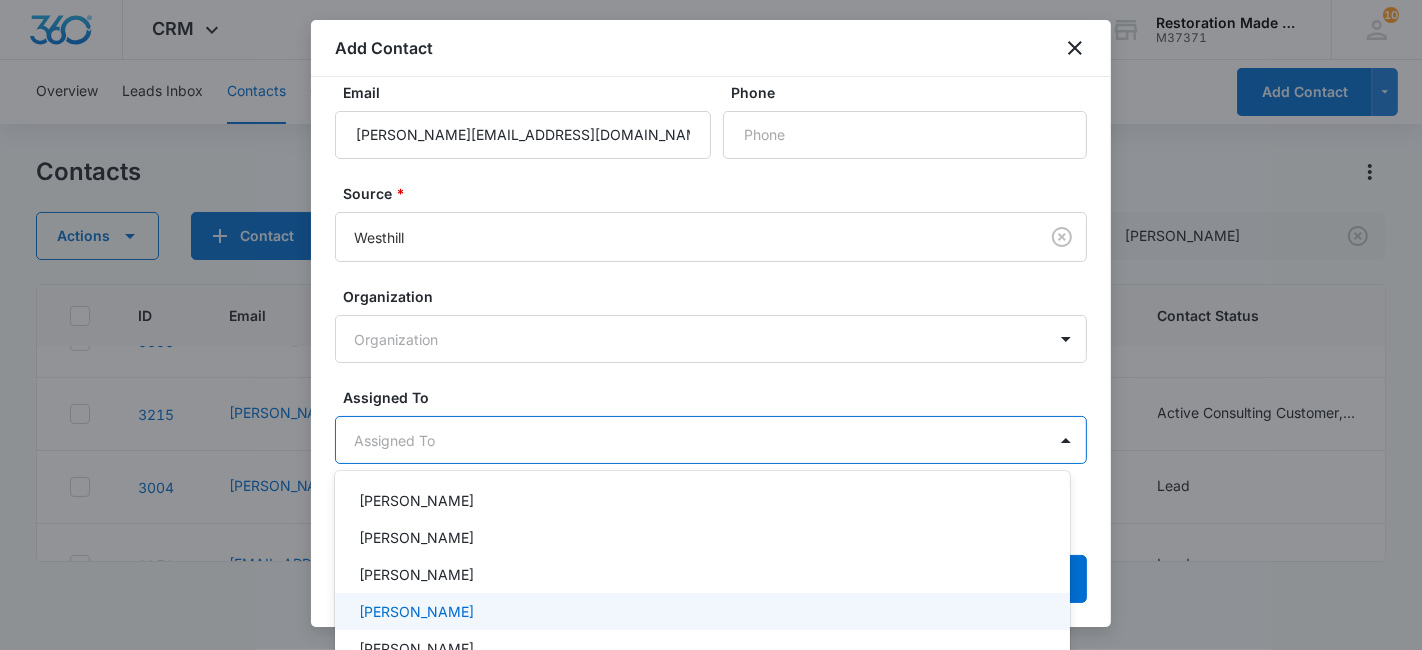 scroll, scrollTop: 59, scrollLeft: 0, axis: vertical 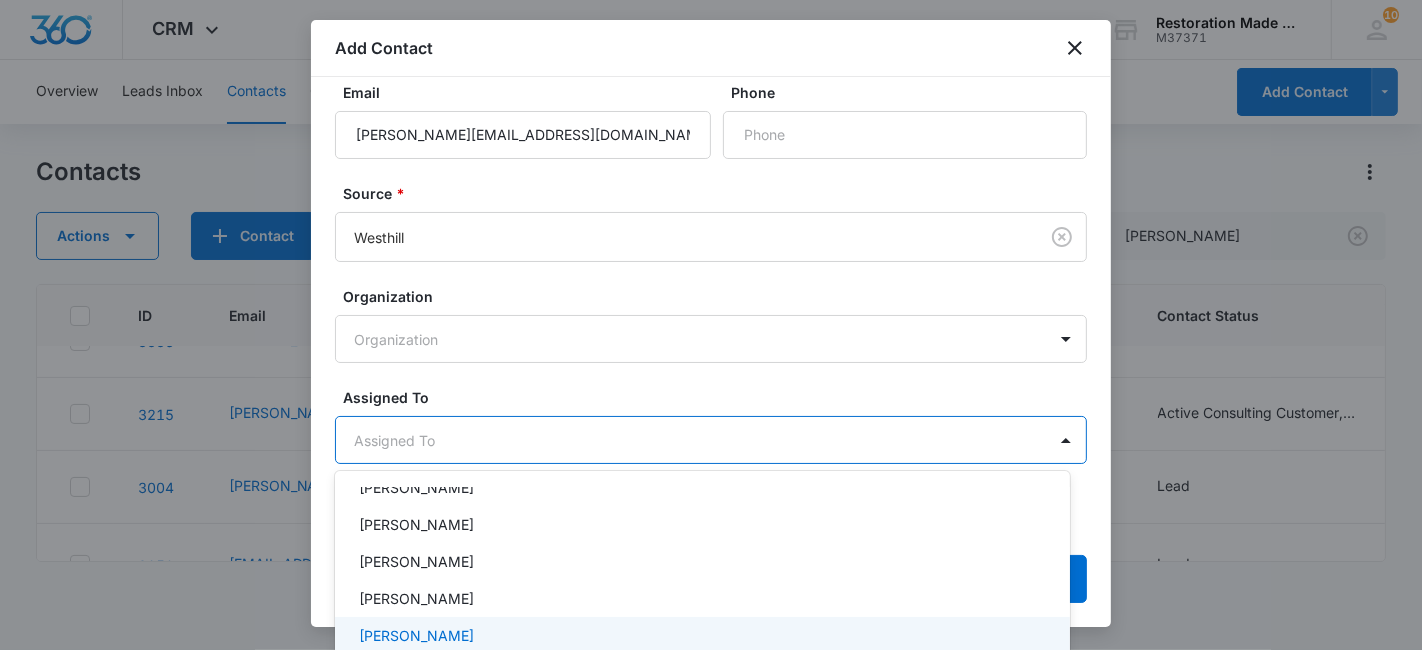 click on "[PERSON_NAME]" at bounding box center [416, 635] 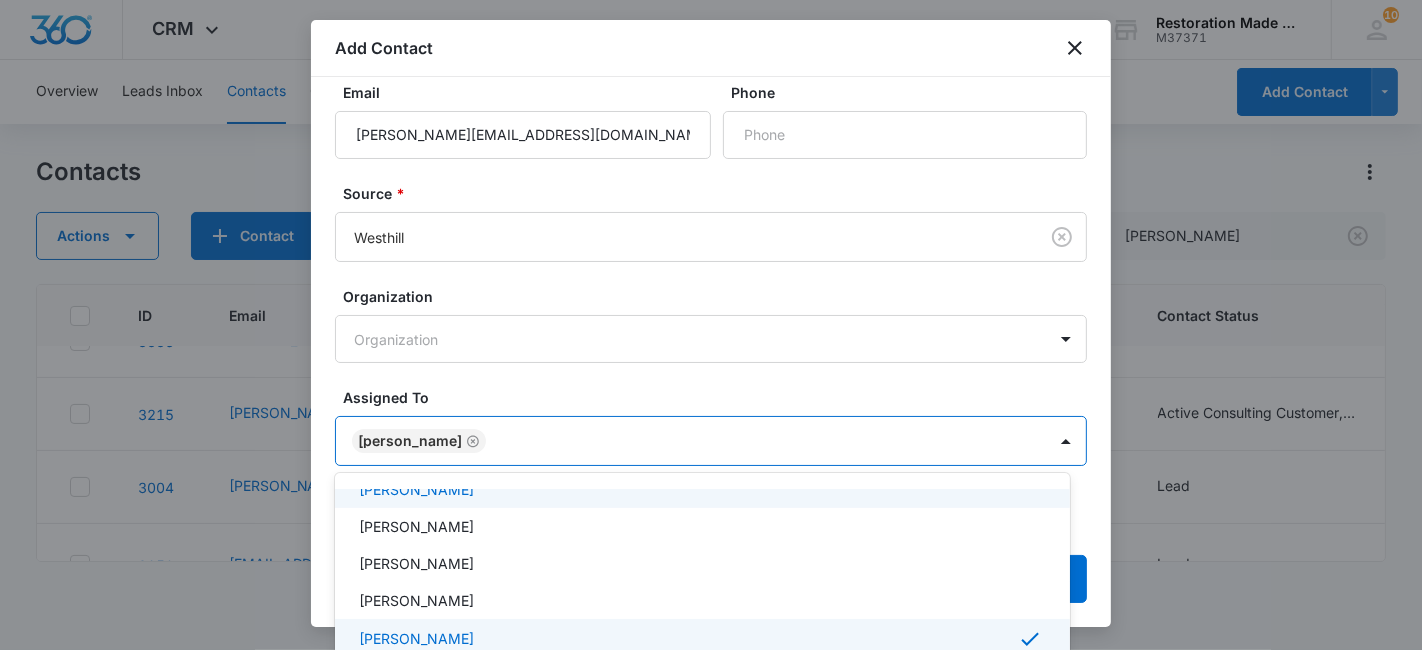 click at bounding box center (711, 325) 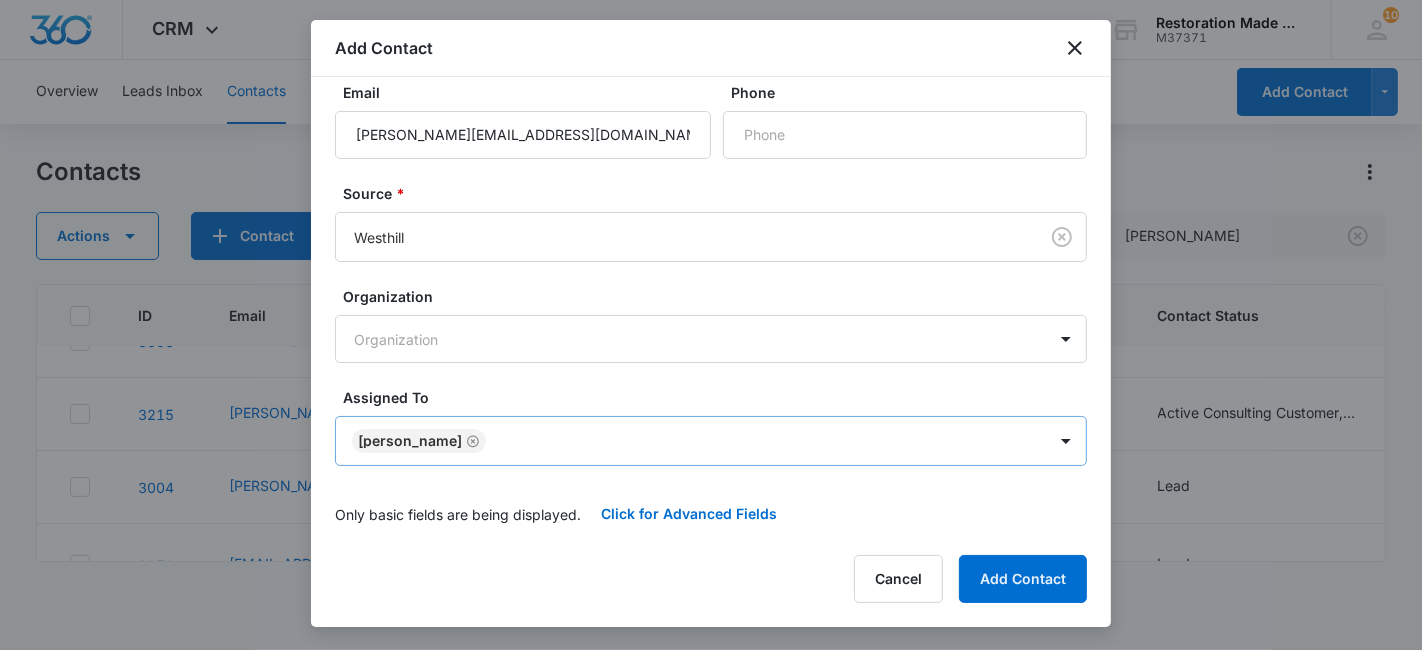 scroll, scrollTop: 121, scrollLeft: 0, axis: vertical 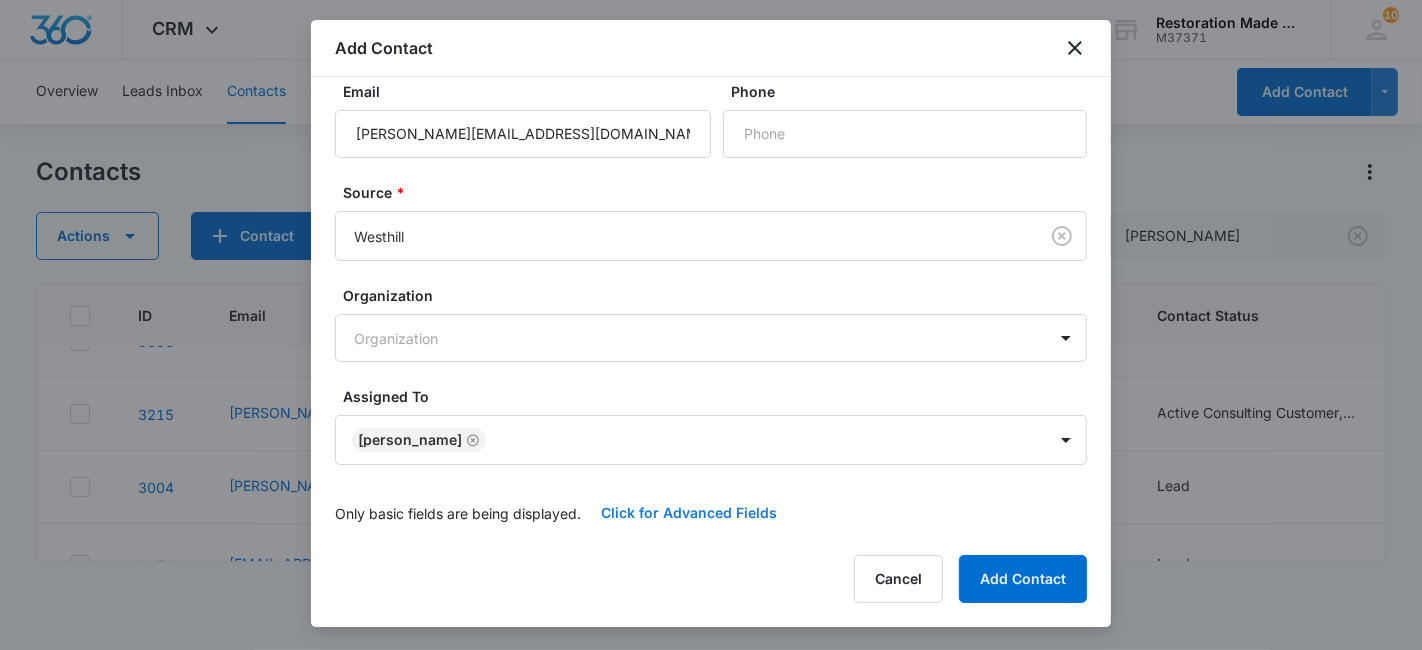 click on "Click for Advanced Fields" at bounding box center (689, 513) 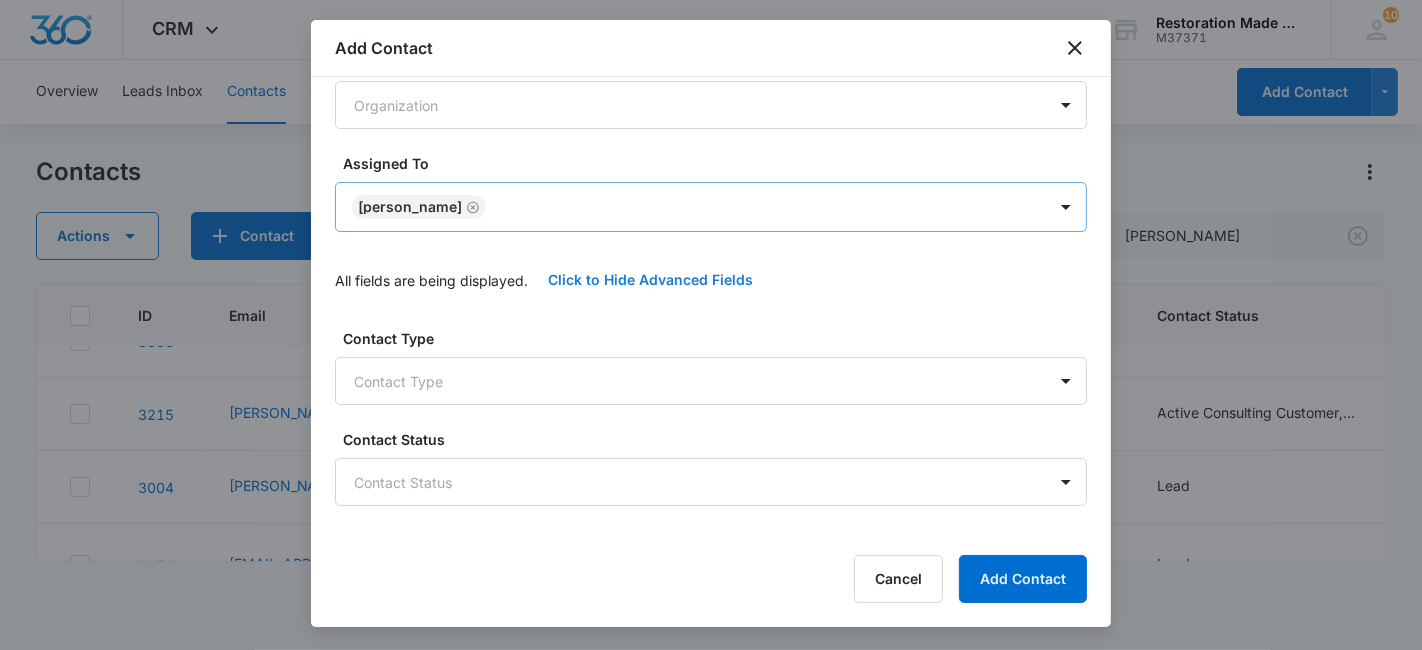 scroll, scrollTop: 359, scrollLeft: 0, axis: vertical 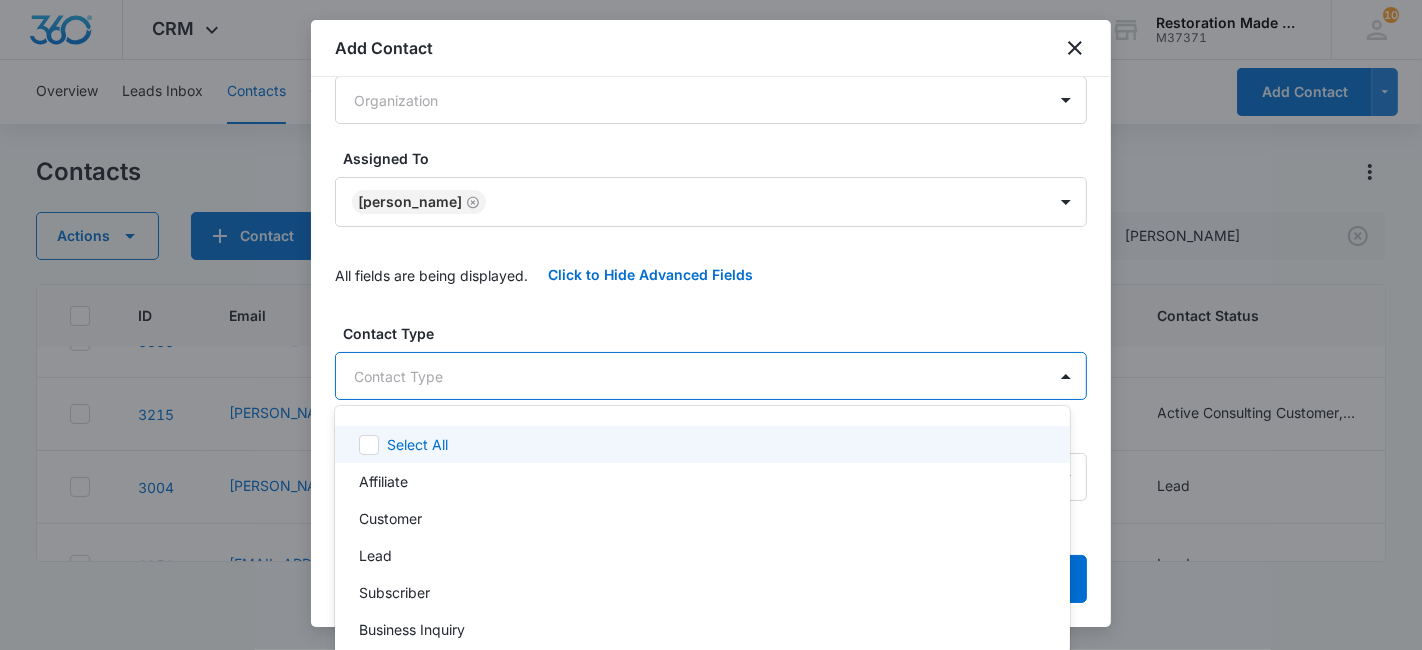 click on "CRM Apps Reputation Websites Forms CRM Email Social Payments Content Ads Intelligence Files Brand Settings Restoration Made Simple M37371 Your Accounts View All 10 NC Nate Cisney nate@rmsconsultingfirm.com My Profile 10 Notifications Support Logout Terms & Conditions   •   Privacy Policy Overview Leads Inbox Contacts Organizations History Deals Projects Tasks Calendar Lists Reports Settings Add Contact Contacts Actions Contact Import Contacts Filters andrew ID Email Phone # Attempts Contact Name Contact Status Assigned To Created Date Contact Type Company Name How did you hear about us? Address 3605 andrew@ccsrestore.com --- --- A Andrew Lead --- Jun 5, 2025 Lead --- --- --- 3541 andrew.brock@pauldavis.com --- --- A Andrew Lead --- Jun 5, 2025 Lead --- --- --- 3336 andrew.willis@vecima.com --- --- A Andrew Lead --- May 24, 2025 Lead --- --- --- 3215 andrew@breathedeeper.com (541) 977-5544 --- AC Andrew Canfield-Mountain Air Restoration Active Consulting Customer, Lead Nate Cisney Apr 17, 2025 Oregon 3004" at bounding box center (711, 325) 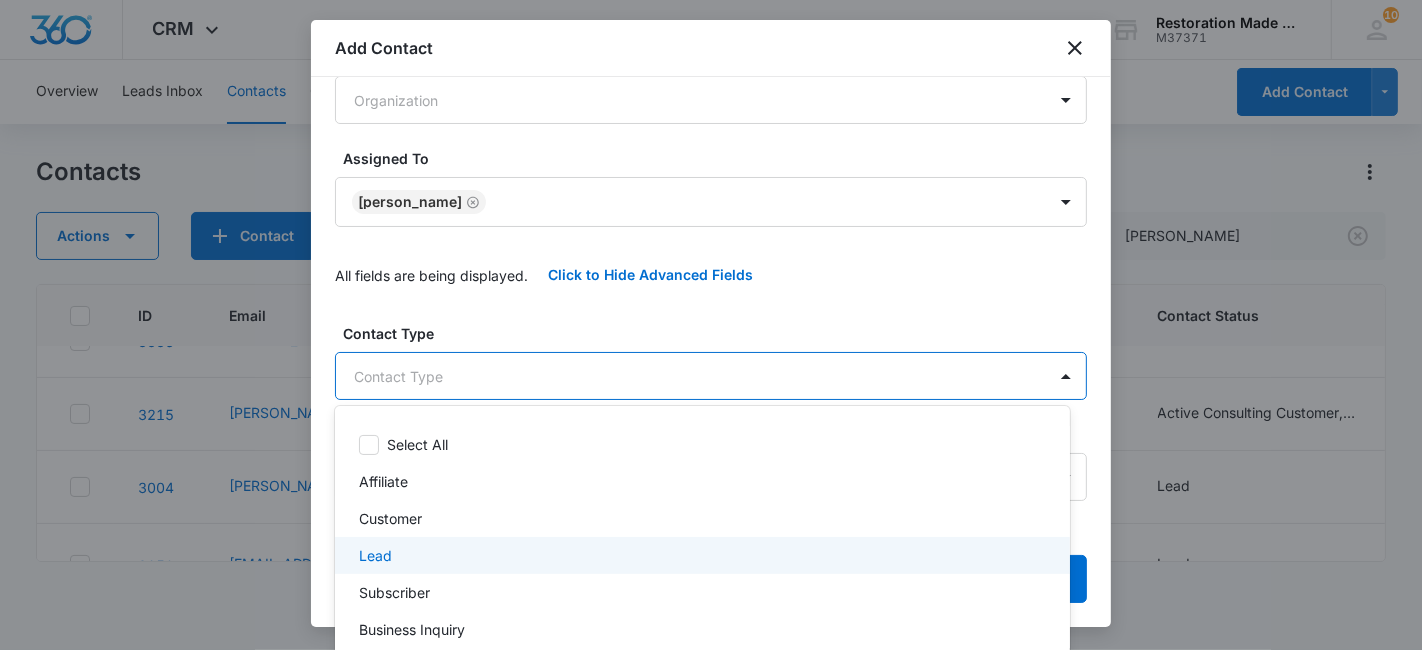 click on "Lead" at bounding box center (700, 555) 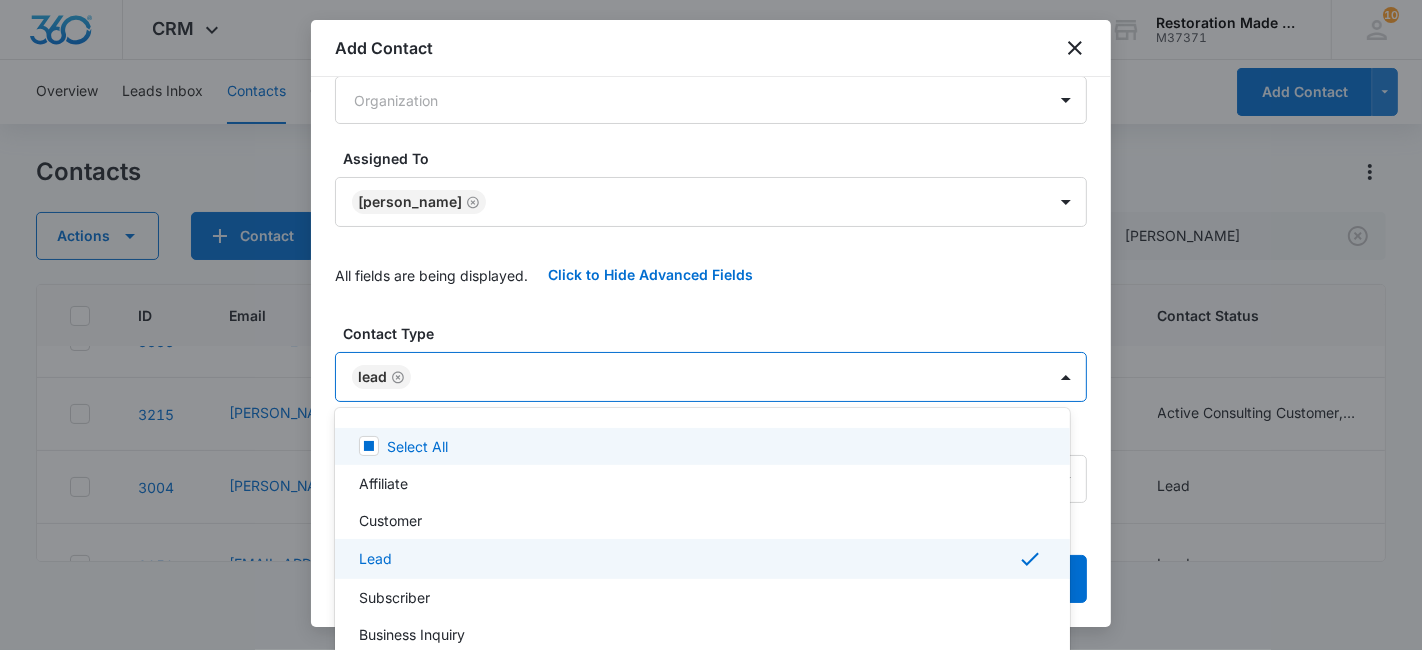 click at bounding box center (711, 325) 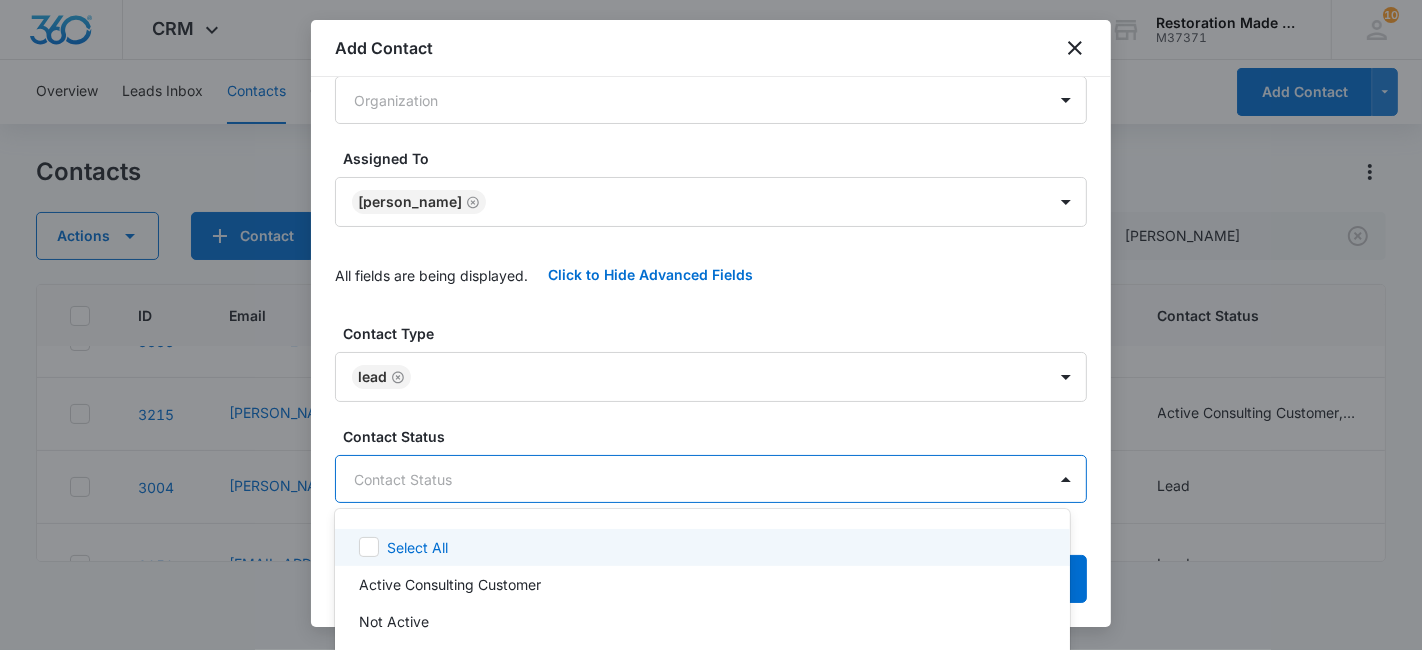 click on "CRM Apps Reputation Websites Forms CRM Email Social Payments Content Ads Intelligence Files Brand Settings Restoration Made Simple M37371 Your Accounts View All 10 NC Nate Cisney nate@rmsconsultingfirm.com My Profile 10 Notifications Support Logout Terms & Conditions   •   Privacy Policy Overview Leads Inbox Contacts Organizations History Deals Projects Tasks Calendar Lists Reports Settings Add Contact Contacts Actions Contact Import Contacts Filters andrew ID Email Phone # Attempts Contact Name Contact Status Assigned To Created Date Contact Type Company Name How did you hear about us? Address 3605 andrew@ccsrestore.com --- --- A Andrew Lead --- Jun 5, 2025 Lead --- --- --- 3541 andrew.brock@pauldavis.com --- --- A Andrew Lead --- Jun 5, 2025 Lead --- --- --- 3336 andrew.willis@vecima.com --- --- A Andrew Lead --- May 24, 2025 Lead --- --- --- 3215 andrew@breathedeeper.com (541) 977-5544 --- AC Andrew Canfield-Mountain Air Restoration Active Consulting Customer, Lead Nate Cisney Apr 17, 2025 Oregon 3004" at bounding box center (711, 325) 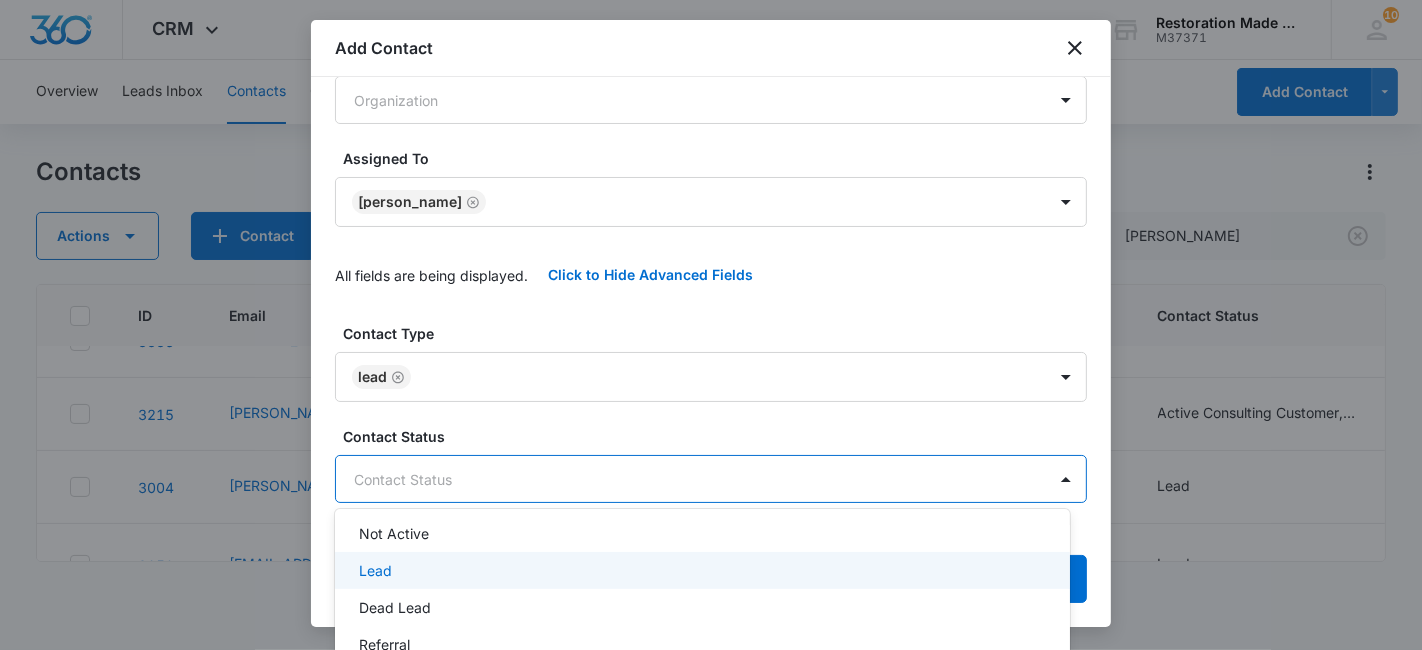 scroll, scrollTop: 93, scrollLeft: 0, axis: vertical 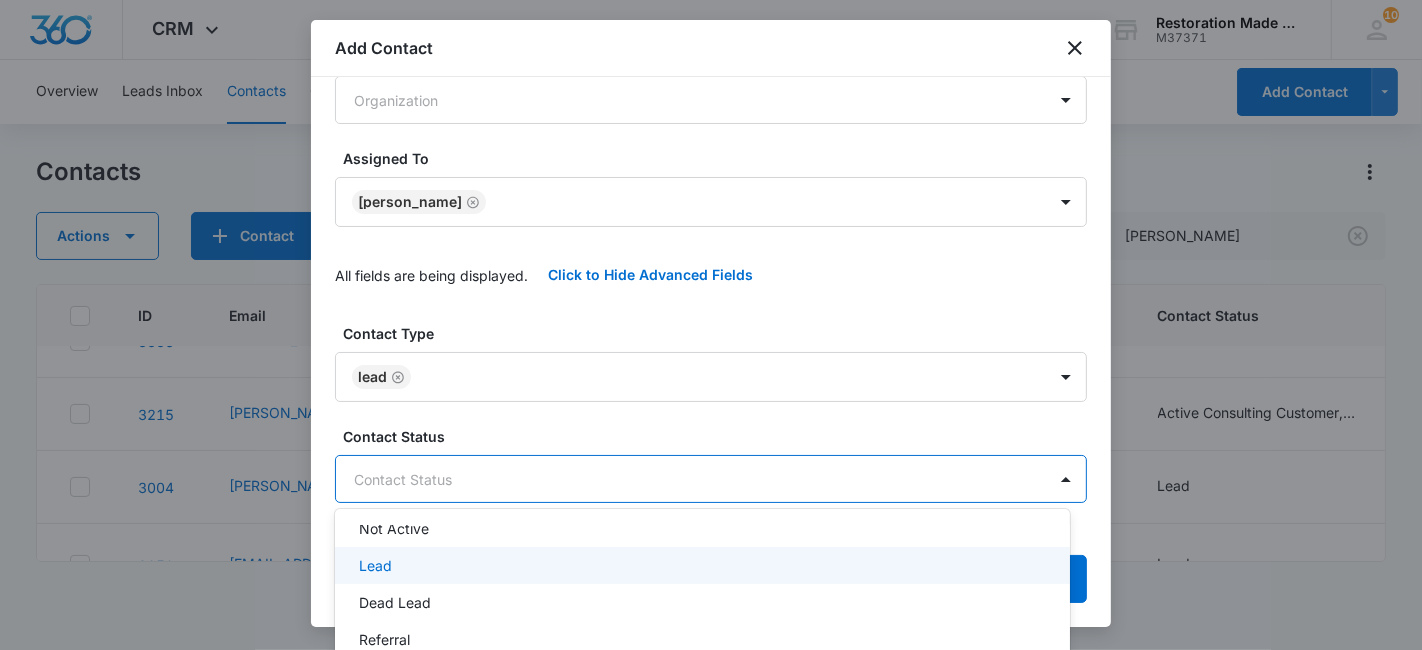 click on "Lead" at bounding box center (700, 565) 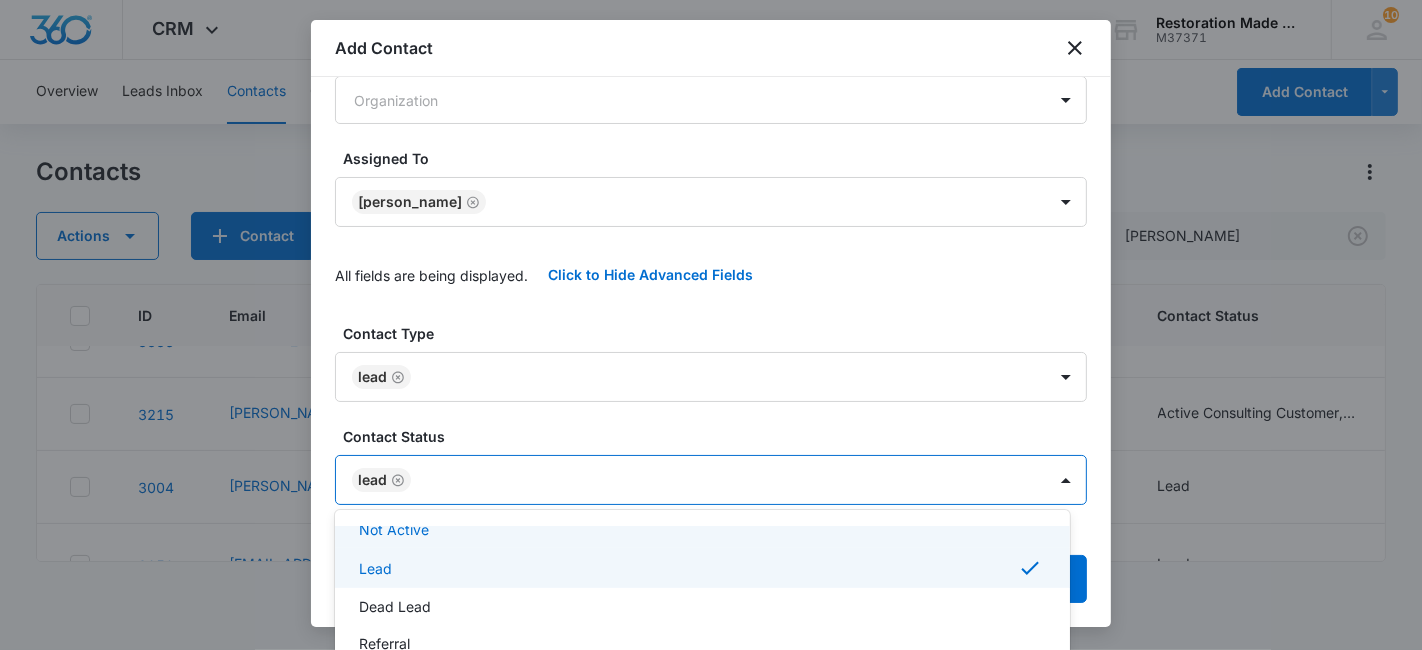 click at bounding box center (711, 325) 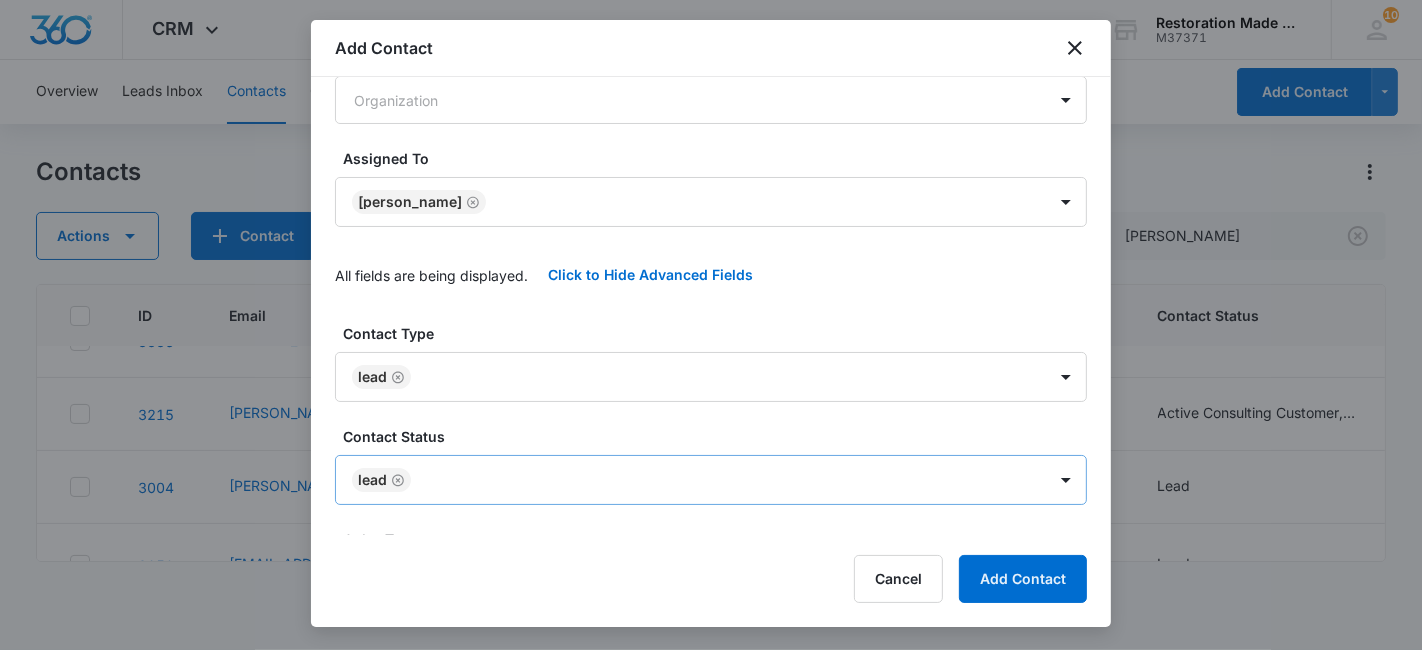 click on "CRM Apps Reputation Websites Forms CRM Email Social Payments Content Ads Intelligence Files Brand Settings Restoration Made Simple M37371 Your Accounts View All 10 NC Nate Cisney nate@rmsconsultingfirm.com My Profile 10 Notifications Support Logout Terms & Conditions   •   Privacy Policy Overview Leads Inbox Contacts Organizations History Deals Projects Tasks Calendar Lists Reports Settings Add Contact Contacts Actions Contact Import Contacts Filters andrew ID Email Phone # Attempts Contact Name Contact Status Assigned To Created Date Contact Type Company Name How did you hear about us? Address 3605 andrew@ccsrestore.com --- --- A Andrew Lead --- Jun 5, 2025 Lead --- --- --- 3541 andrew.brock@pauldavis.com --- --- A Andrew Lead --- Jun 5, 2025 Lead --- --- --- 3336 andrew.willis@vecima.com --- --- A Andrew Lead --- May 24, 2025 Lead --- --- --- 3215 andrew@breathedeeper.com (541) 977-5544 --- AC Andrew Canfield-Mountain Air Restoration Active Consulting Customer, Lead Nate Cisney Apr 17, 2025 Oregon 3004" at bounding box center [711, 325] 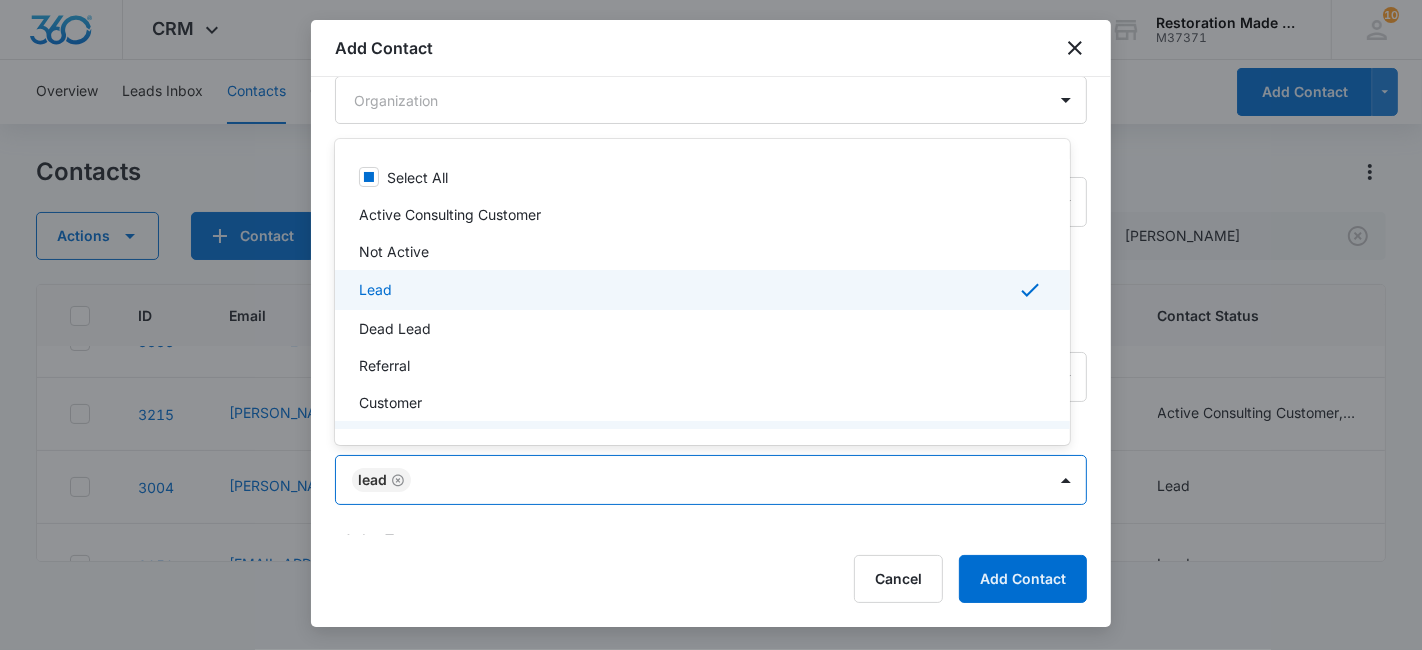 scroll, scrollTop: 41, scrollLeft: 0, axis: vertical 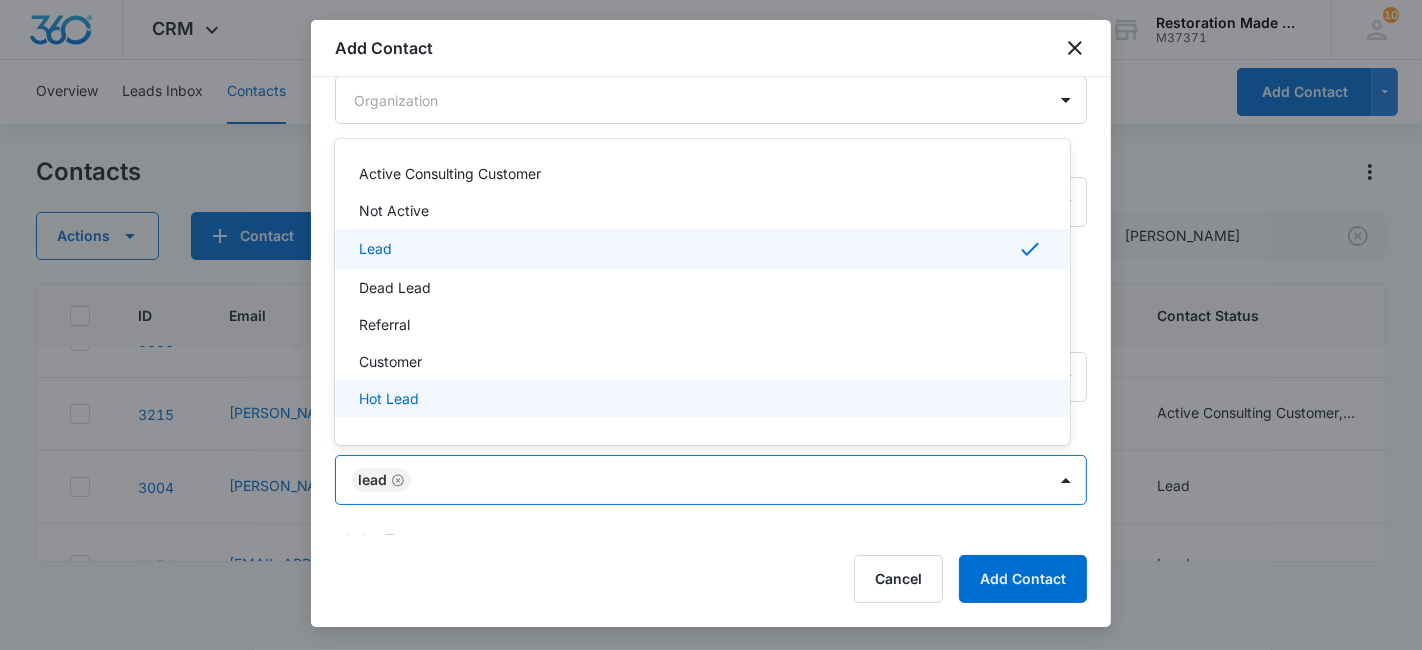click on "Hot Lead" at bounding box center [389, 398] 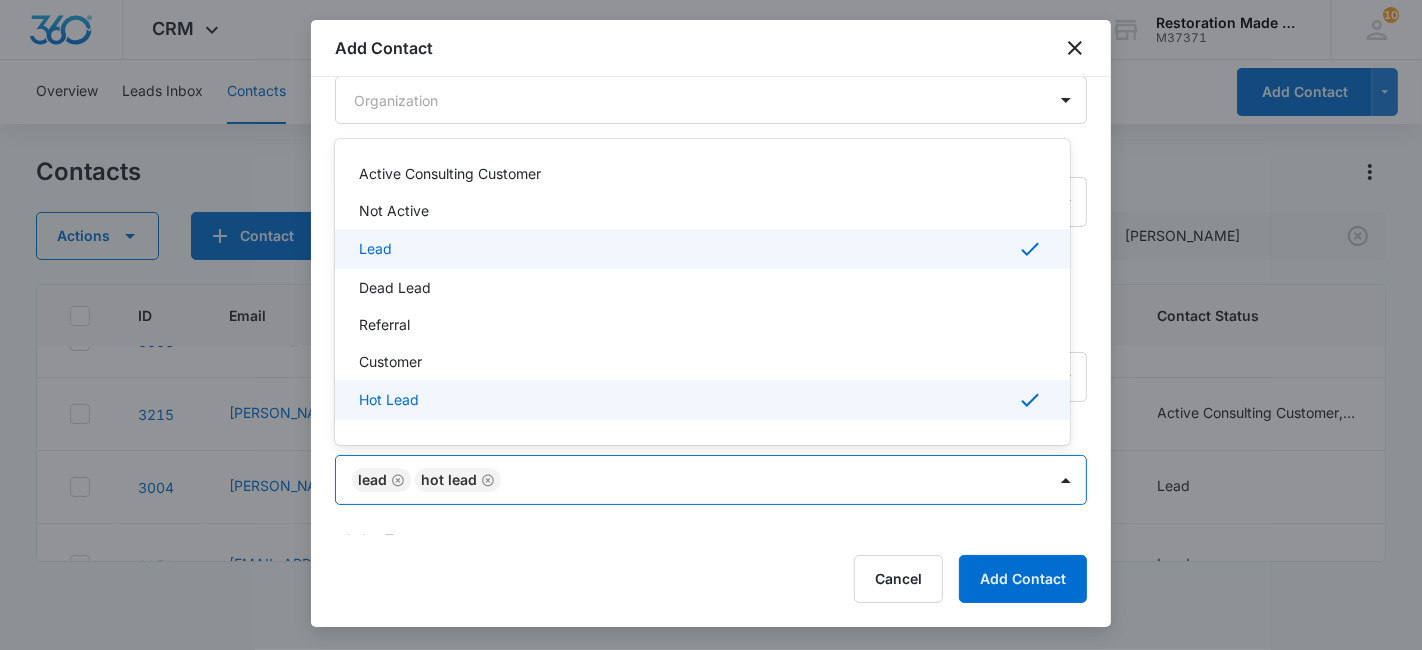 click at bounding box center (711, 325) 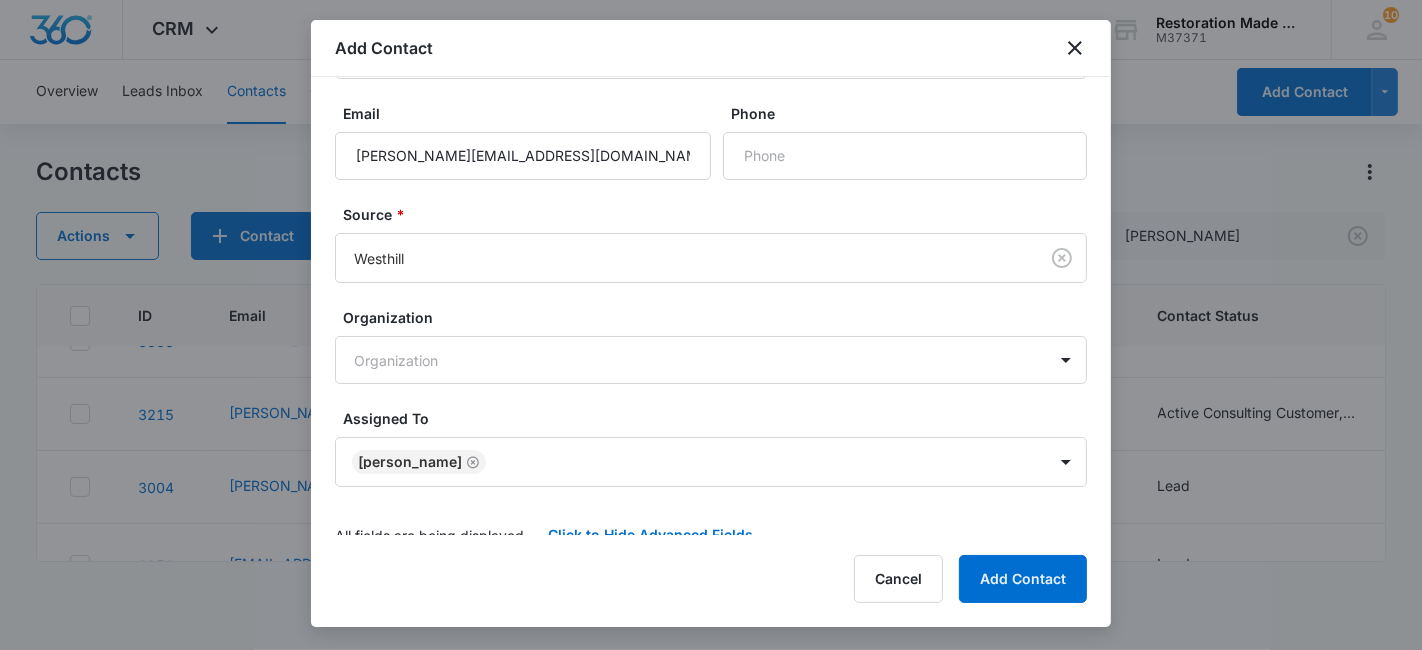 scroll, scrollTop: 0, scrollLeft: 0, axis: both 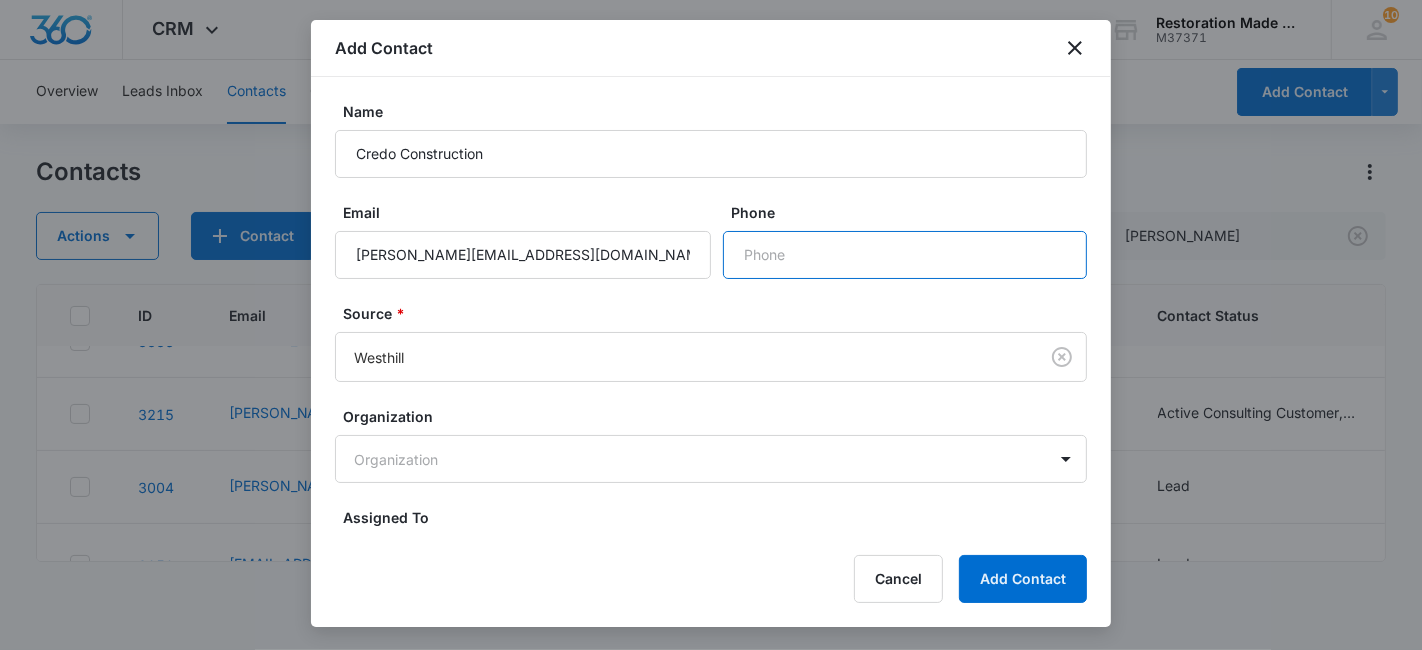 click on "Phone" at bounding box center [905, 255] 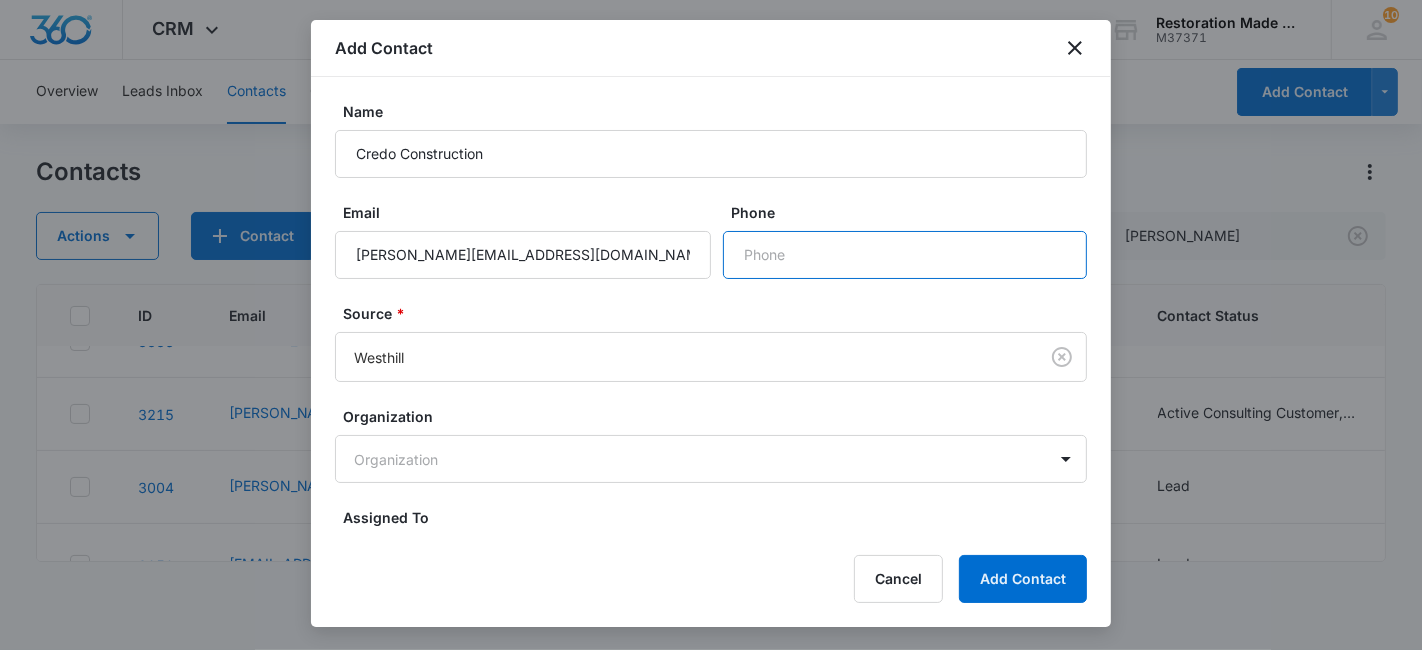click on "Phone" at bounding box center [905, 255] 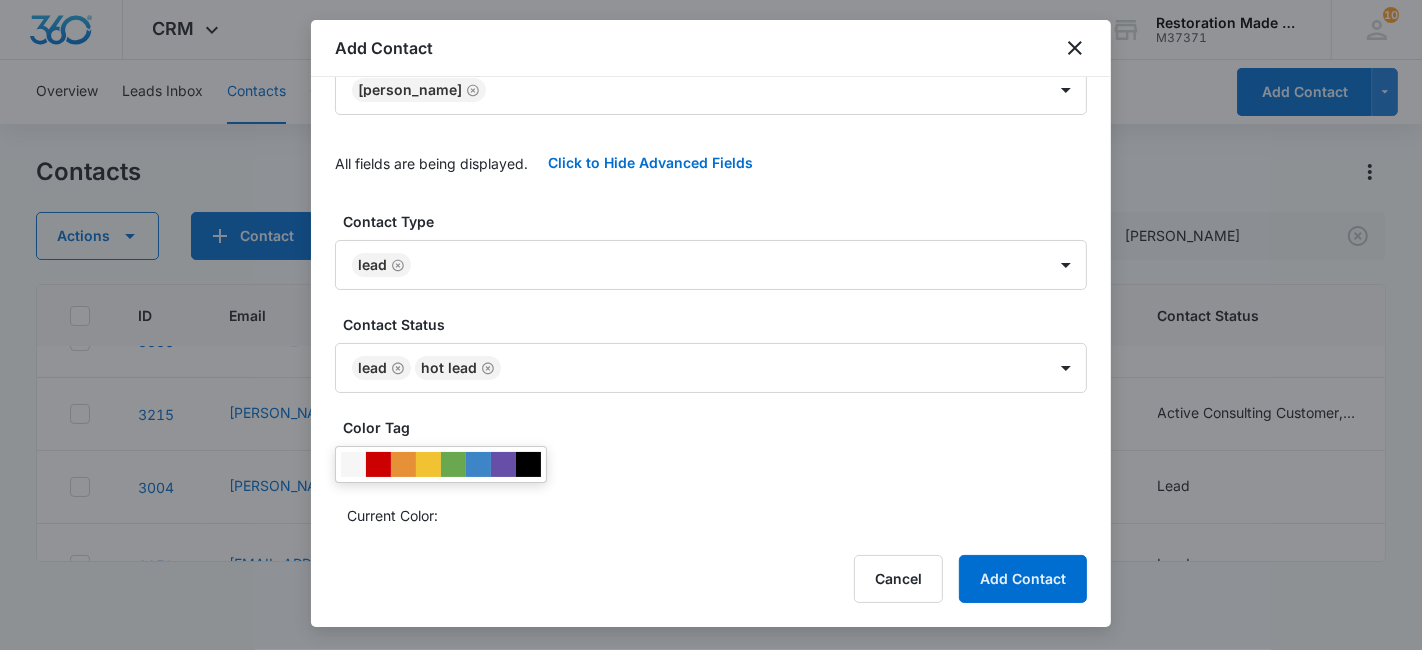 scroll, scrollTop: 472, scrollLeft: 0, axis: vertical 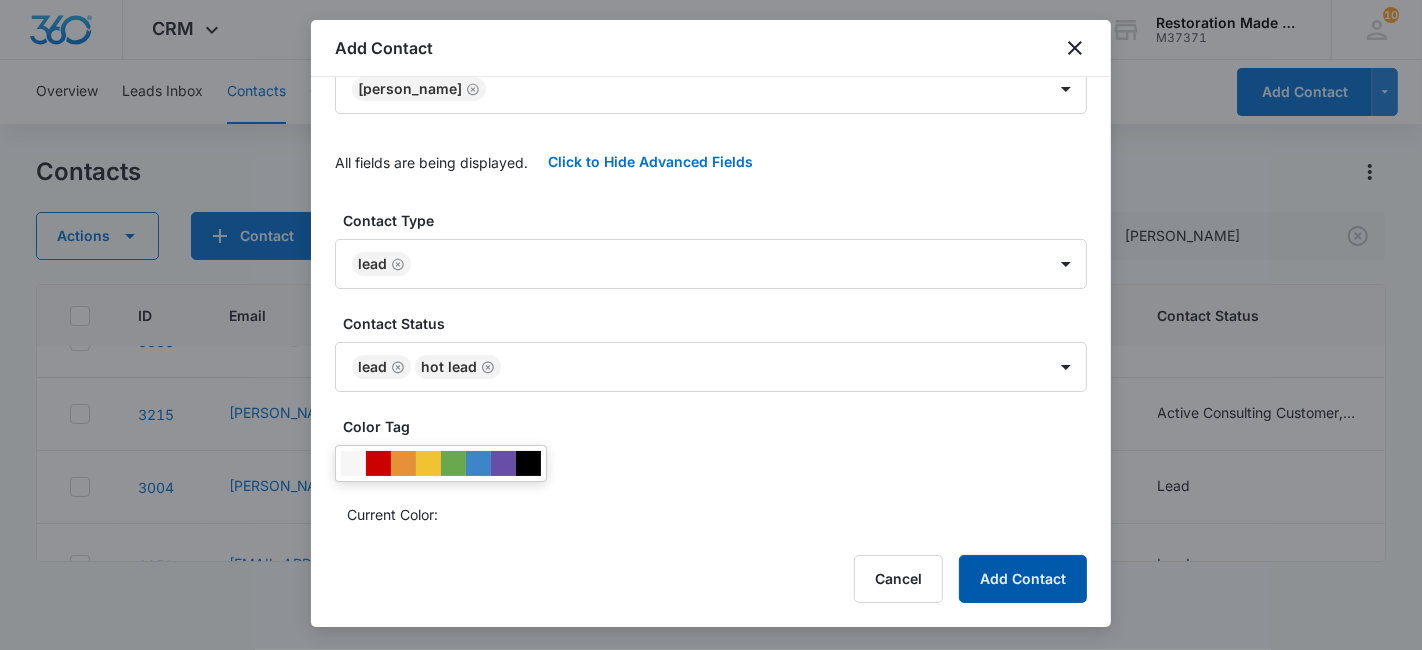 type on "(408) 234-4261" 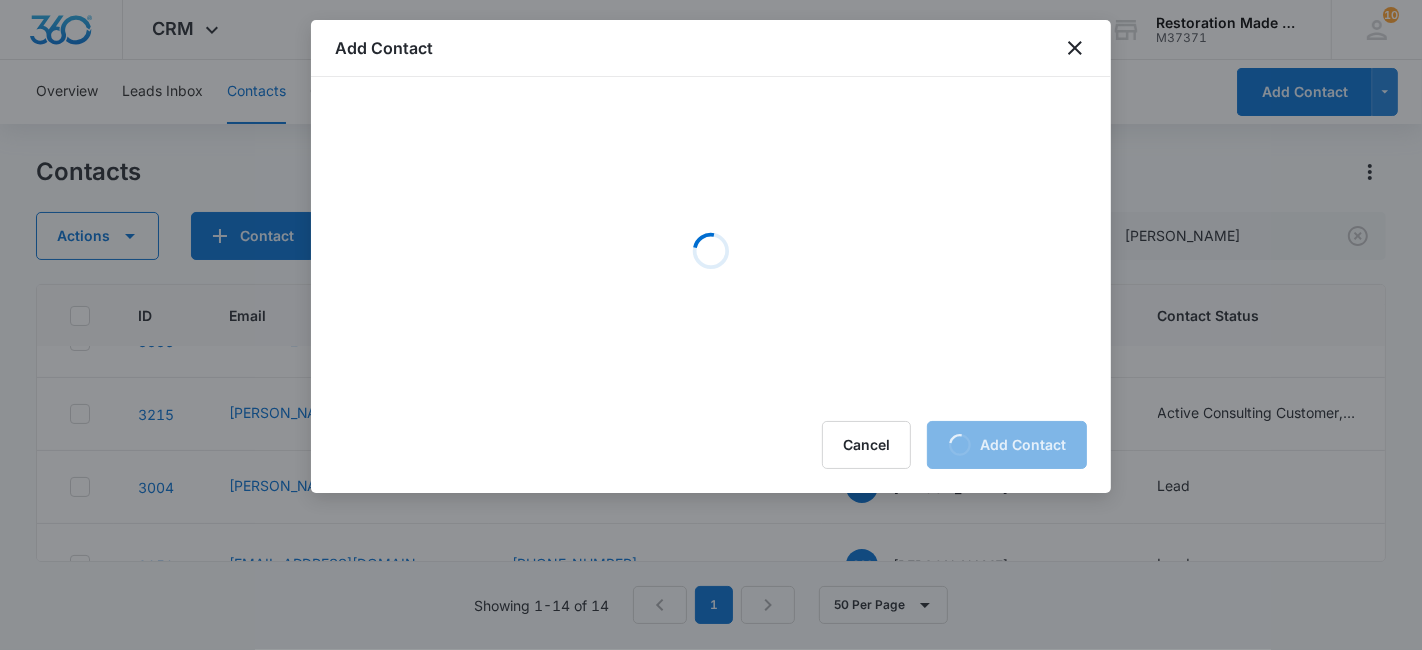 scroll, scrollTop: 0, scrollLeft: 0, axis: both 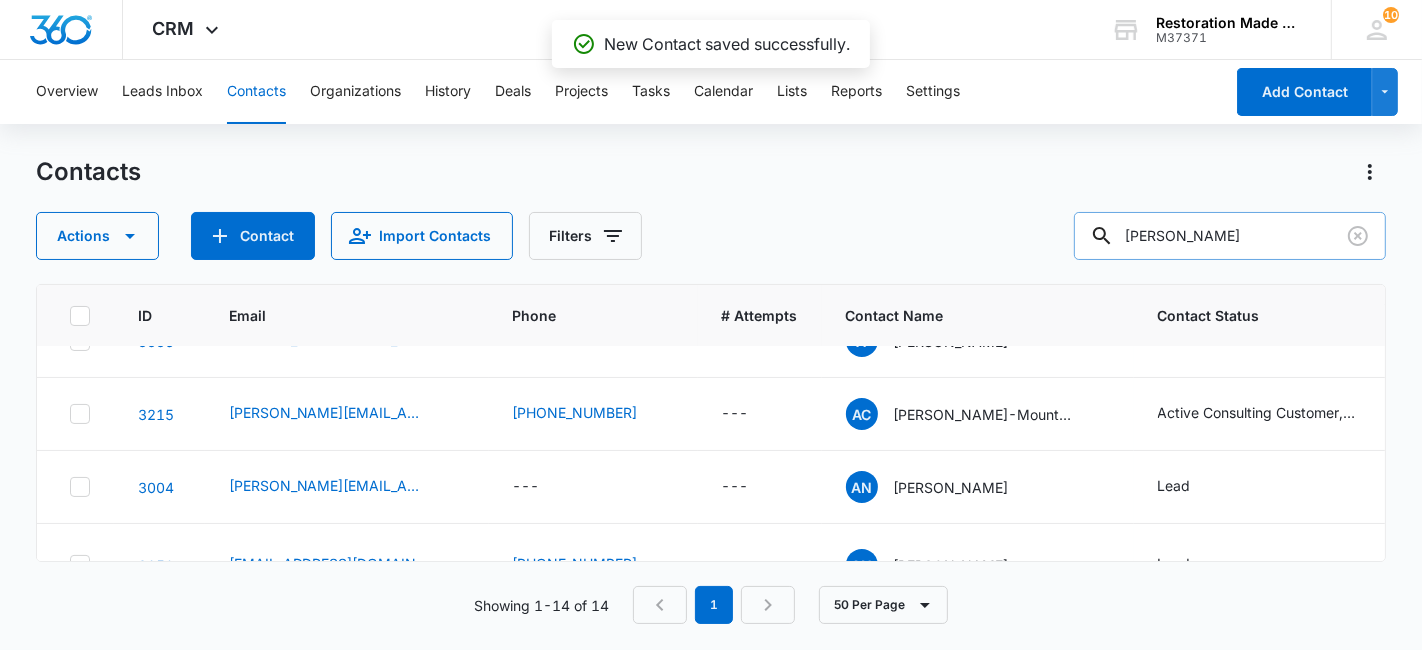 click on "andrew" at bounding box center [1230, 236] 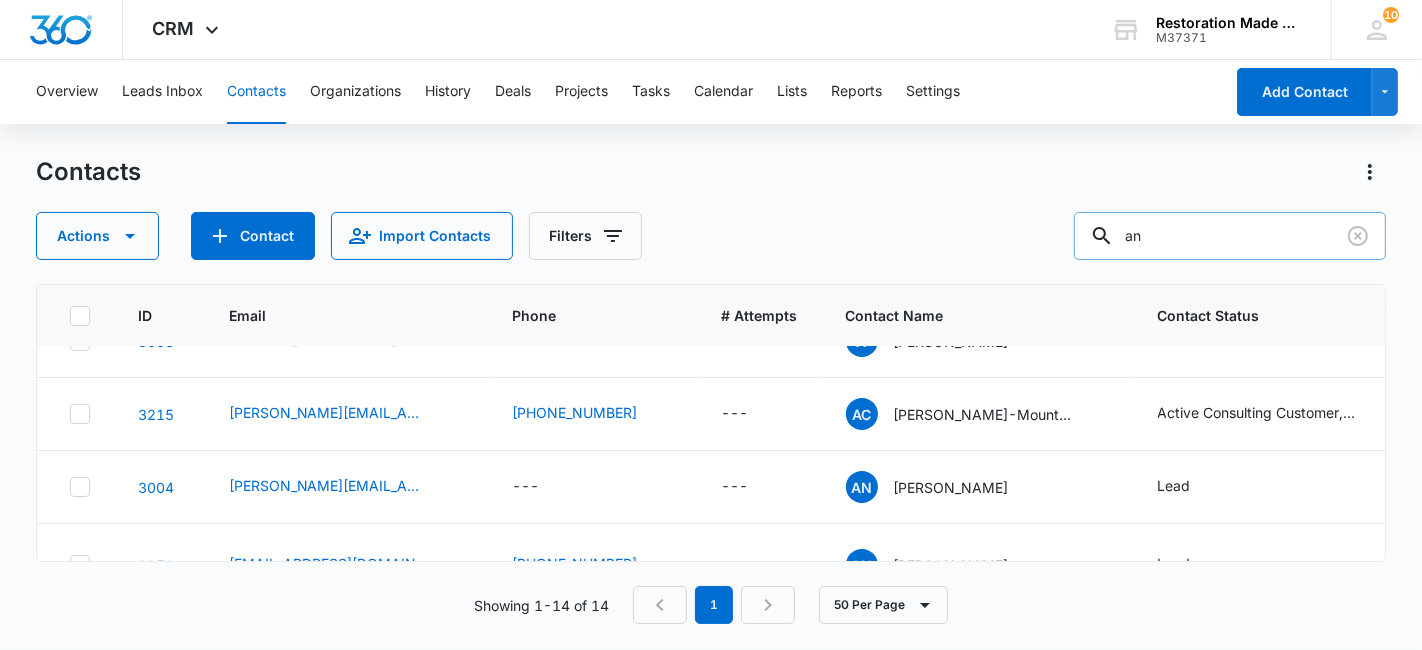 type on "a" 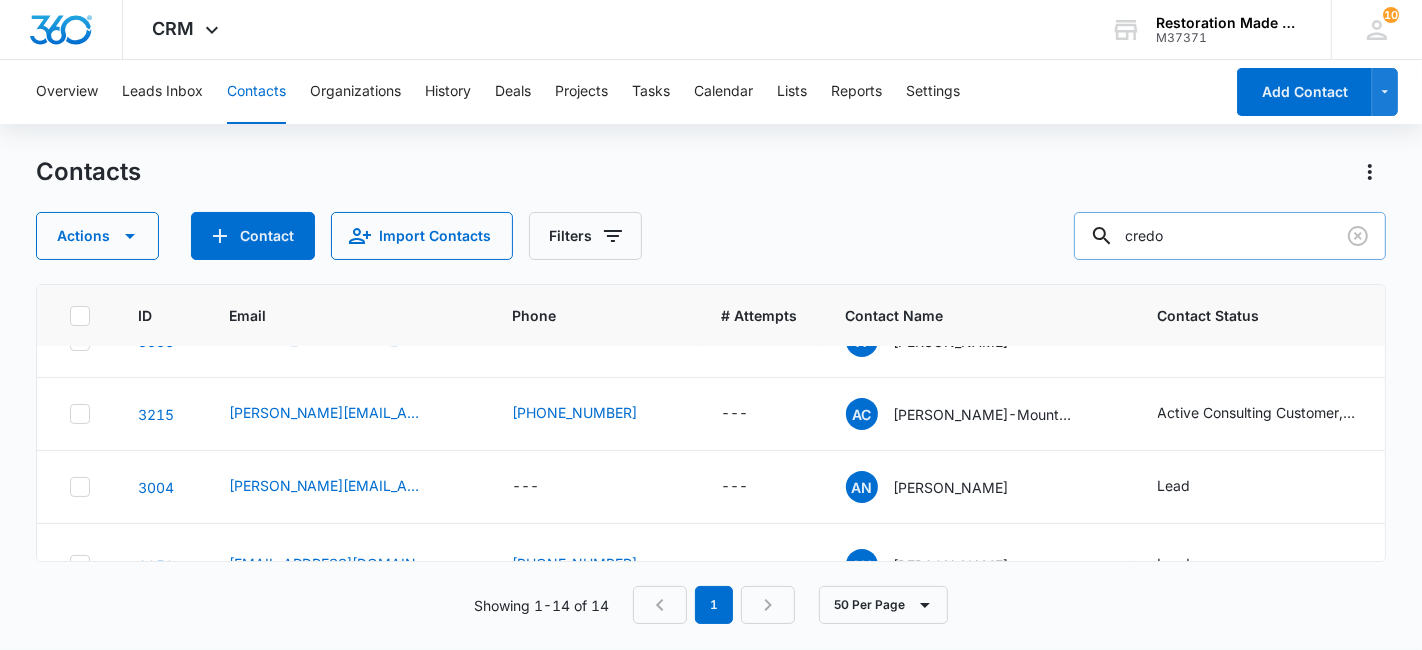type on "credo" 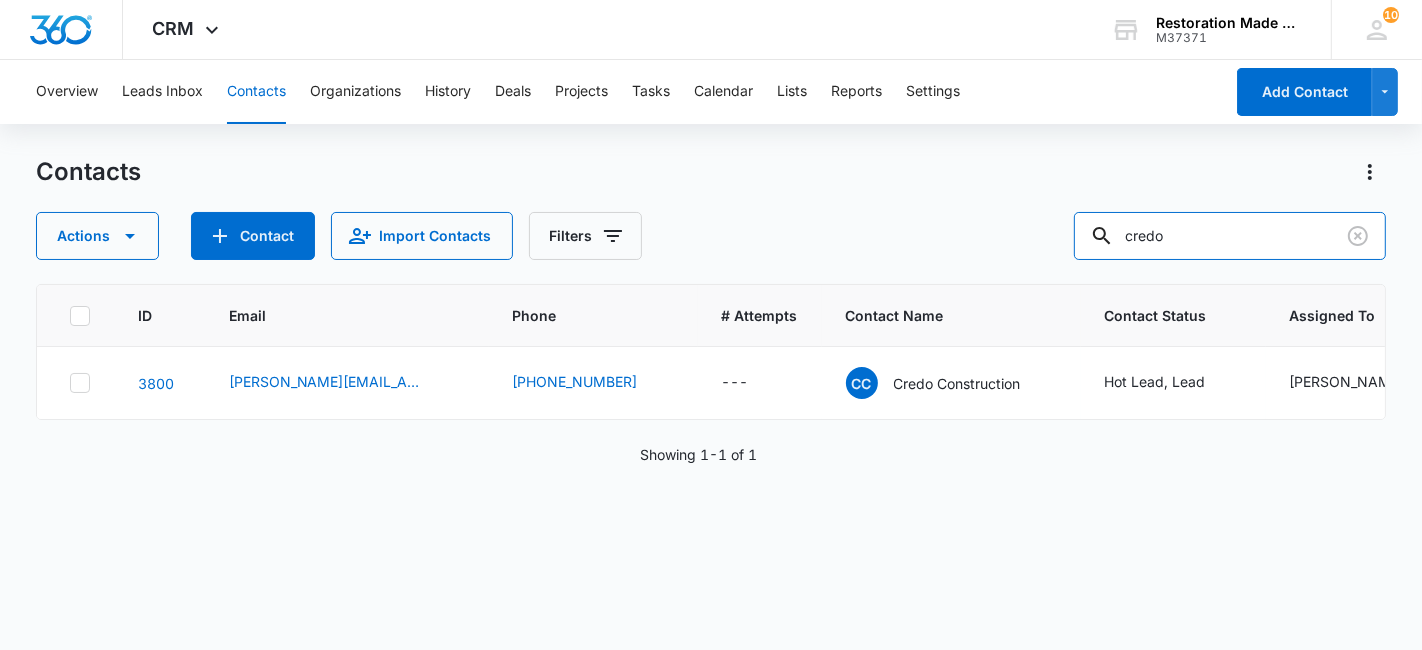 scroll, scrollTop: 0, scrollLeft: 0, axis: both 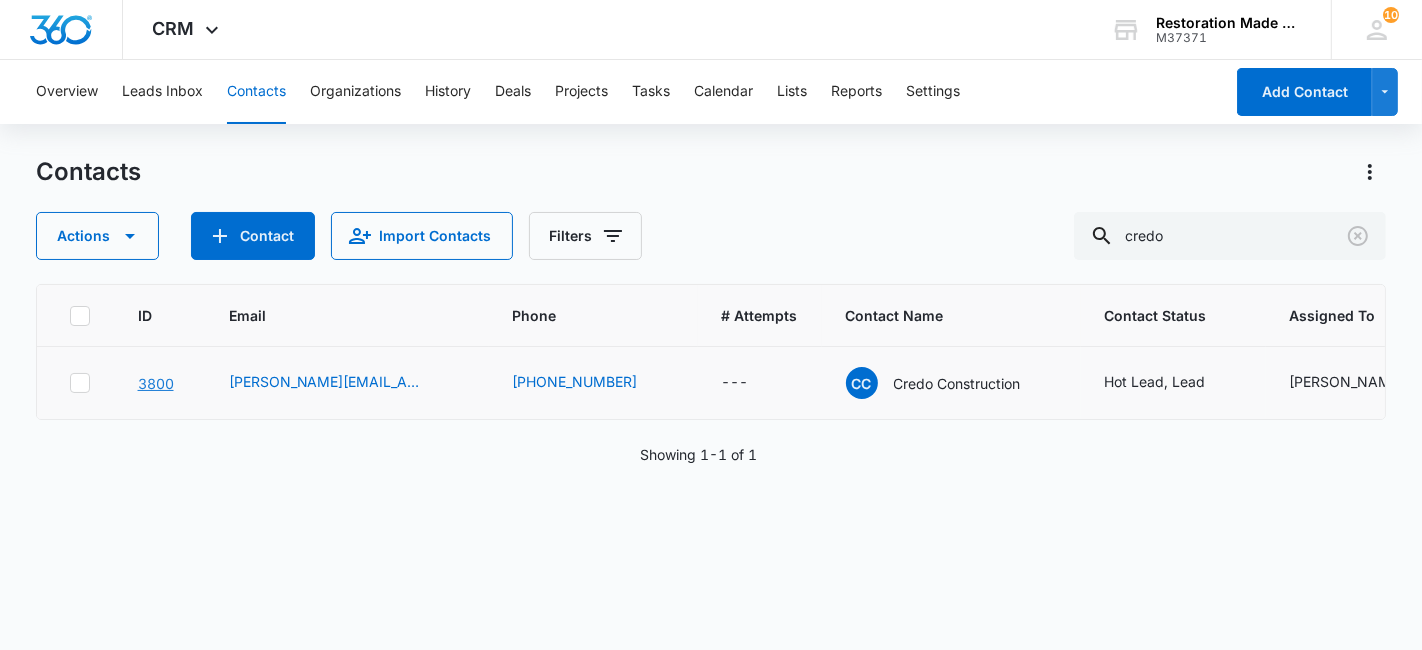 click on "3800" at bounding box center (156, 383) 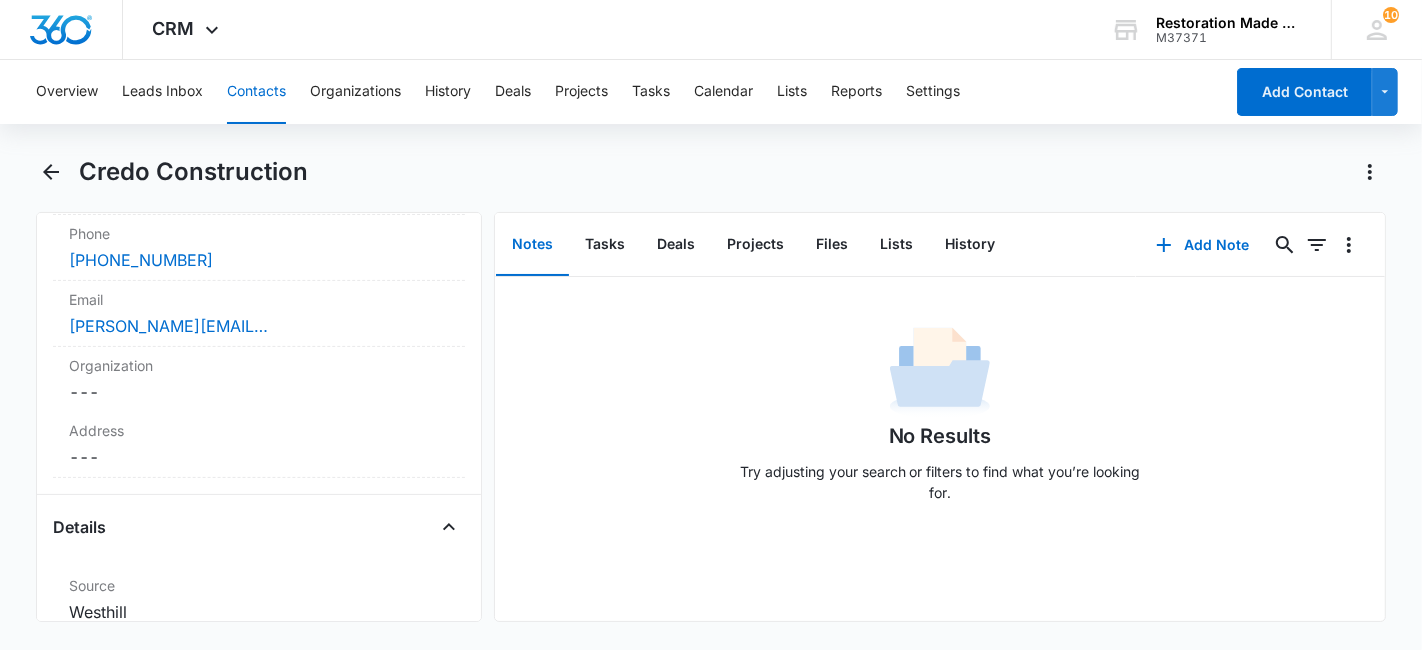 scroll, scrollTop: 540, scrollLeft: 0, axis: vertical 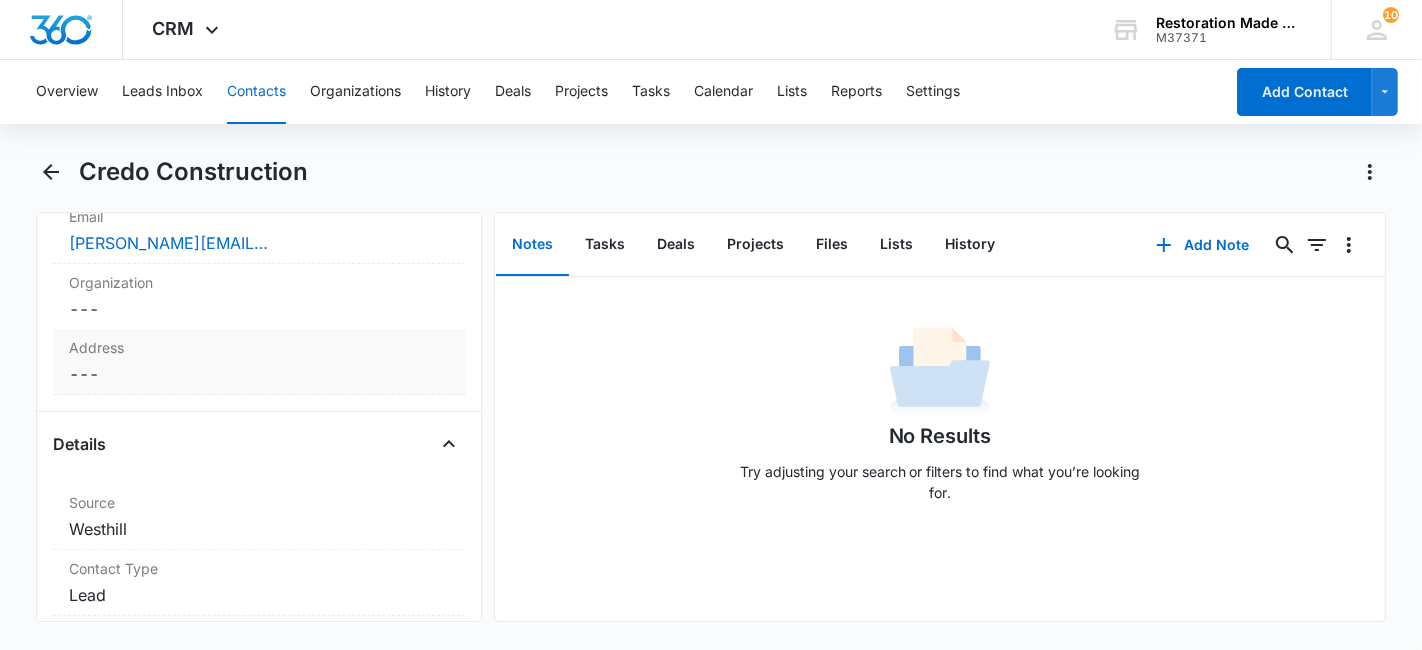 click on "Cancel Save Changes ---" at bounding box center [259, 374] 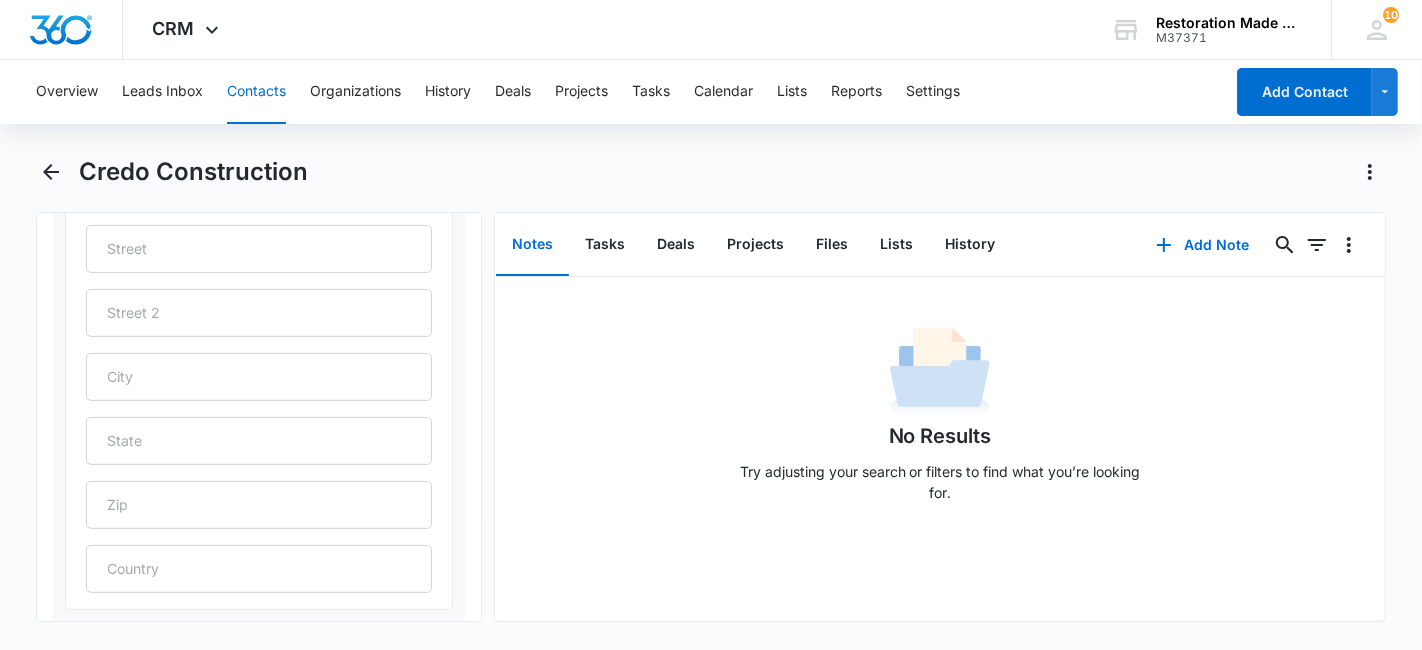 scroll, scrollTop: 708, scrollLeft: 0, axis: vertical 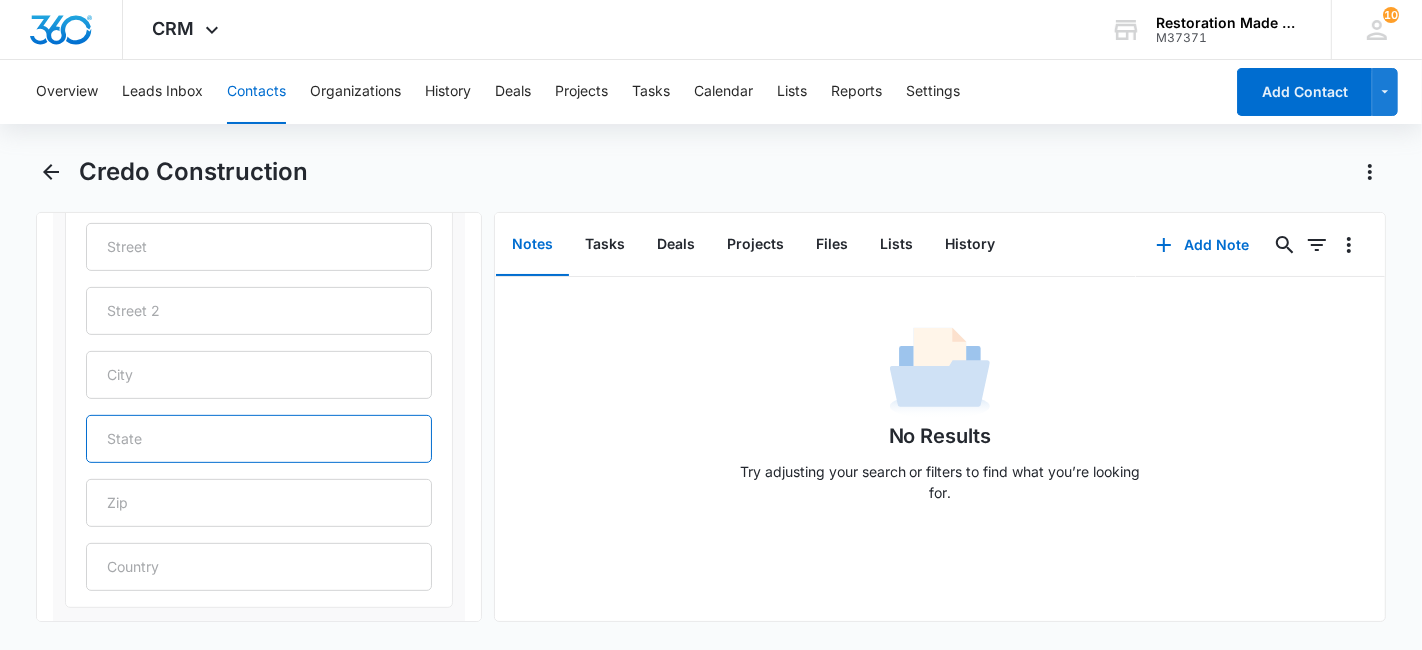 click at bounding box center (259, 439) 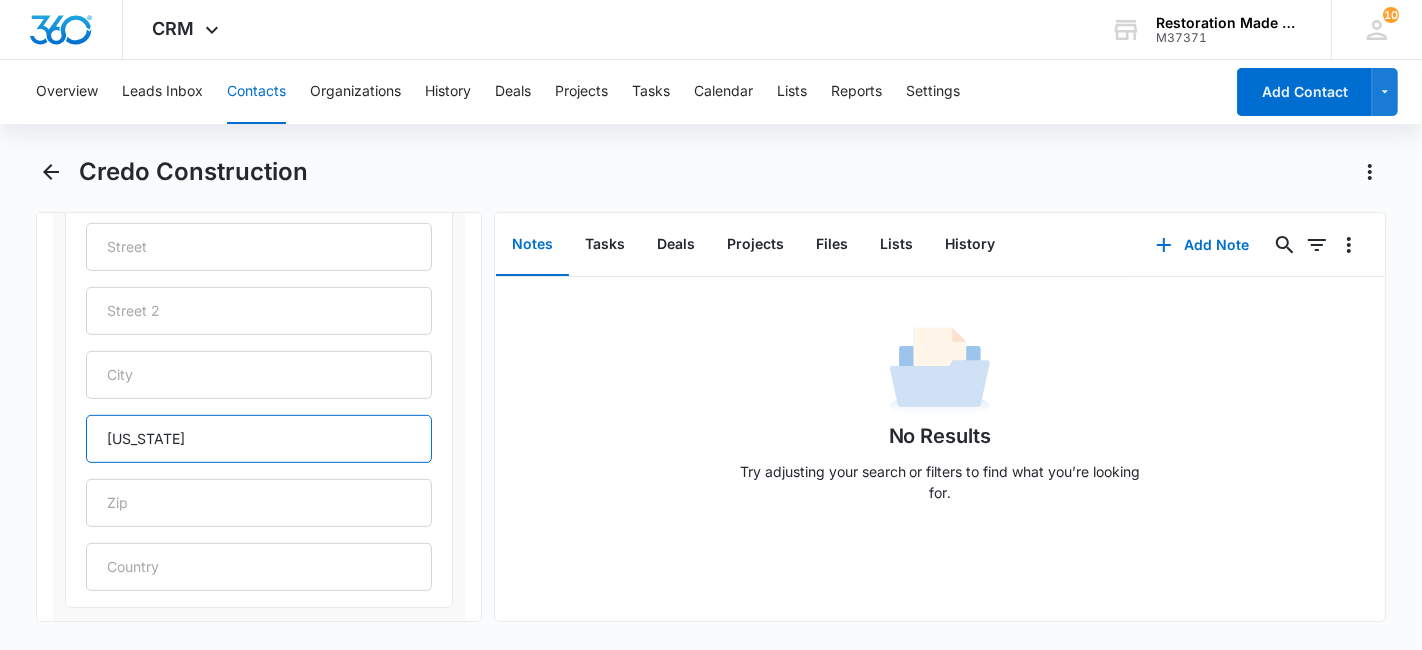click on "Arizona" at bounding box center (259, 439) 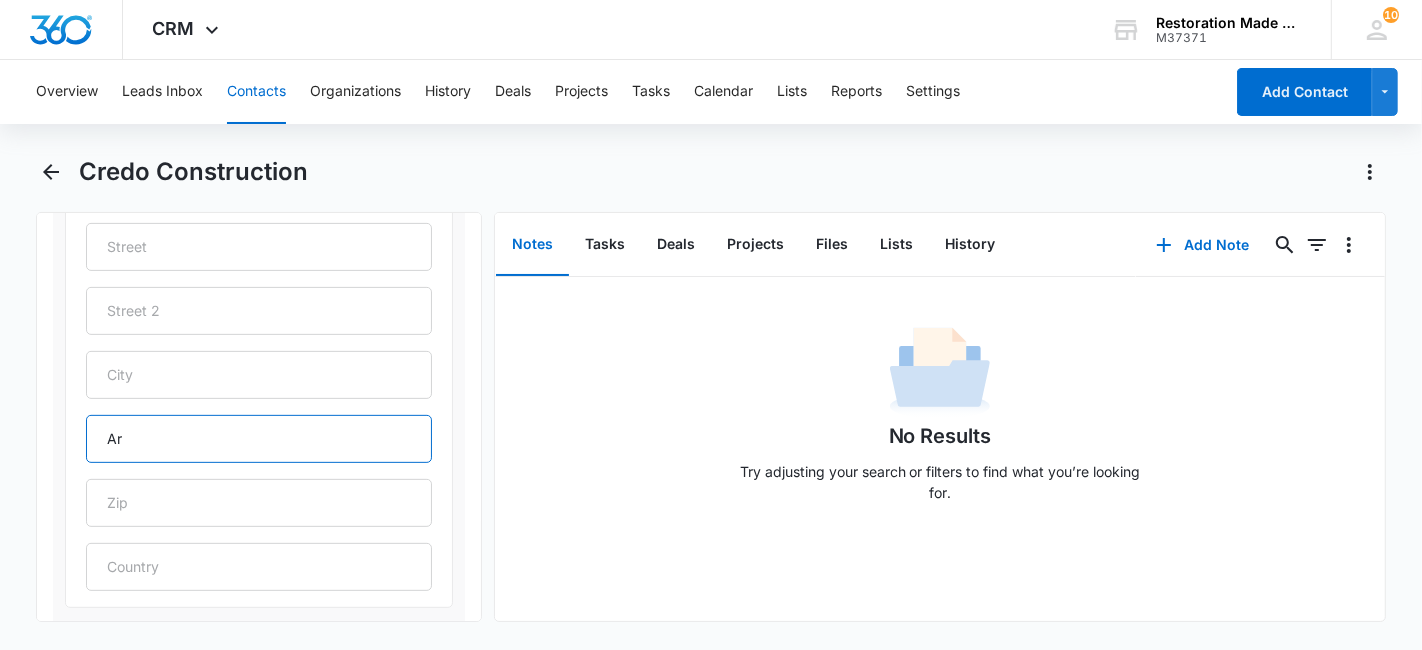 type on "A" 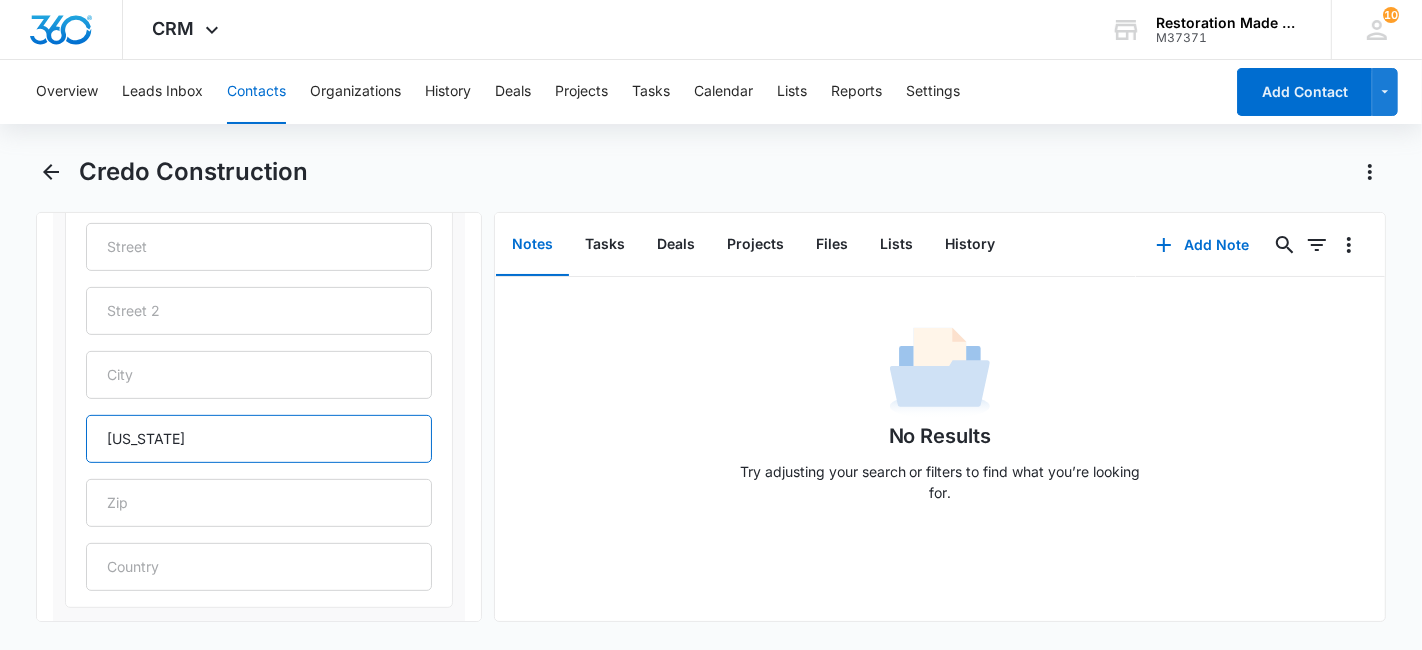 type on "California" 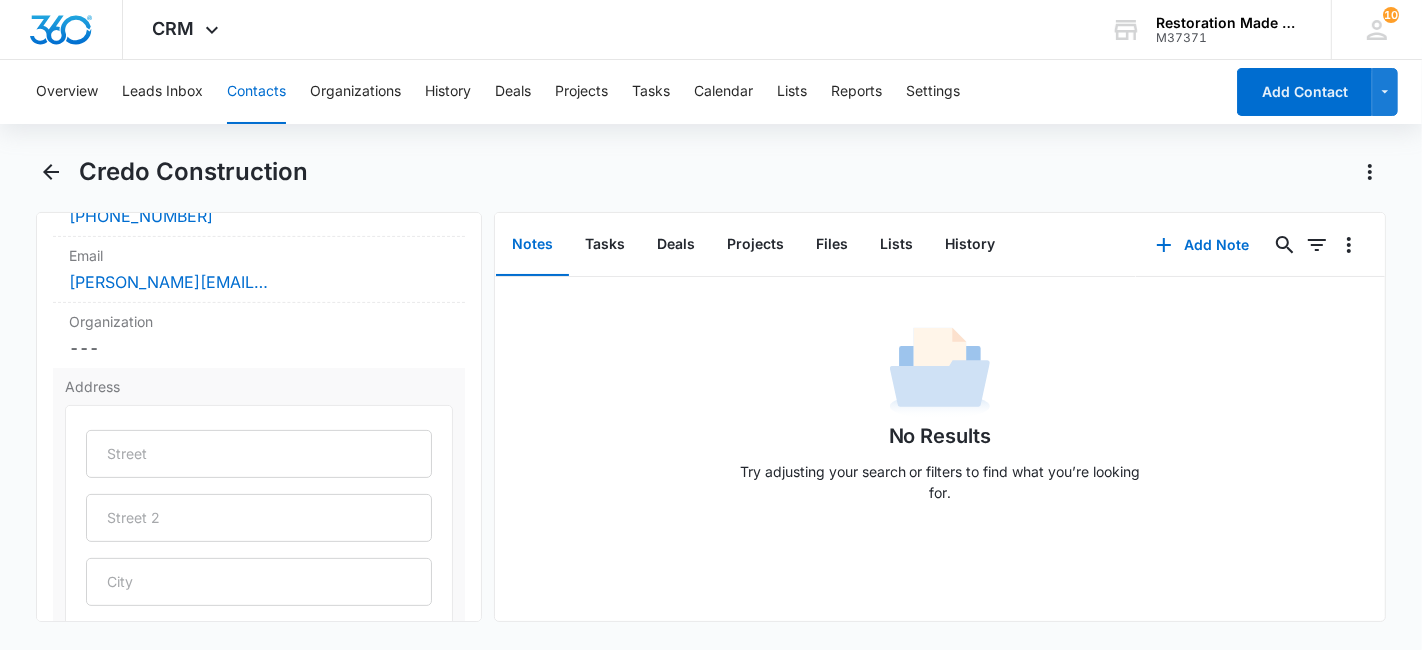 scroll, scrollTop: 365, scrollLeft: 0, axis: vertical 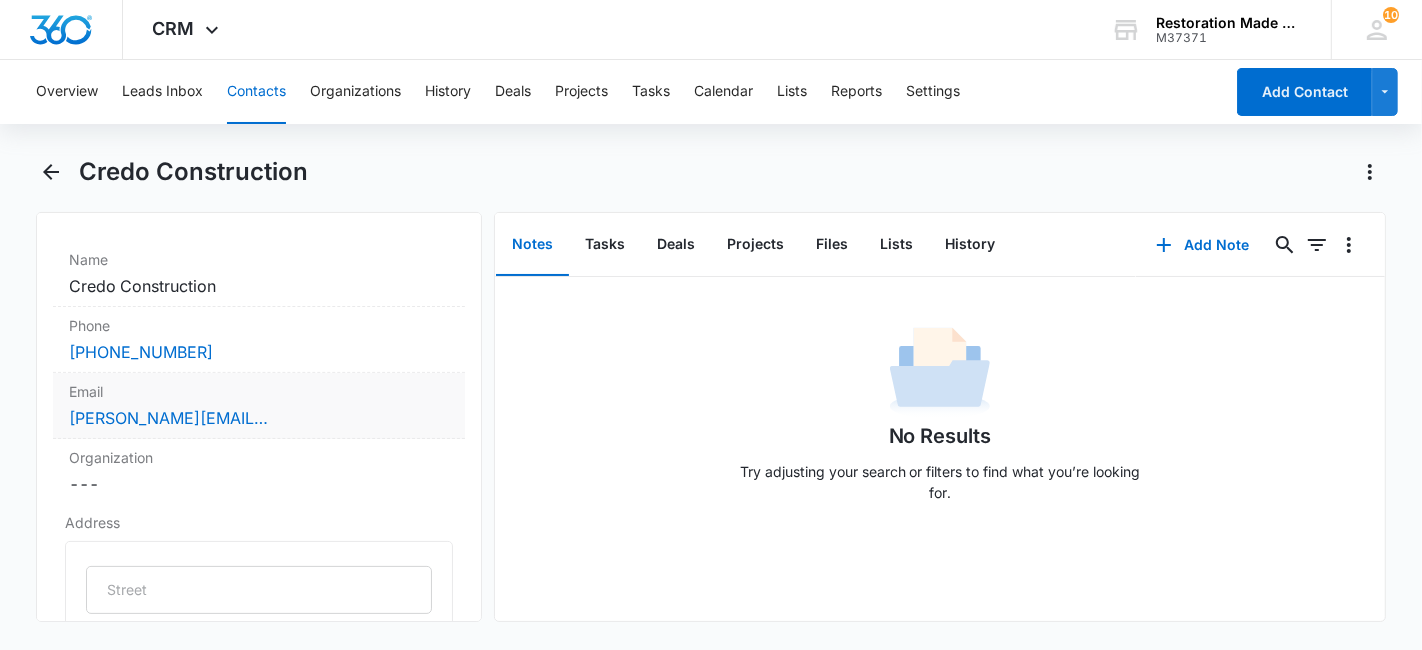 click on "danny@credoremodel.com" at bounding box center [259, 418] 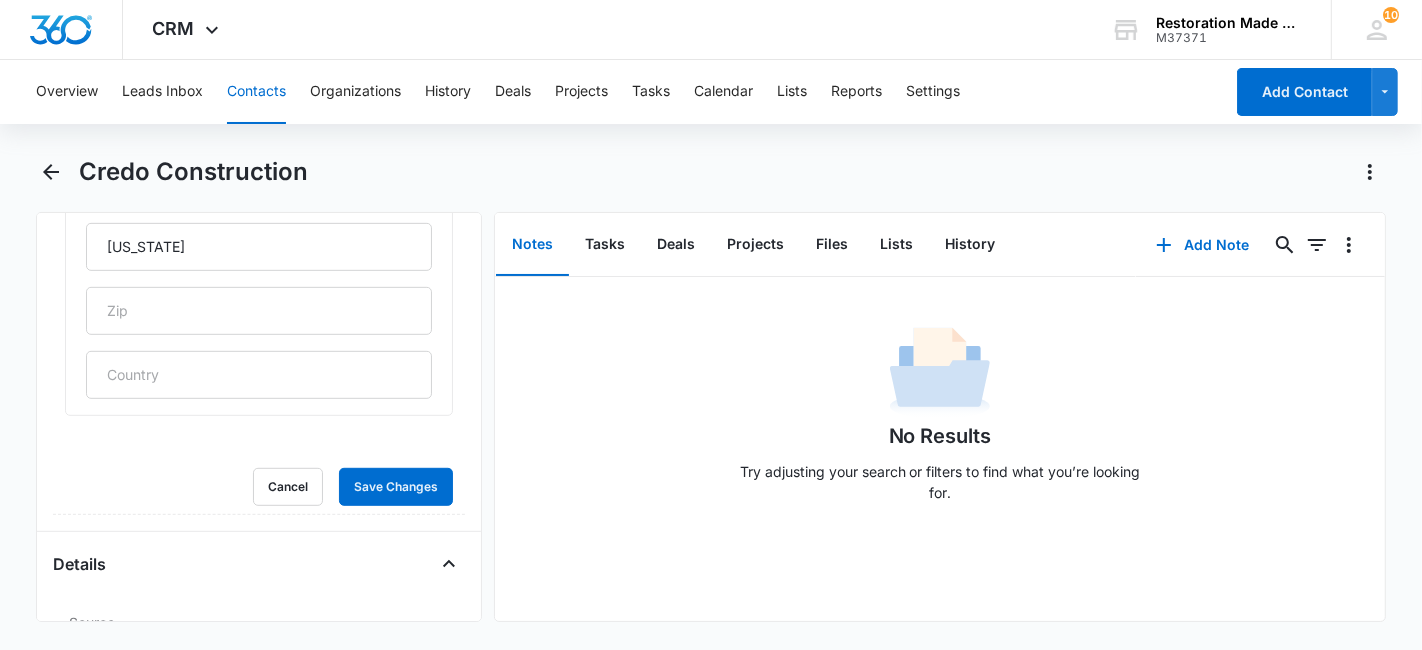 scroll, scrollTop: 985, scrollLeft: 0, axis: vertical 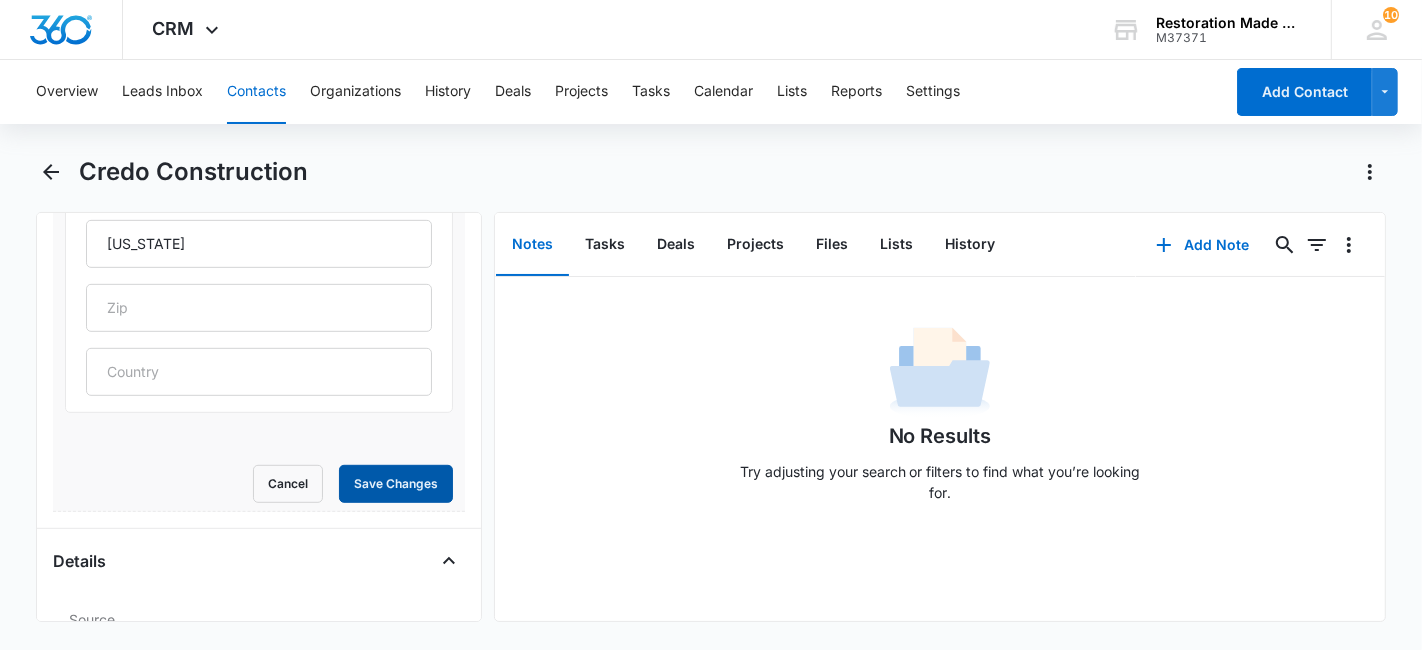 click on "Save Changes" at bounding box center (396, 484) 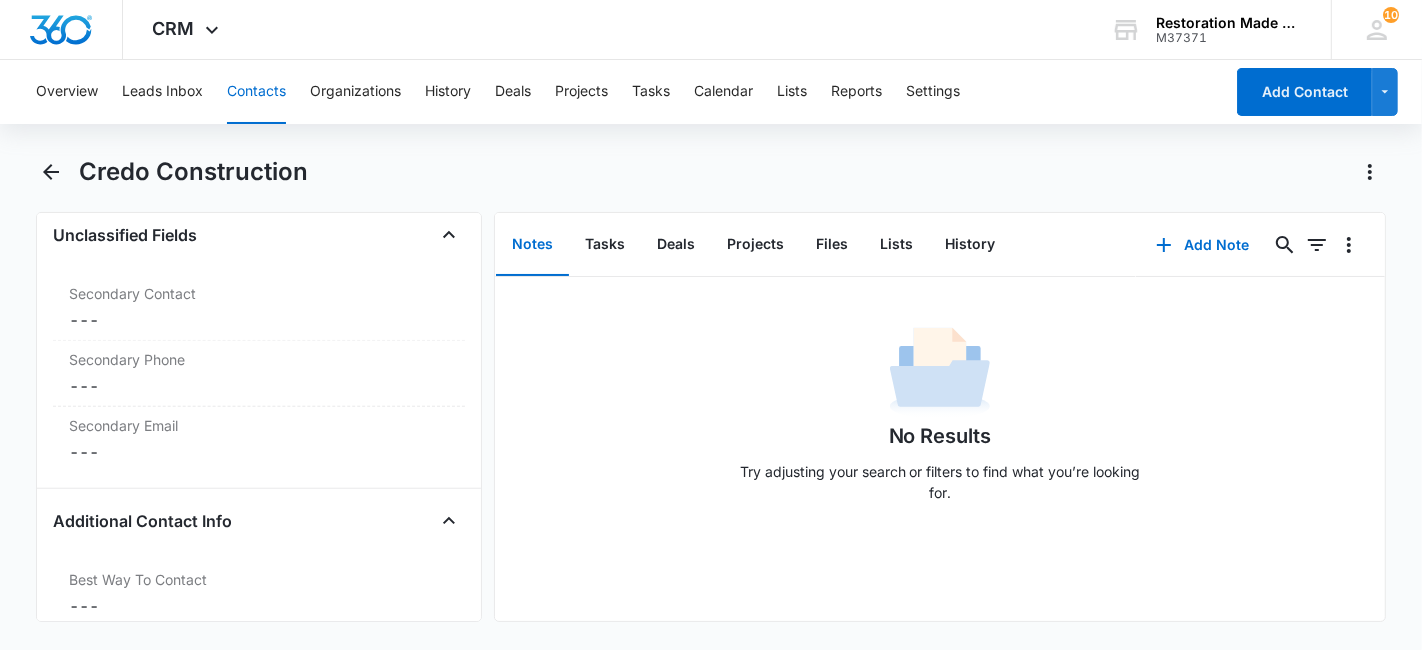 scroll, scrollTop: 1569, scrollLeft: 0, axis: vertical 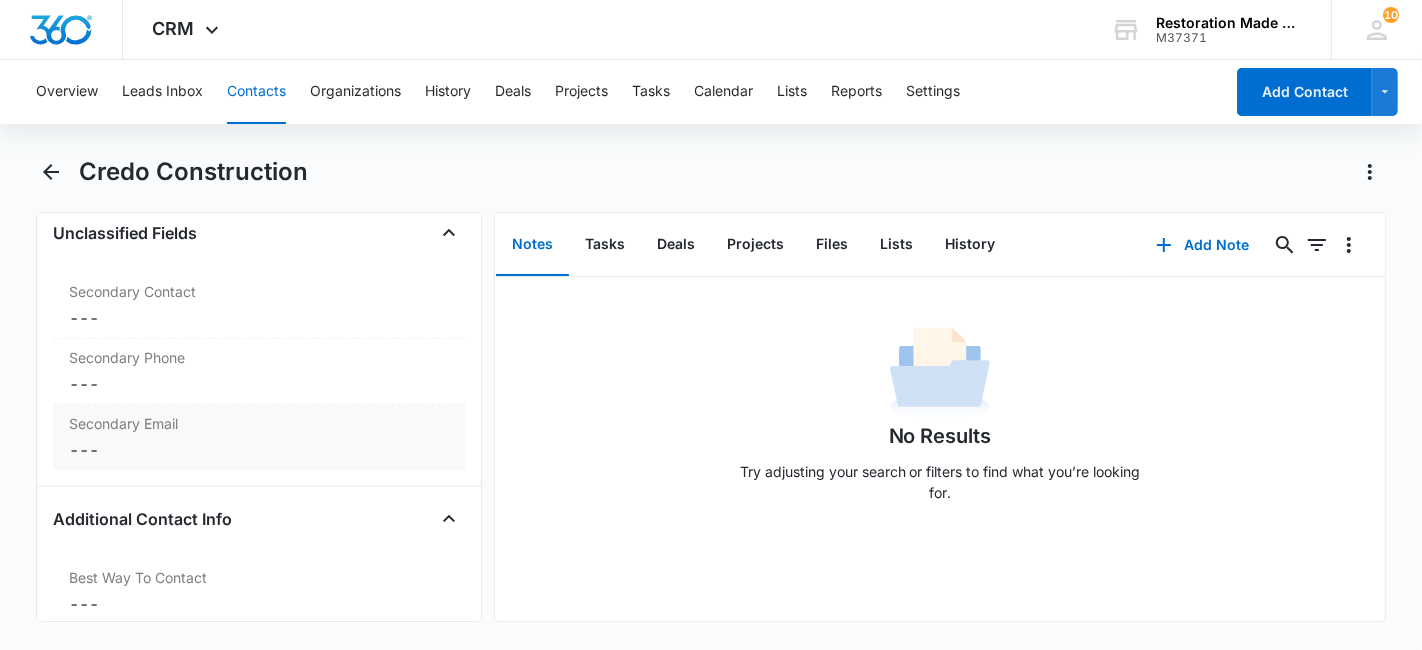click on "Cancel Save Changes ---" at bounding box center (259, 450) 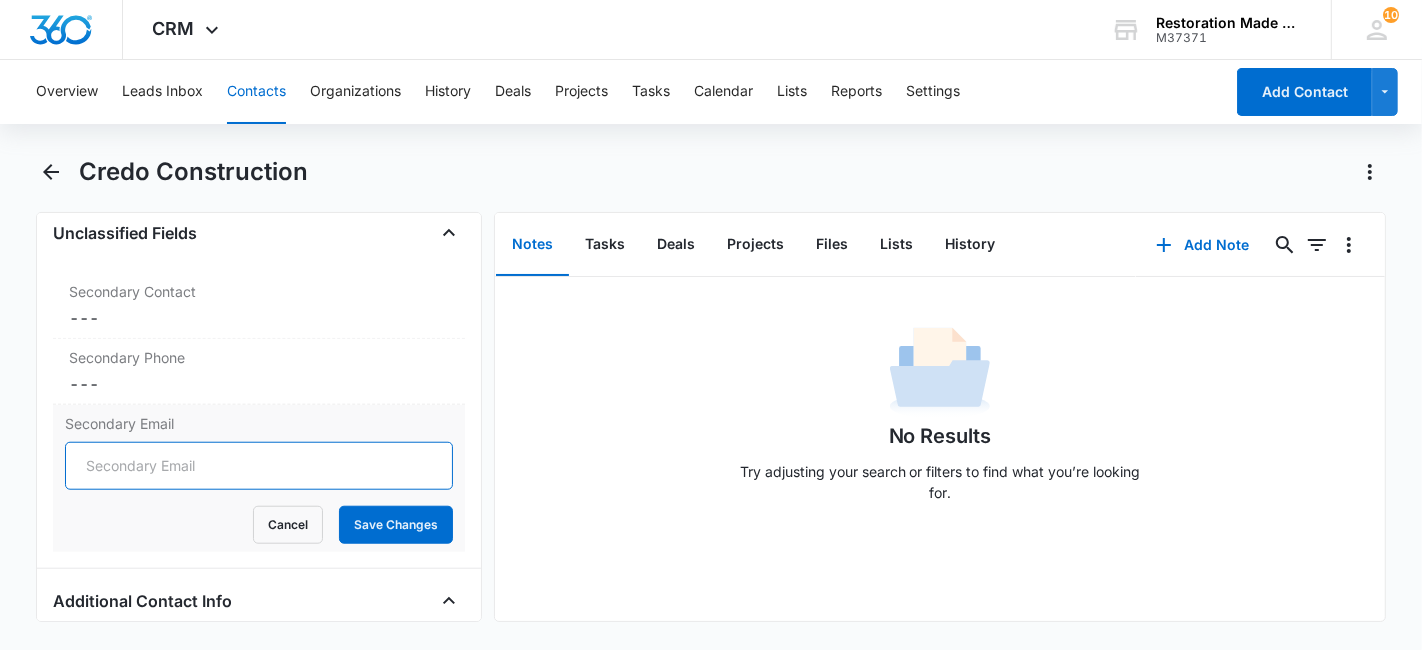 click on "Secondary Email" at bounding box center (259, 466) 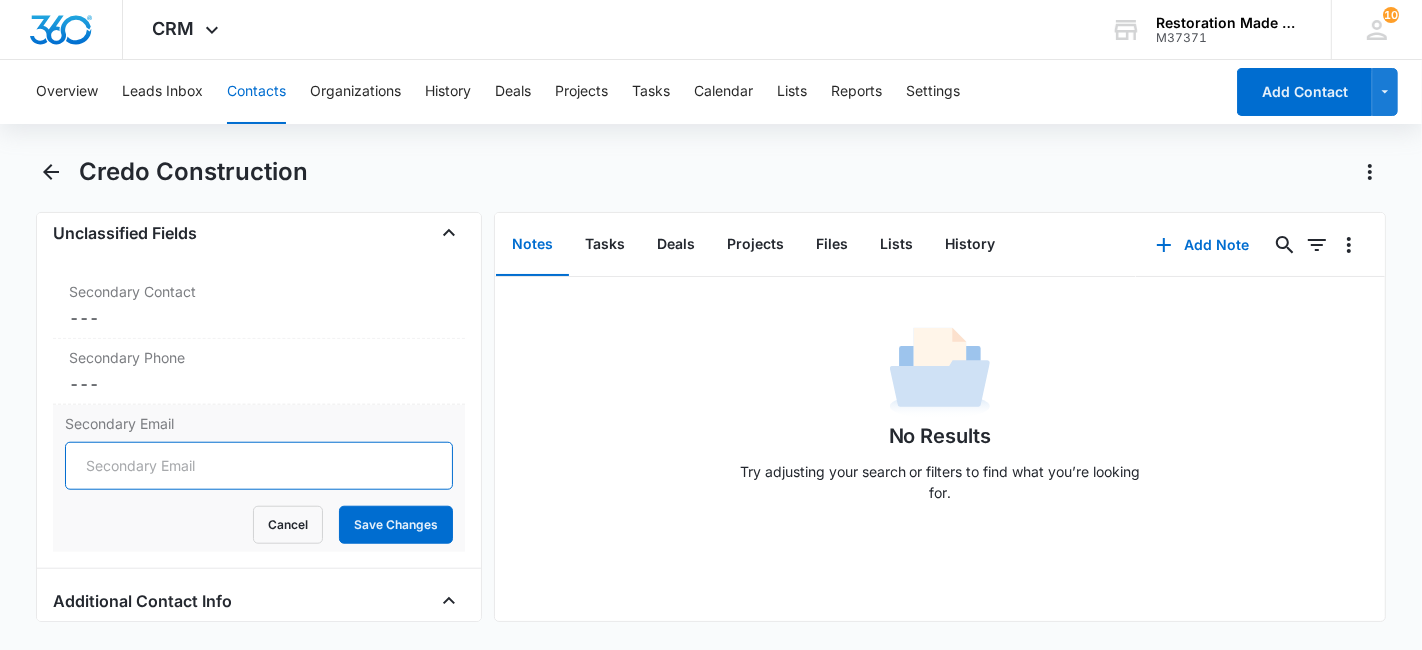 paste on "support@credoremodel.com" 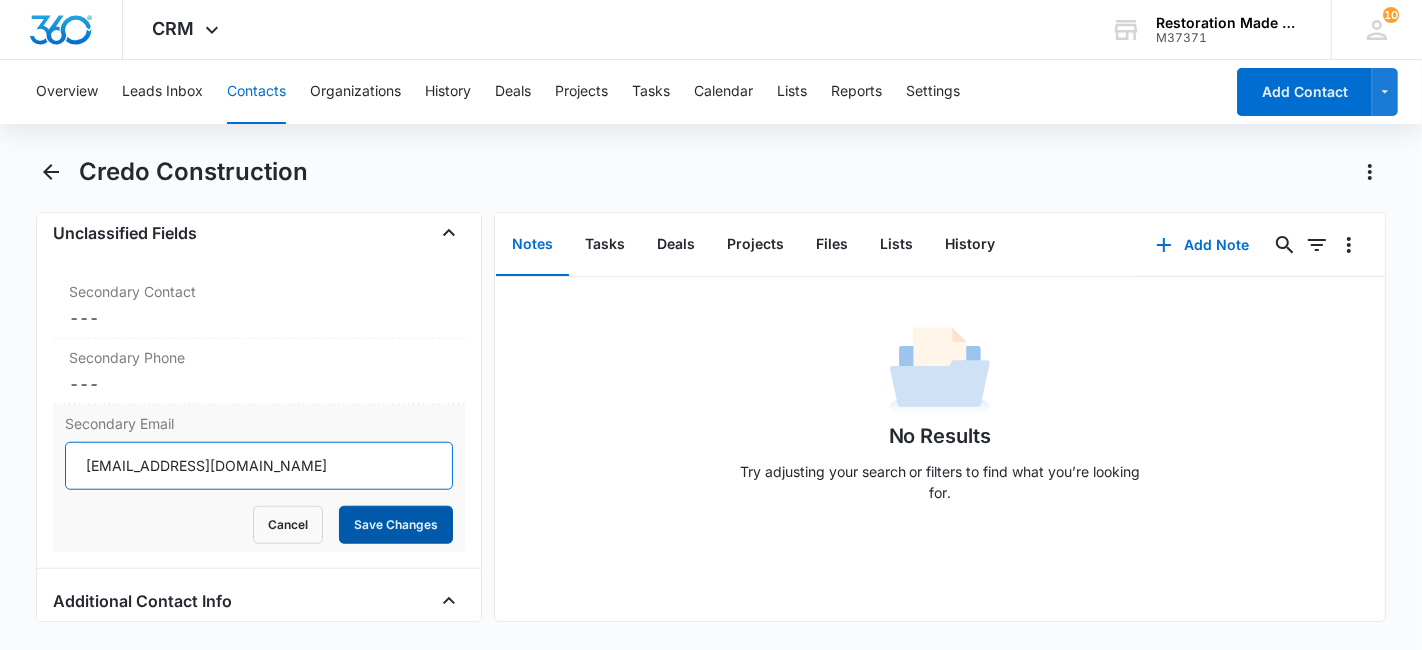 type on "support@credoremodel.com" 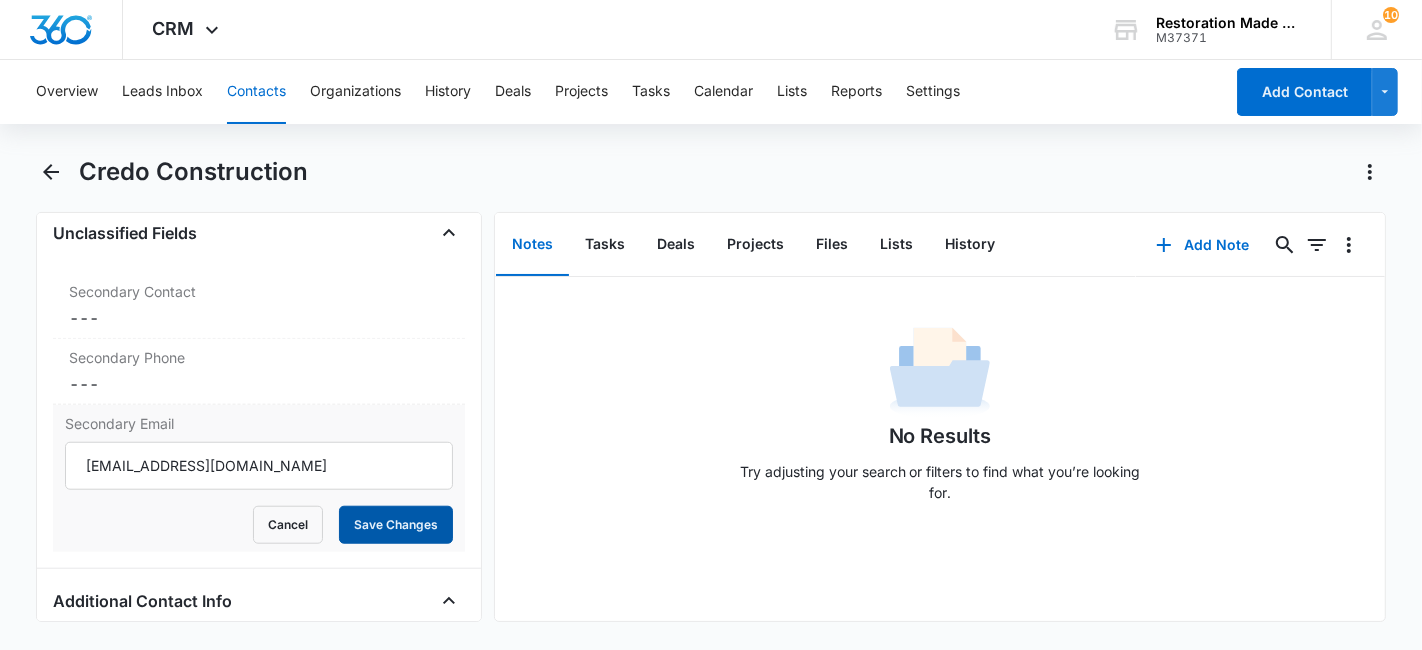 click on "Save Changes" at bounding box center (396, 525) 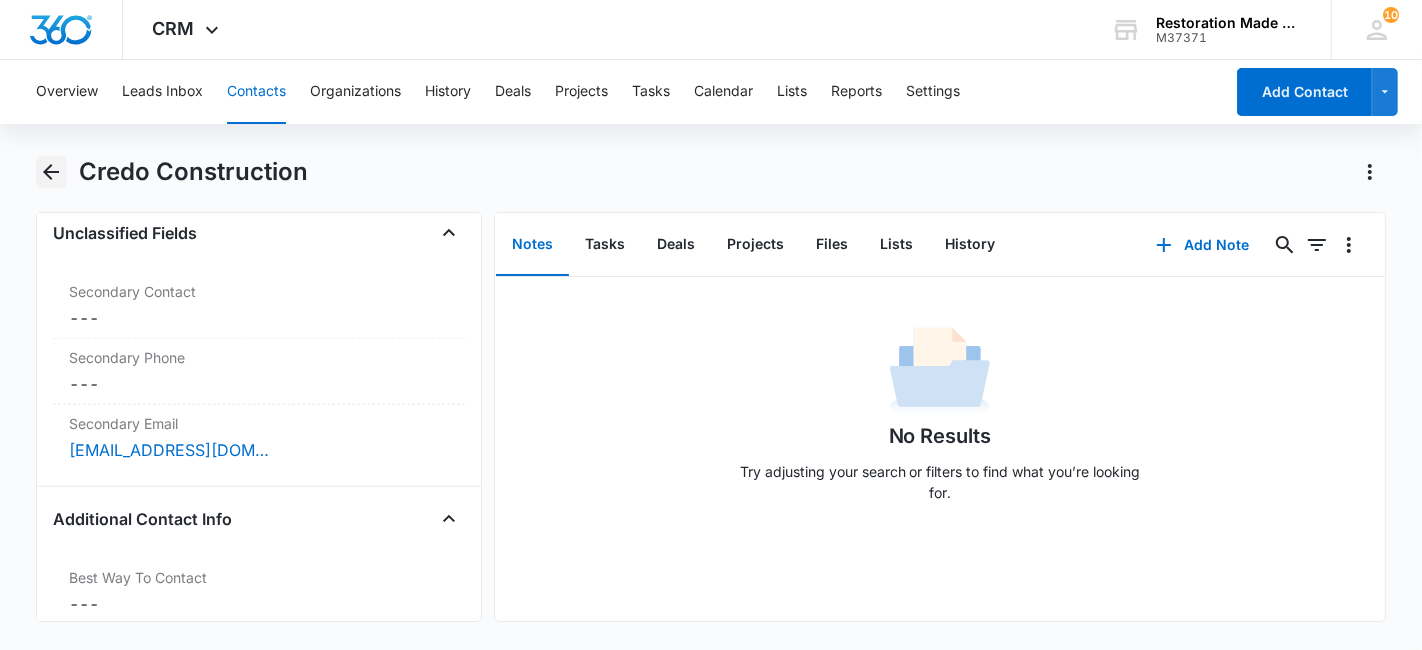 click 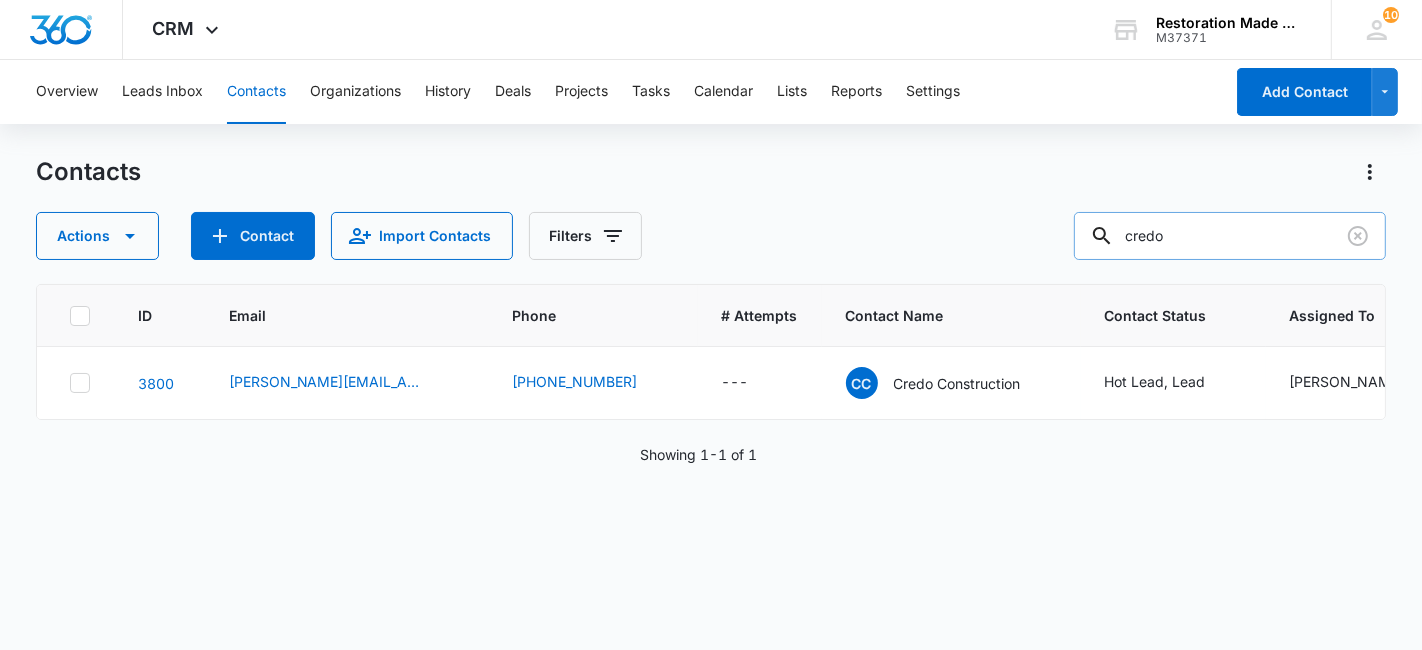 click on "credo" at bounding box center (1230, 236) 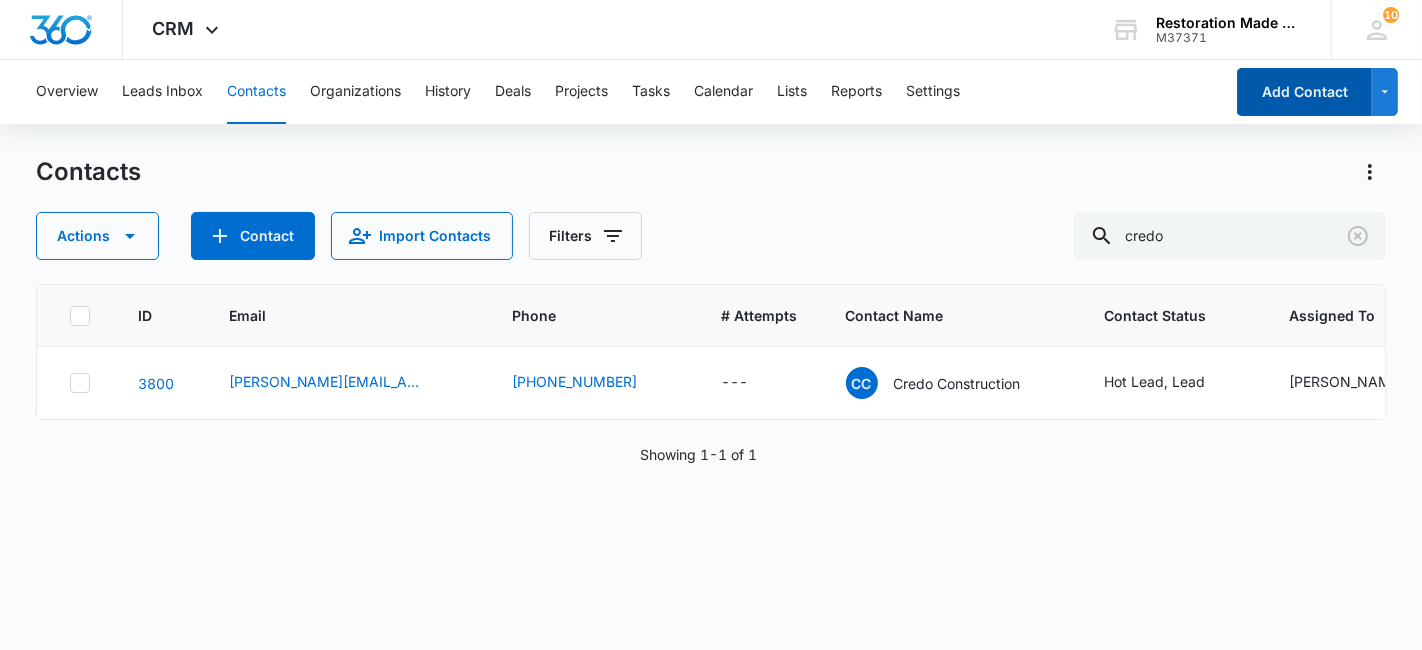 click on "Add Contact" at bounding box center [1304, 92] 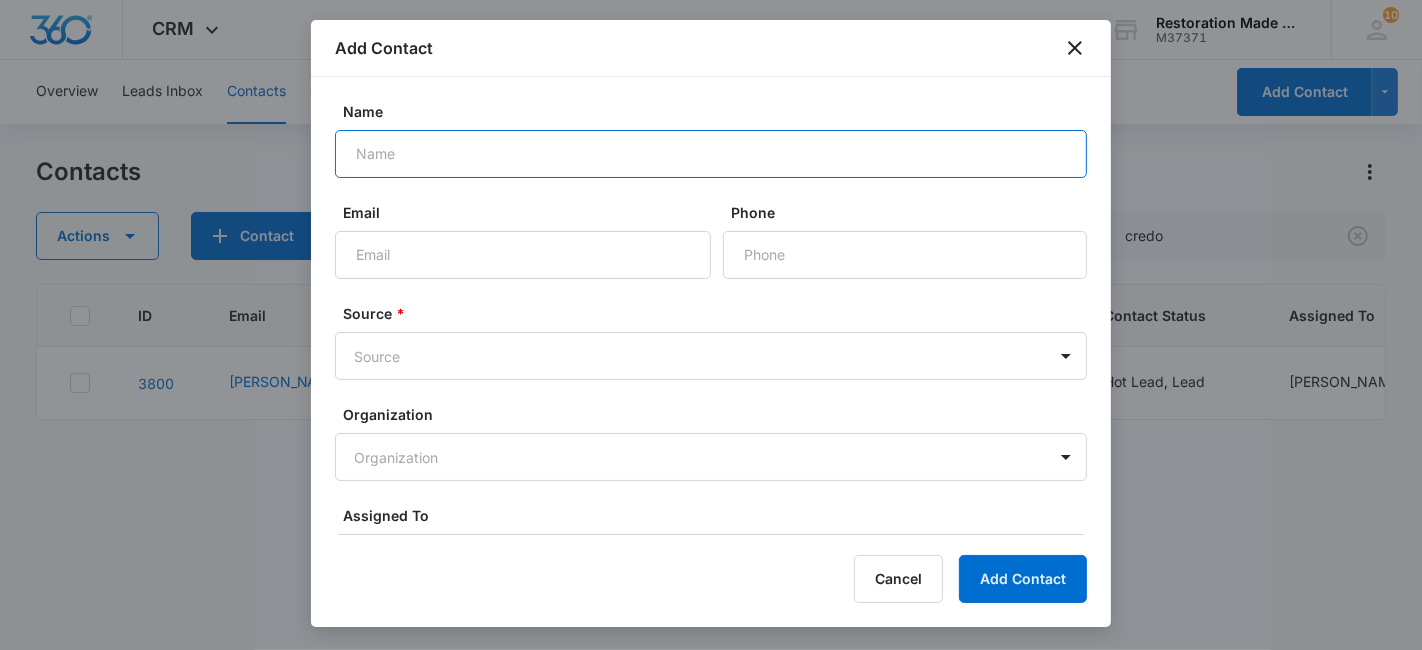 click on "Name" at bounding box center (711, 154) 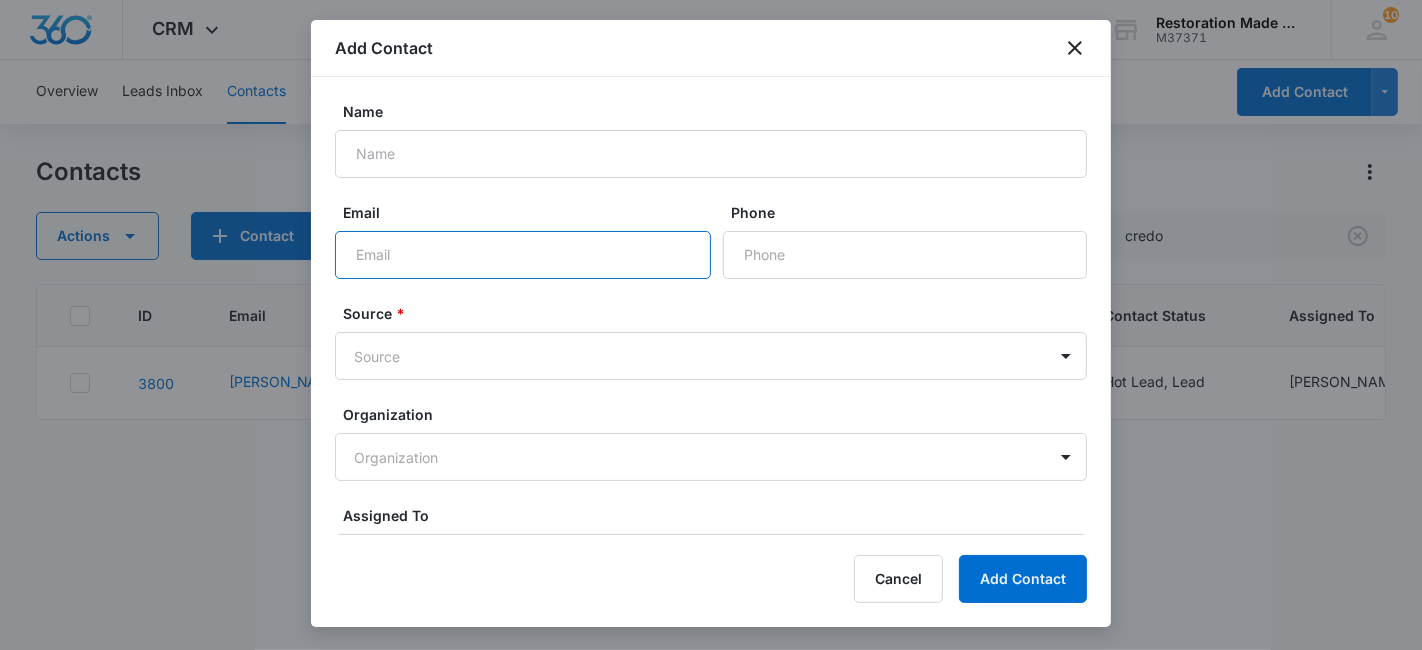 click on "Email" at bounding box center [523, 255] 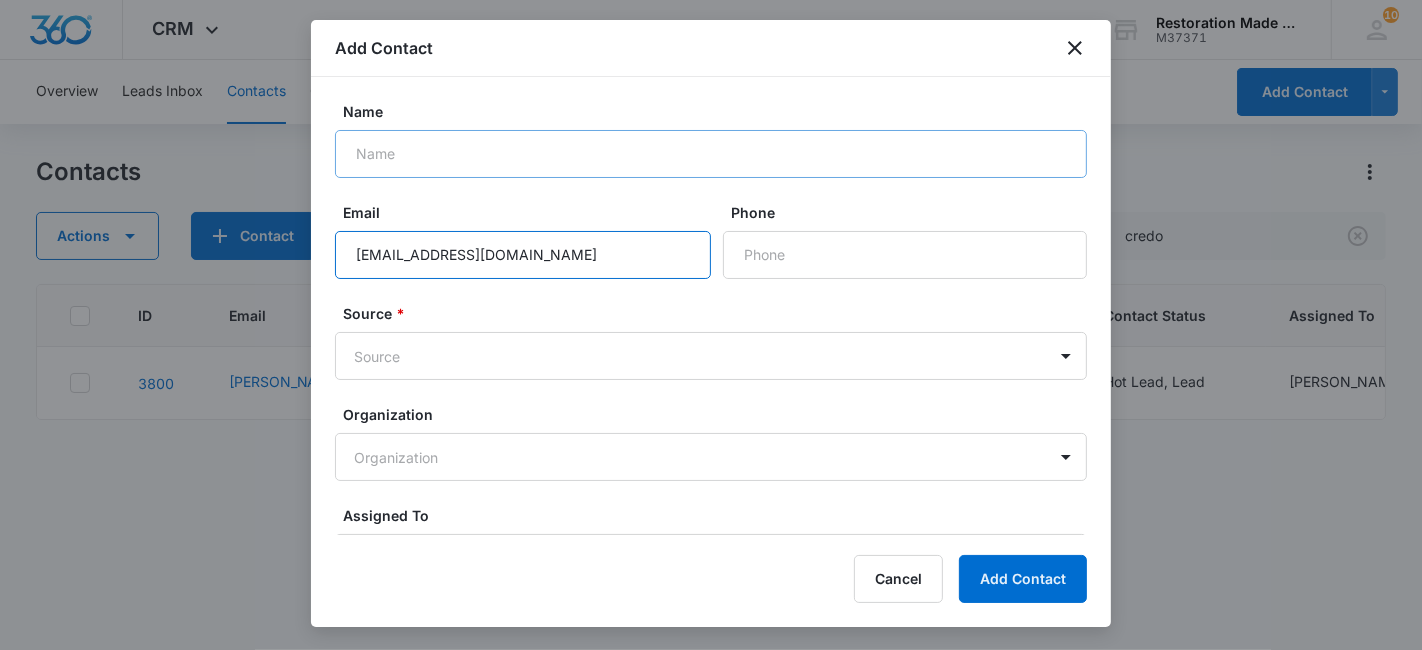 type on "managers@4seasonsrestoration.com" 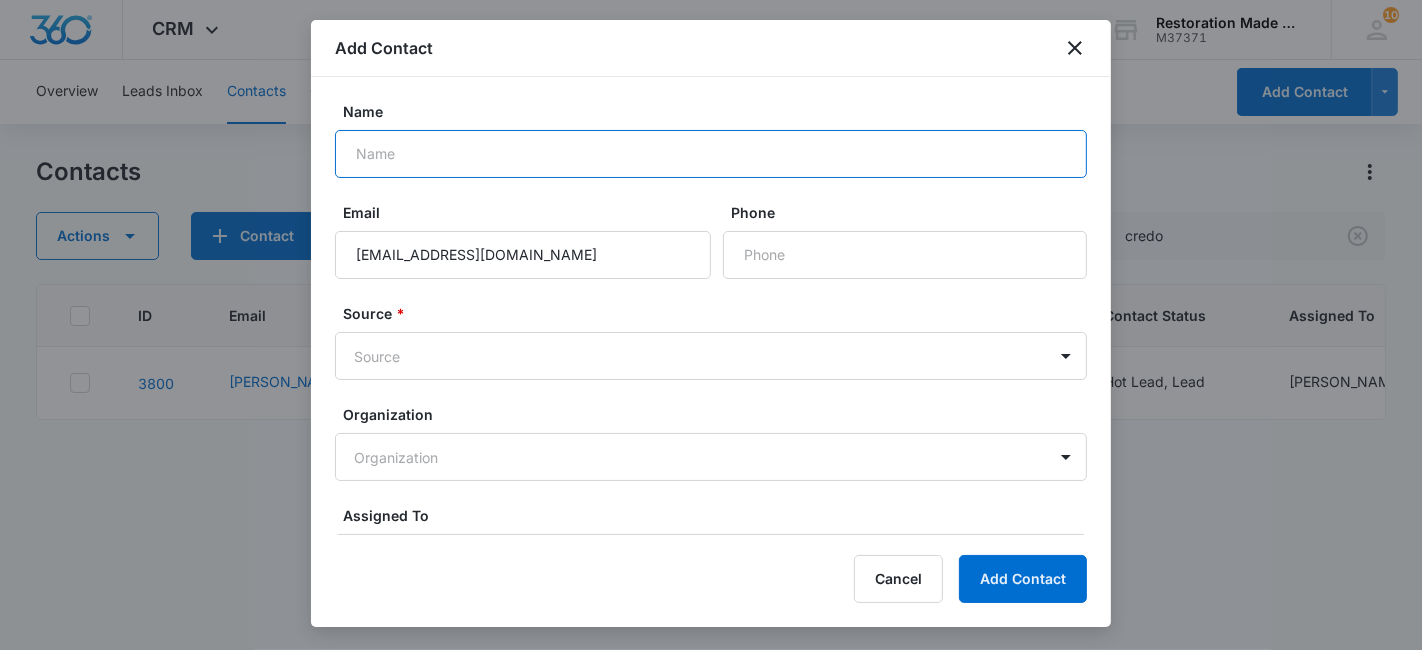 click on "Name" at bounding box center [711, 154] 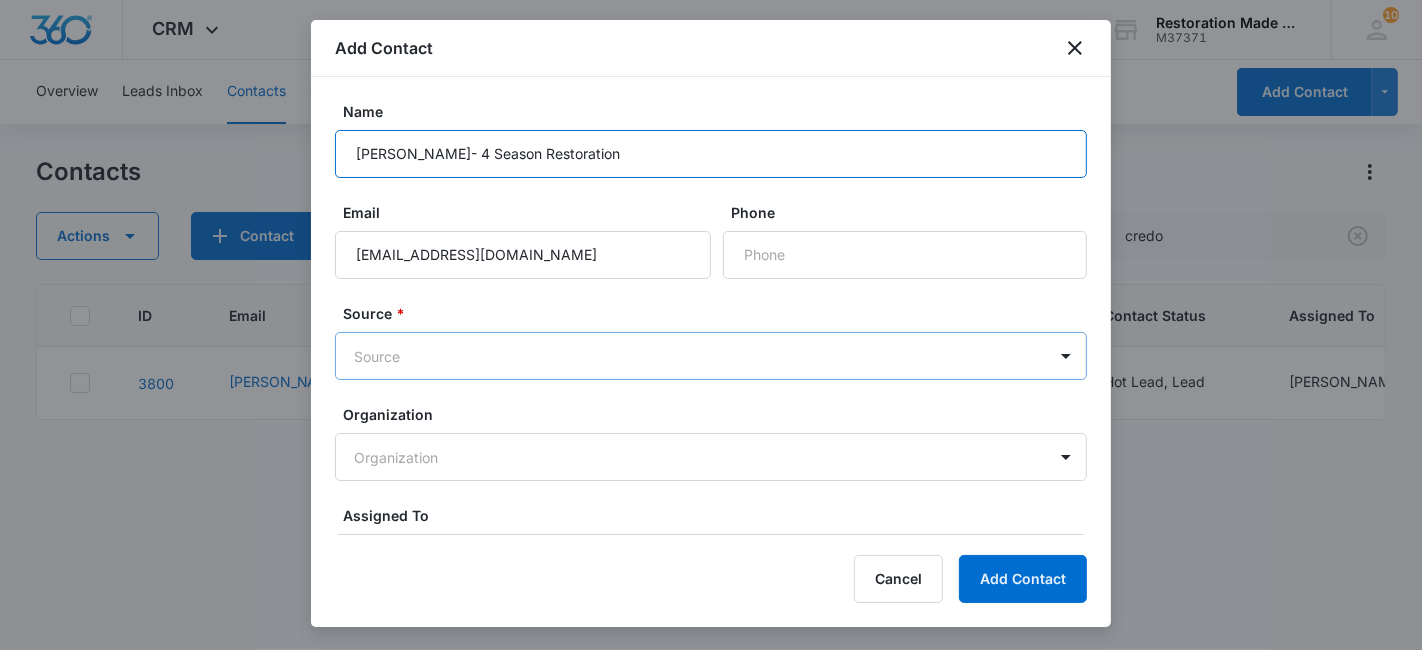 type on "Greg Griffiths- 4 Season Restoration" 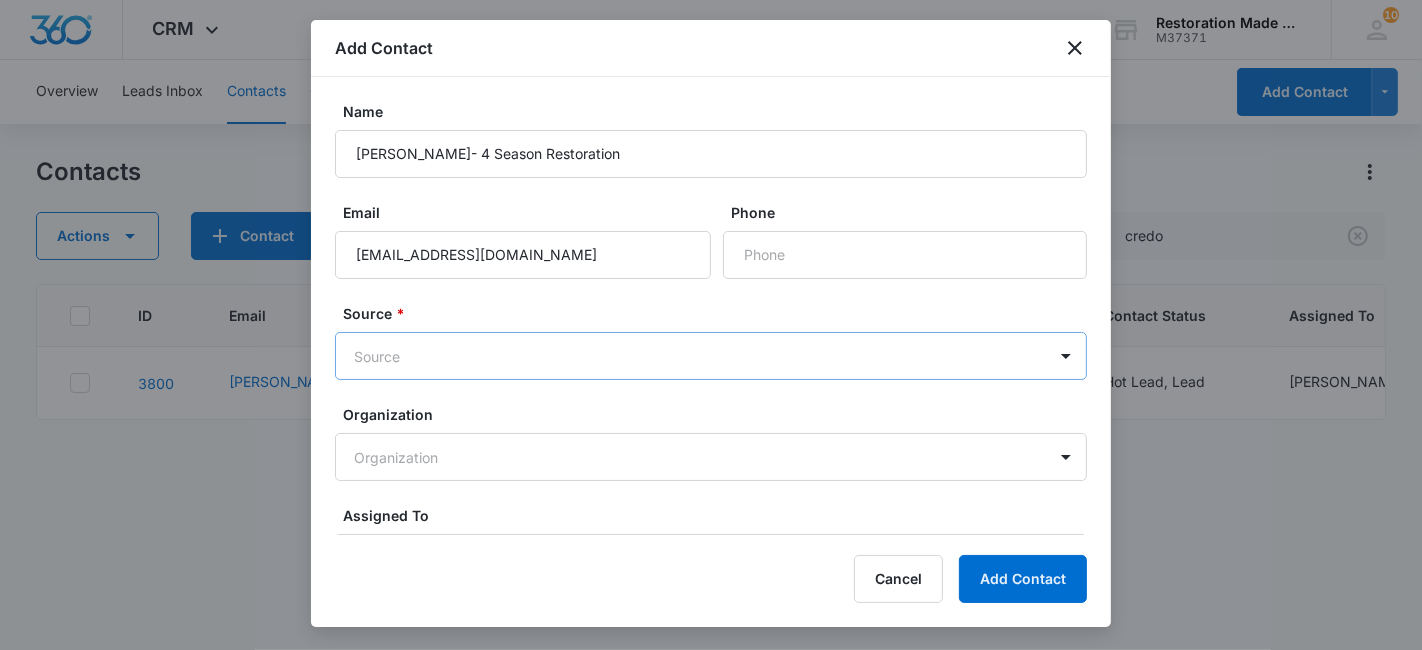 click on "CRM Apps Reputation Websites Forms CRM Email Social Payments Content Ads Intelligence Files Brand Settings Restoration Made Simple M37371 Your Accounts View All 10 NC Nate Cisney nate@rmsconsultingfirm.com My Profile 10 Notifications Support Logout Terms & Conditions   •   Privacy Policy Overview Leads Inbox Contacts Organizations History Deals Projects Tasks Calendar Lists Reports Settings Add Contact Contacts Actions Contact Import Contacts Filters credo ID Email Phone # Attempts Contact Name Contact Status Assigned To Created Date Contact Type Company Name How did you hear about us? Address 3800 danny@credoremodel.com (408) 234-4261 --- CC Credo Construction Hot Lead, Lead Nate Cisney Jul 10, 2025 Lead --- --- California Showing   1-1   of   1 Restoration Made Simple - CRM Contacts - Marketing 360®
Add Contact Name Greg Griffiths- 4 Season Restoration Email managers@4seasonsrestoration.com Phone Source * Source Organization Organization Assigned To Assigned To Click for Advanced Fields" at bounding box center (711, 325) 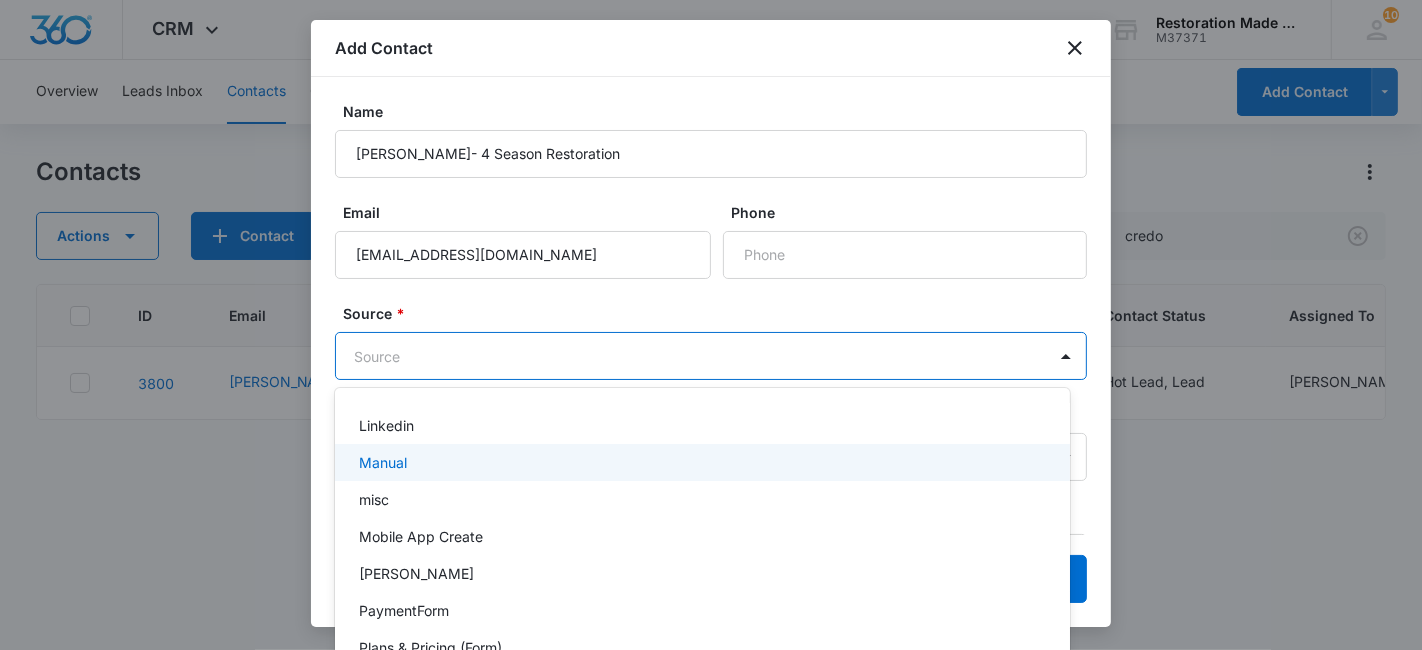 scroll, scrollTop: 382, scrollLeft: 0, axis: vertical 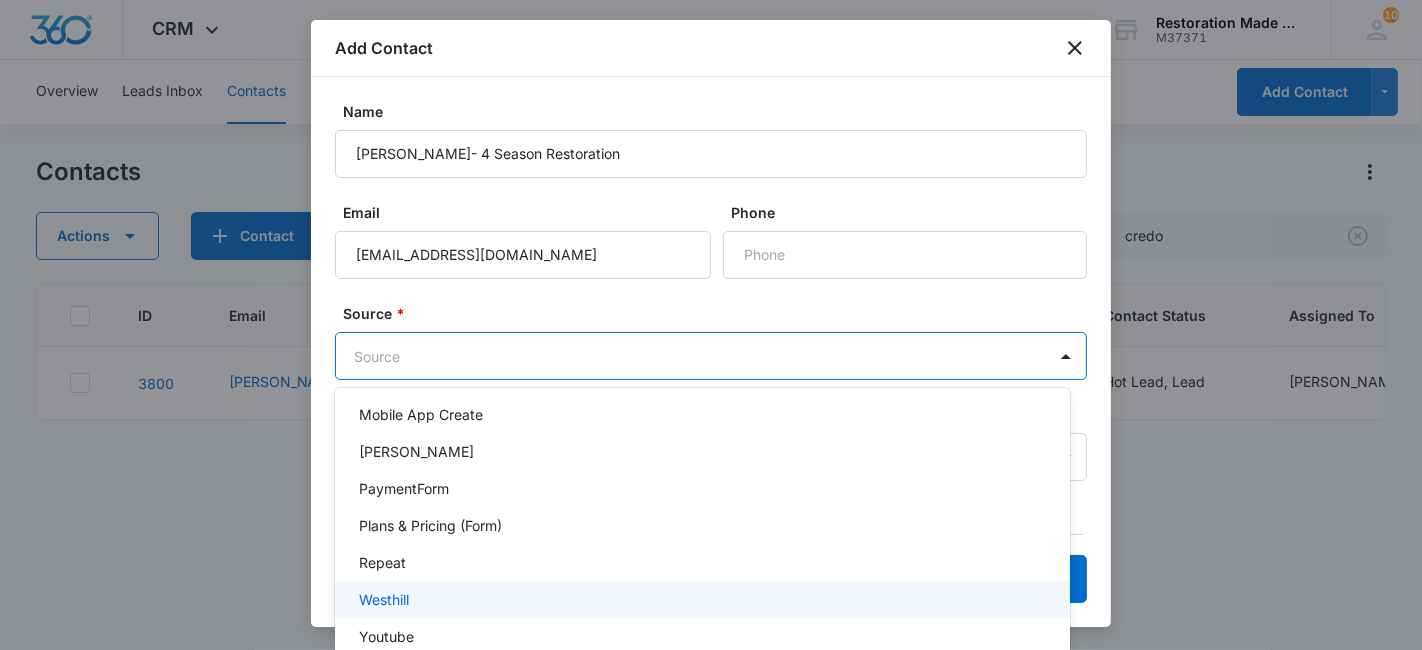 click on "Westhill" at bounding box center (384, 599) 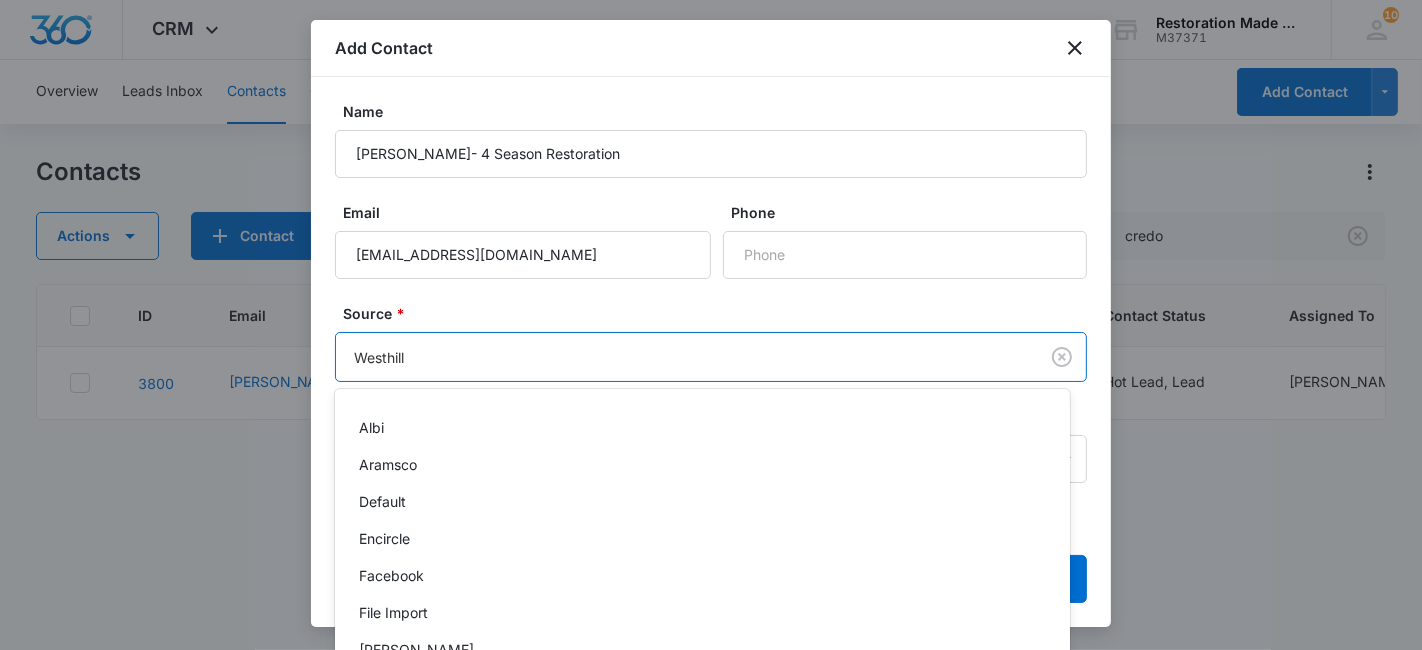 click on "CRM Apps Reputation Websites Forms CRM Email Social Payments Content Ads Intelligence Files Brand Settings Restoration Made Simple M37371 Your Accounts View All 10 NC Nate Cisney nate@rmsconsultingfirm.com My Profile 10 Notifications Support Logout Terms & Conditions   •   Privacy Policy Overview Leads Inbox Contacts Organizations History Deals Projects Tasks Calendar Lists Reports Settings Add Contact Contacts Actions Contact Import Contacts Filters credo ID Email Phone # Attempts Contact Name Contact Status Assigned To Created Date Contact Type Company Name How did you hear about us? Address 3800 danny@credoremodel.com (408) 234-4261 --- CC Credo Construction Hot Lead, Lead Nate Cisney Jul 10, 2025 Lead --- --- California Showing   1-1   of   1 Restoration Made Simple - CRM Contacts - Marketing 360®
Add Contact Name Greg Griffiths- 4 Season Restoration Email managers@4seasonsrestoration.com Phone Source * option Westhill, selected. 17 results available. Westhill Organization Organization Albi" at bounding box center [711, 325] 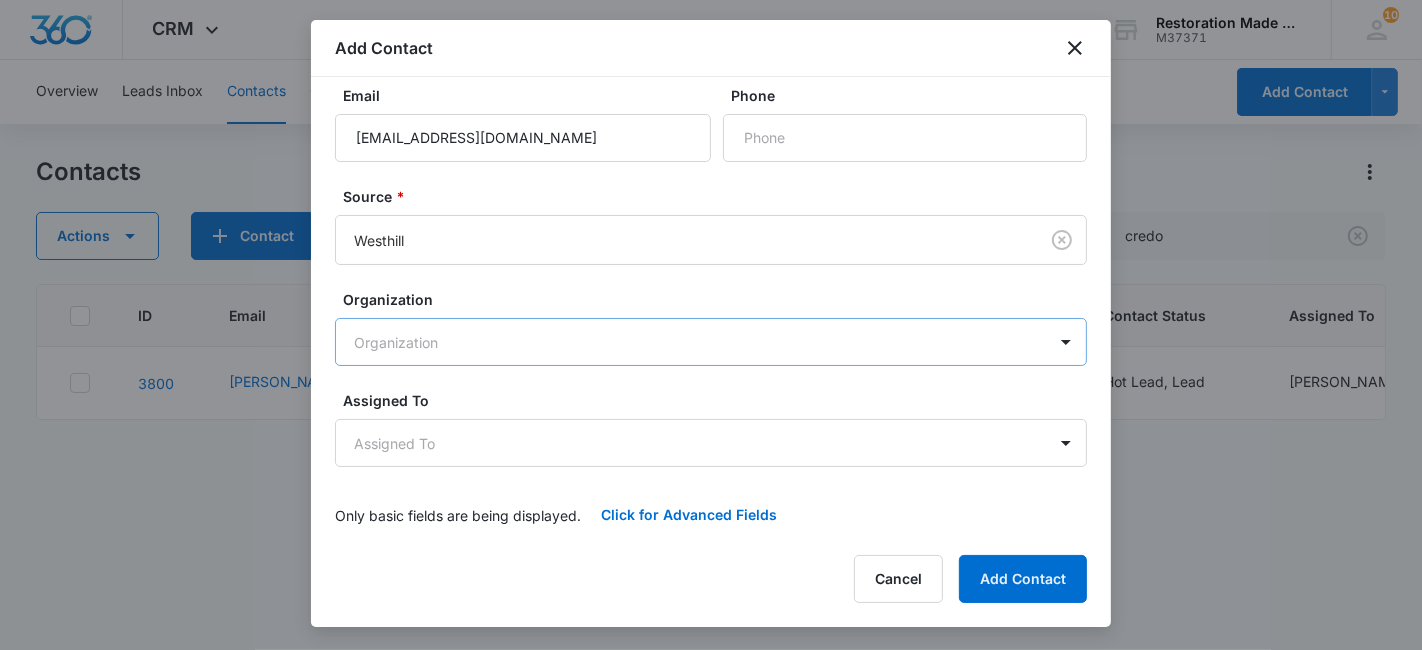 scroll, scrollTop: 119, scrollLeft: 0, axis: vertical 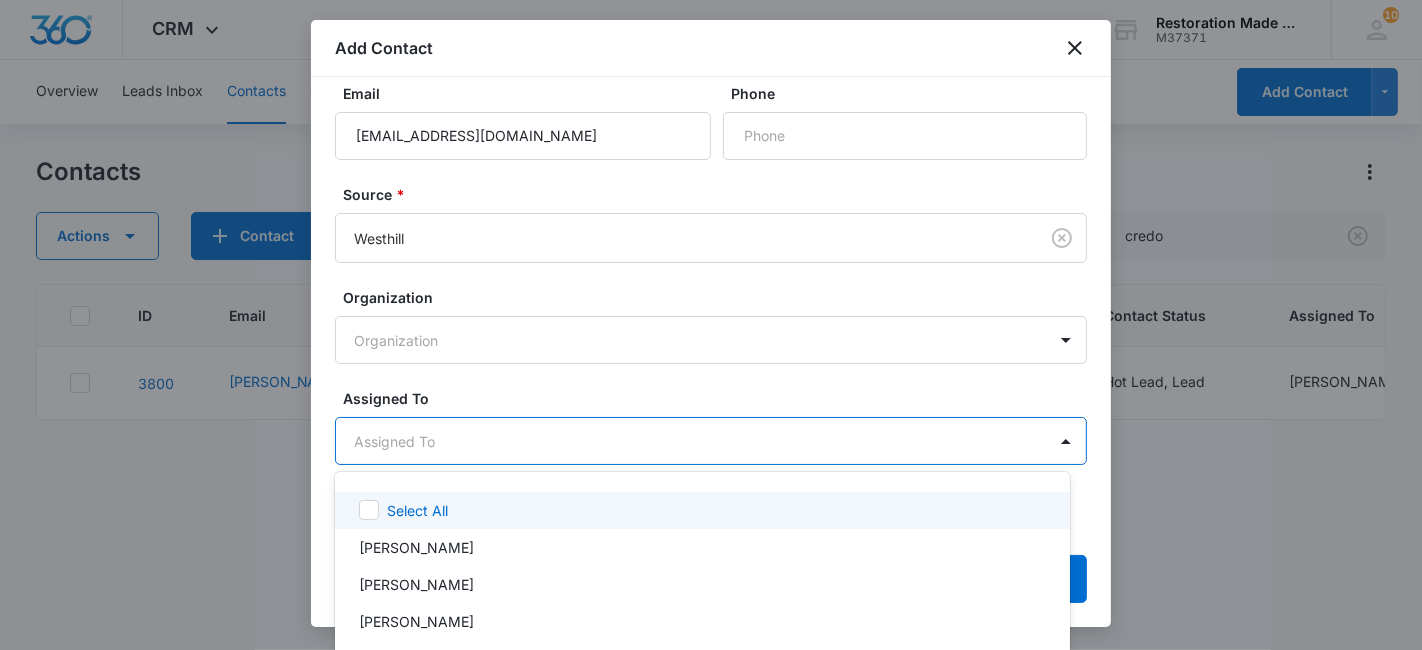 click on "CRM Apps Reputation Websites Forms CRM Email Social Payments Content Ads Intelligence Files Brand Settings Restoration Made Simple M37371 Your Accounts View All 10 NC Nate Cisney nate@rmsconsultingfirm.com My Profile 10 Notifications Support Logout Terms & Conditions   •   Privacy Policy Overview Leads Inbox Contacts Organizations History Deals Projects Tasks Calendar Lists Reports Settings Add Contact Contacts Actions Contact Import Contacts Filters credo ID Email Phone # Attempts Contact Name Contact Status Assigned To Created Date Contact Type Company Name How did you hear about us? Address 3800 danny@credoremodel.com (408) 234-4261 --- CC Credo Construction Hot Lead, Lead Nate Cisney Jul 10, 2025 Lead --- --- California Showing   1-1   of   1 Restoration Made Simple - CRM Contacts - Marketing 360®
Add Contact Name Greg Griffiths- 4 Season Restoration Email managers@4seasonsrestoration.com Phone Source * Westhill Organization Organization Assigned To 6 results available. Assigned To Cancel" at bounding box center [711, 325] 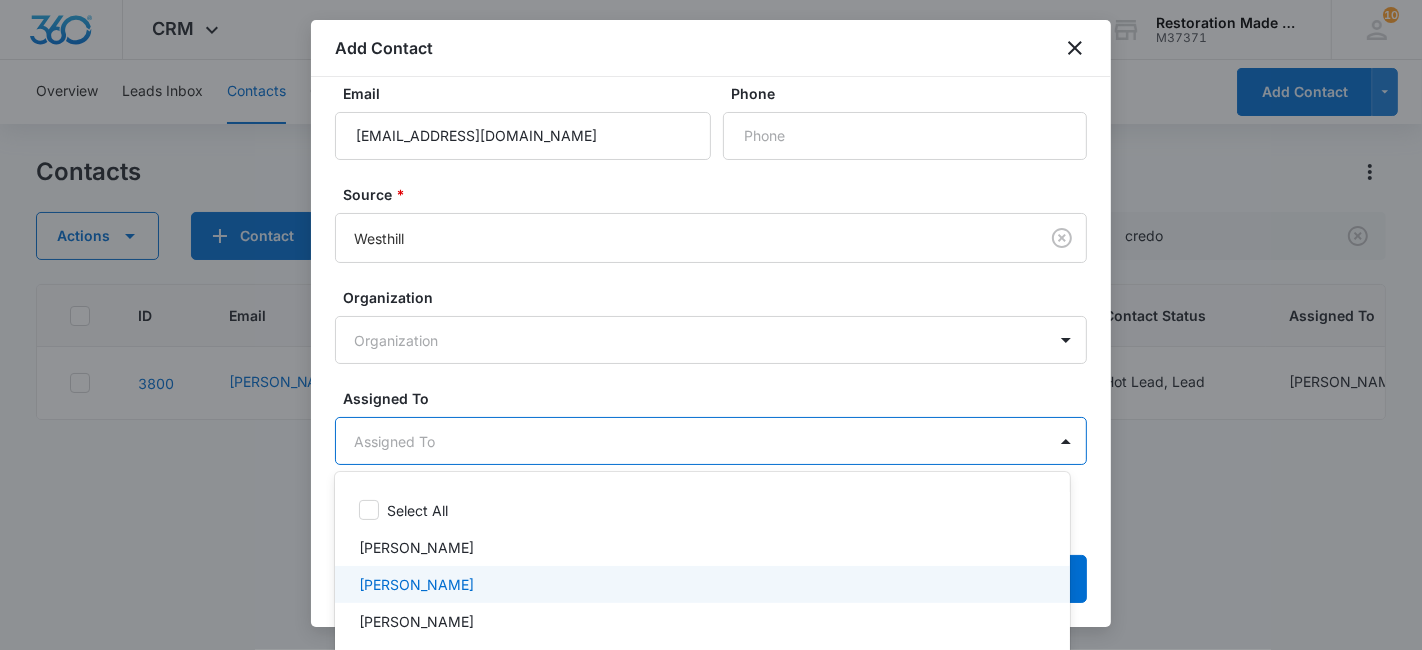 scroll, scrollTop: 60, scrollLeft: 0, axis: vertical 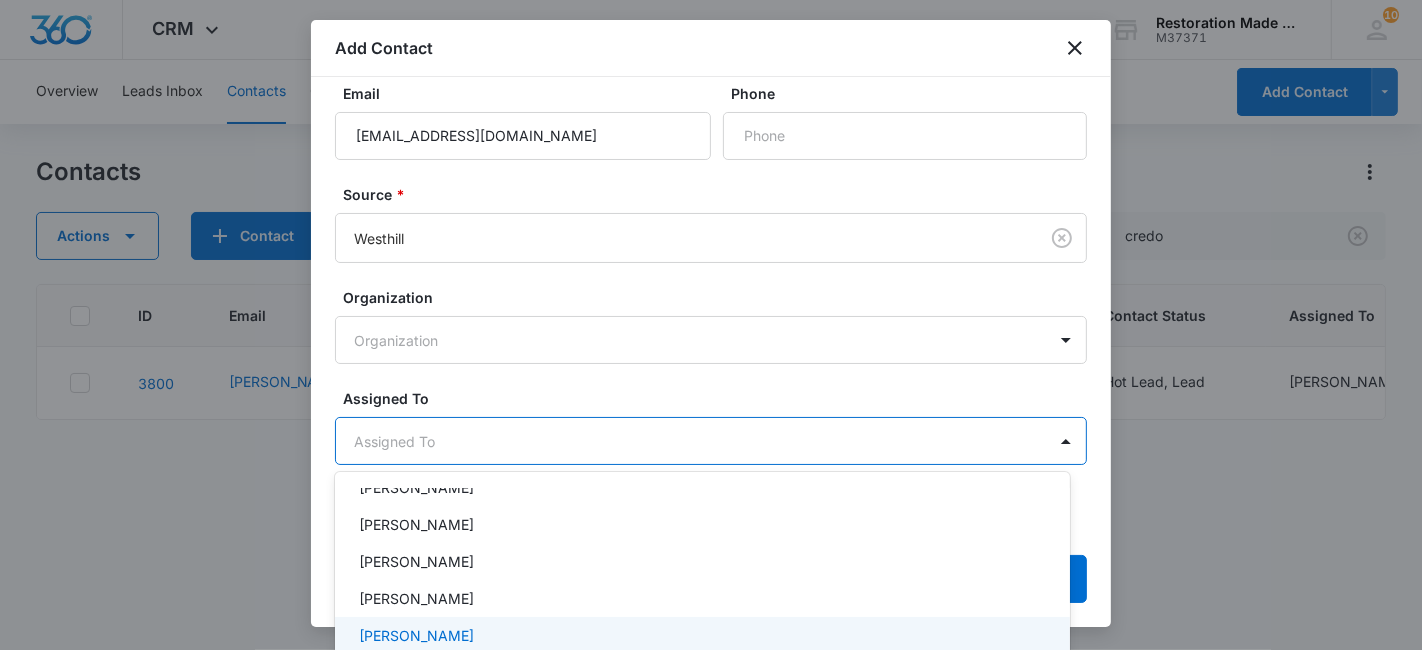 click on "[PERSON_NAME]" at bounding box center [416, 635] 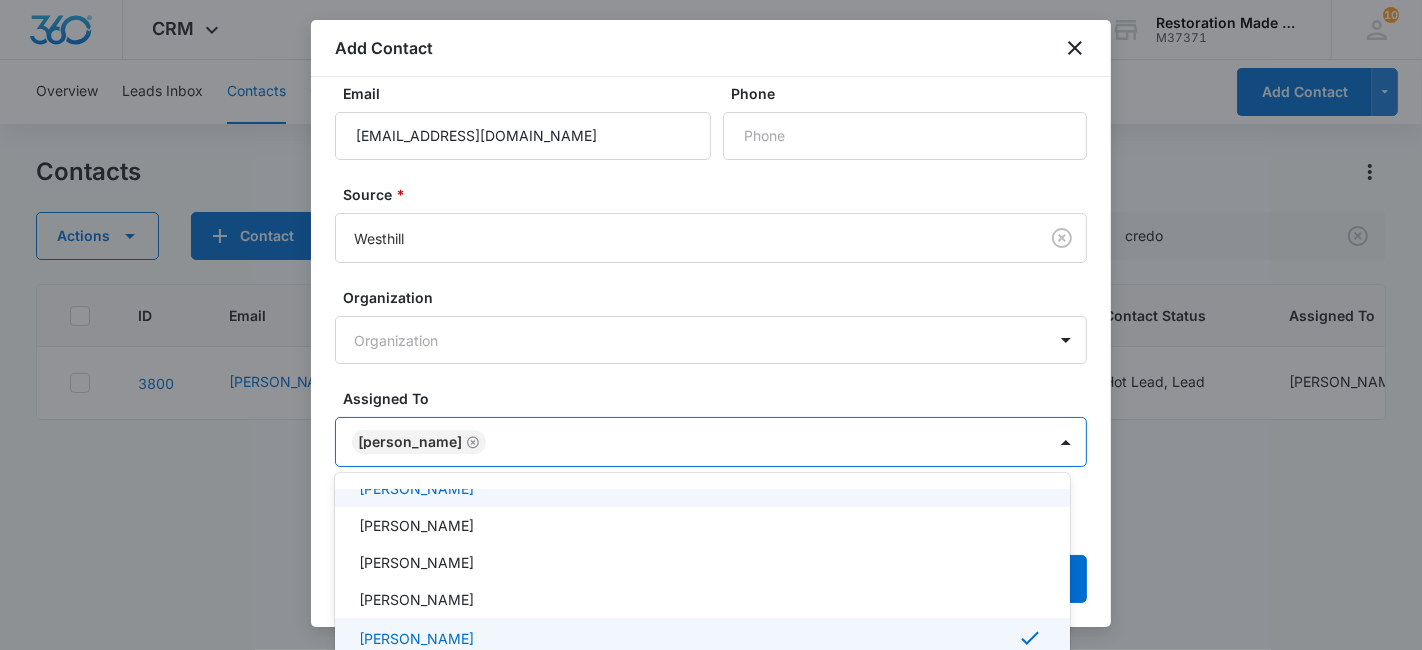click at bounding box center [711, 325] 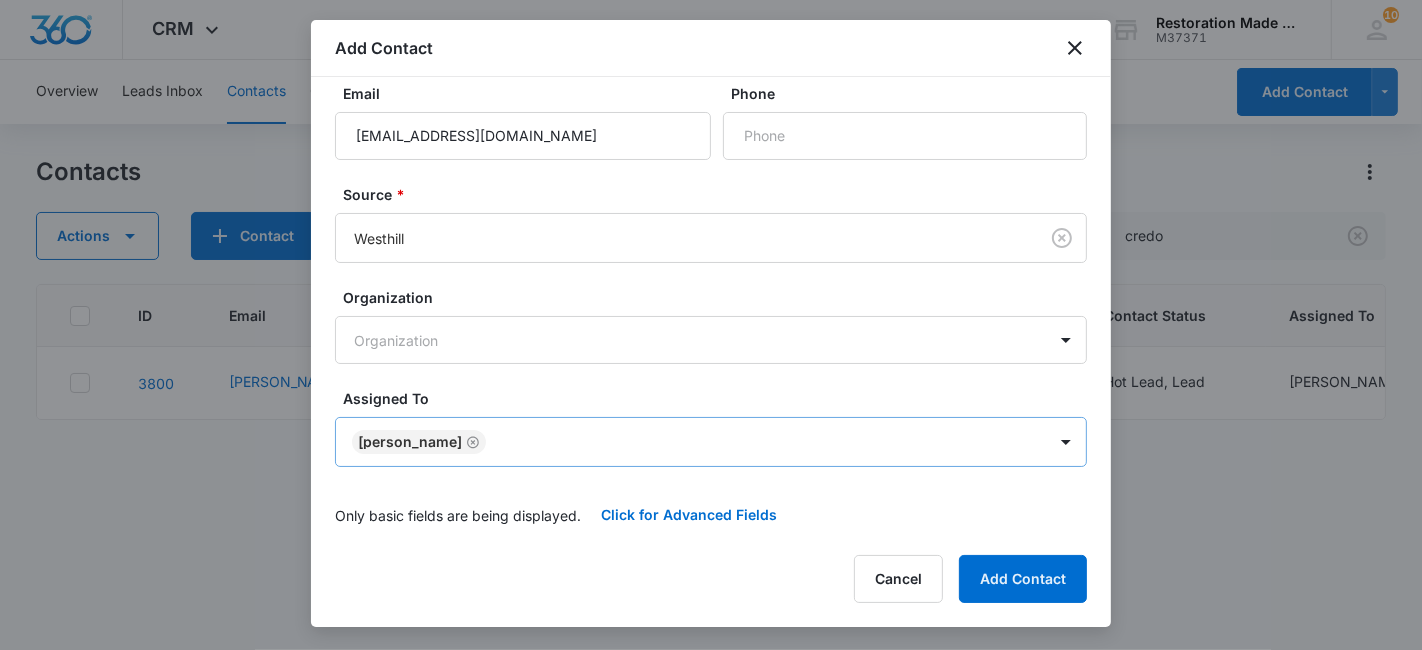 scroll, scrollTop: 121, scrollLeft: 0, axis: vertical 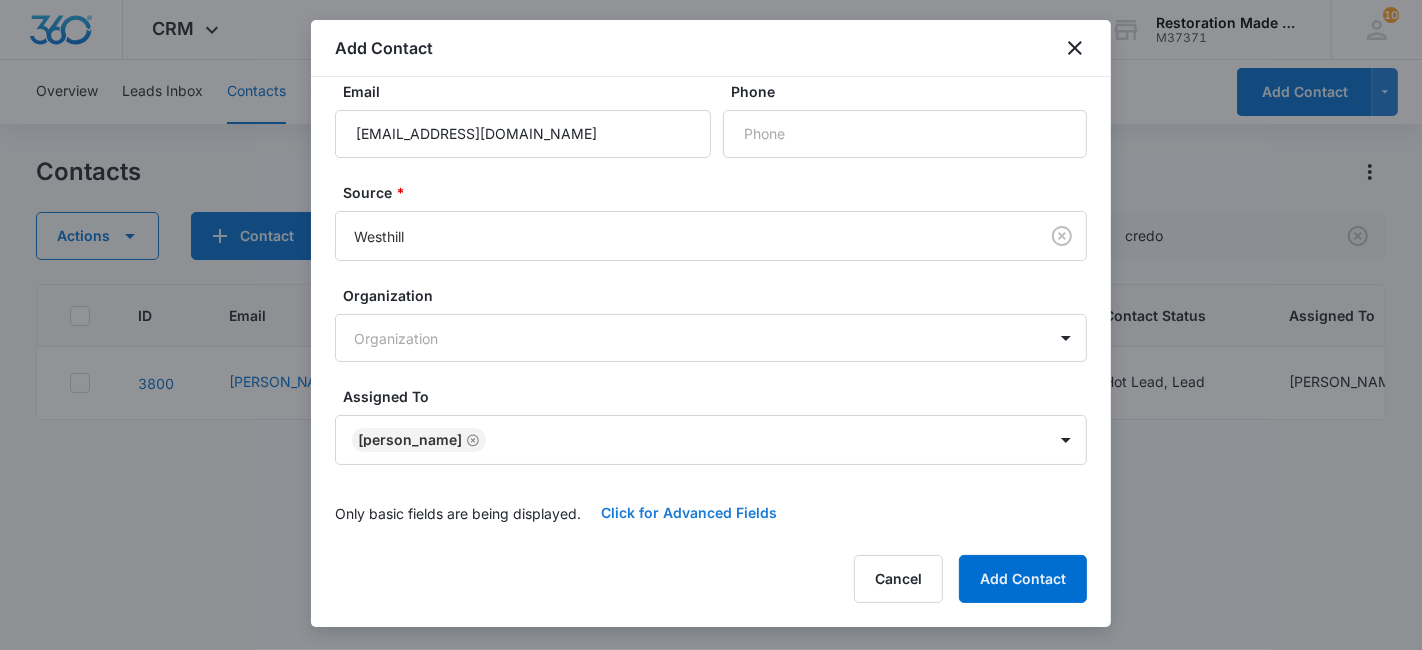 click on "Click for Advanced Fields" at bounding box center [689, 513] 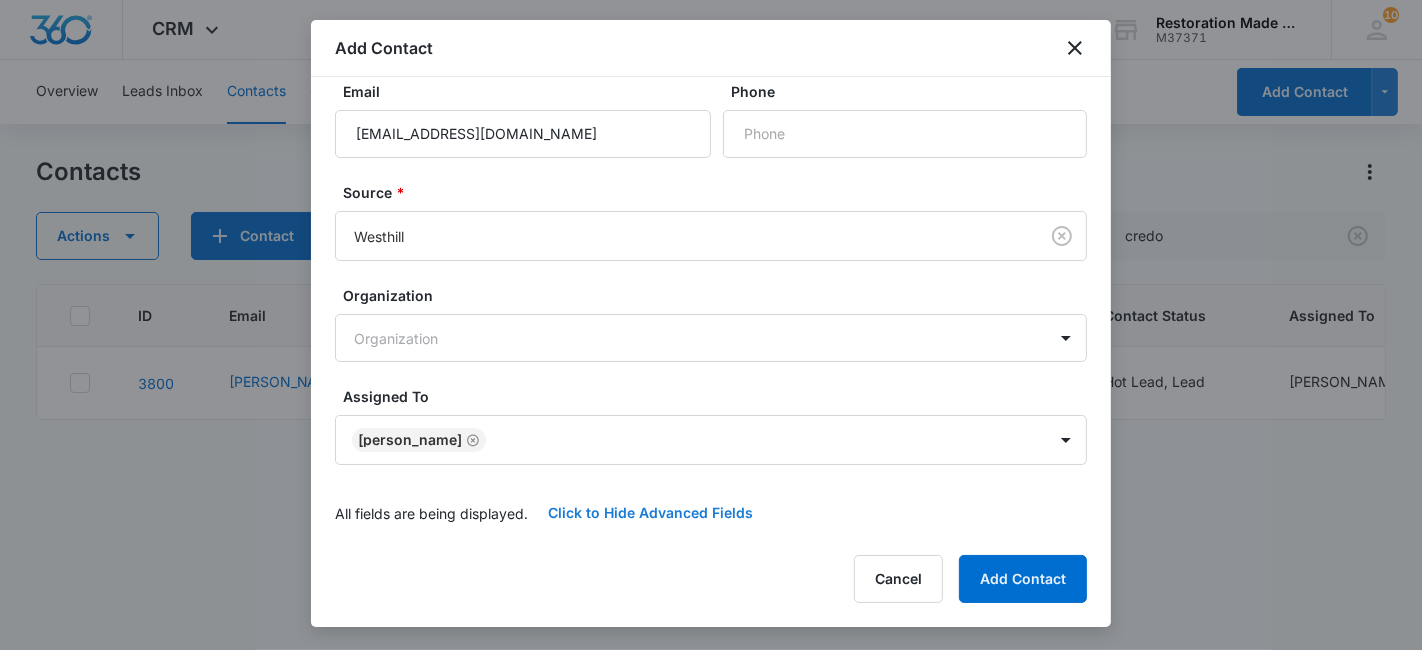 scroll, scrollTop: 328, scrollLeft: 0, axis: vertical 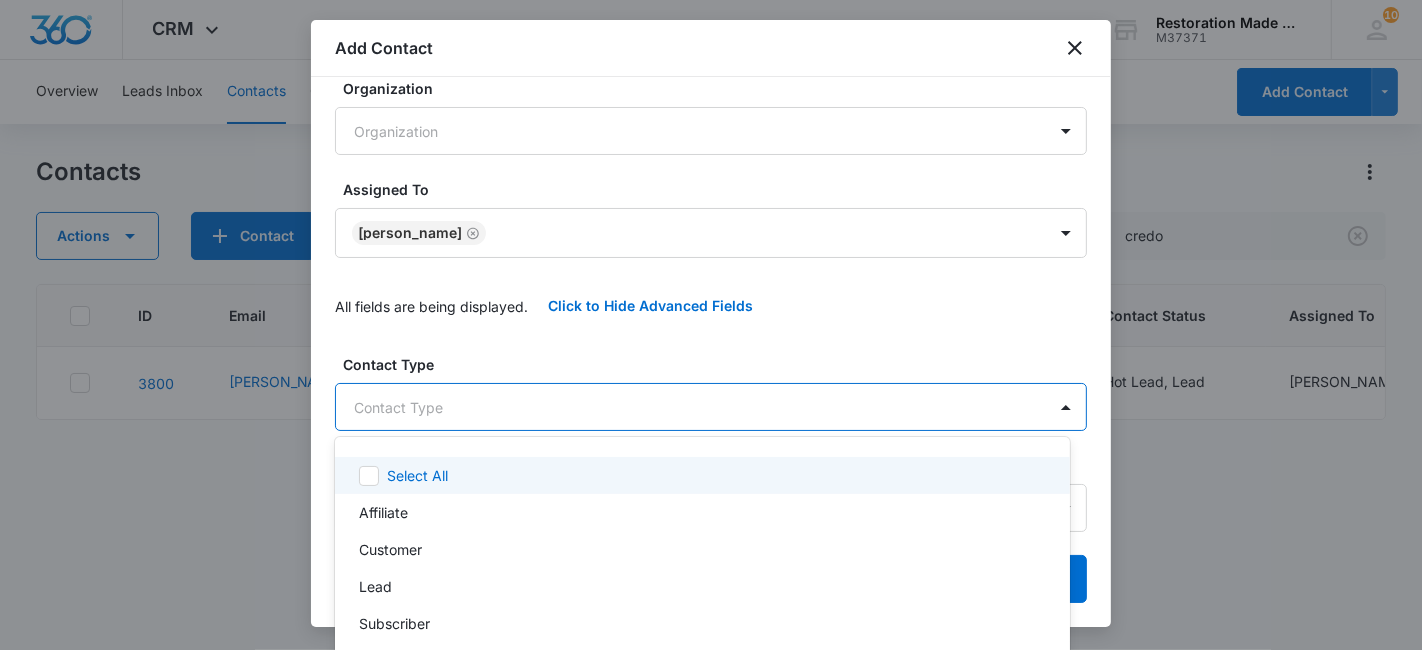 click on "CRM Apps Reputation Websites Forms CRM Email Social Payments Content Ads Intelligence Files Brand Settings Restoration Made Simple M37371 Your Accounts View All 10 NC Nate Cisney nate@rmsconsultingfirm.com My Profile 10 Notifications Support Logout Terms & Conditions   •   Privacy Policy Overview Leads Inbox Contacts Organizations History Deals Projects Tasks Calendar Lists Reports Settings Add Contact Contacts Actions Contact Import Contacts Filters credo ID Email Phone # Attempts Contact Name Contact Status Assigned To Created Date Contact Type Company Name How did you hear about us? Address 3800 danny@credoremodel.com (408) 234-4261 --- CC Credo Construction Hot Lead, Lead Nate Cisney Jul 10, 2025 Lead --- --- California Showing   1-1   of   1 Restoration Made Simple - CRM Contacts - Marketing 360®
Add Contact Name Greg Griffiths- 4 Season Restoration Email managers@4seasonsrestoration.com Phone Source * Westhill Organization Organization Assigned To Nate Cisney Click to Hide Advanced Fields" at bounding box center (711, 325) 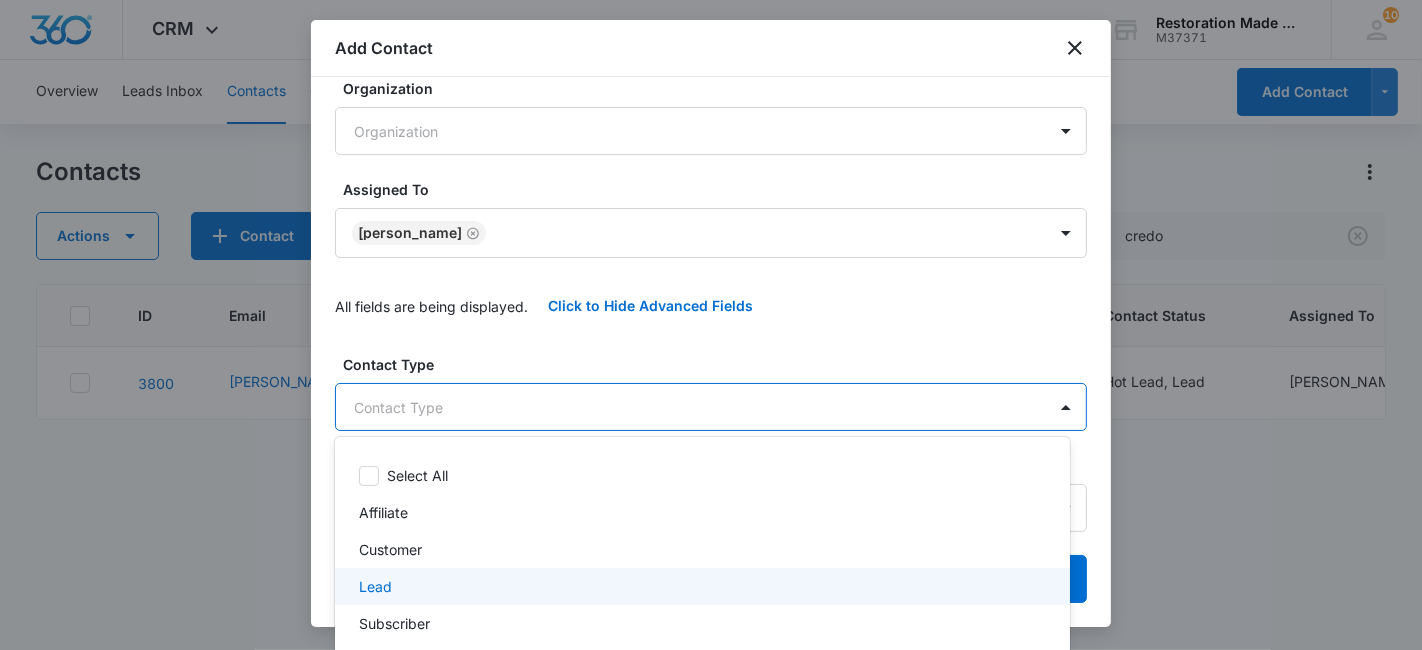 click on "Lead" at bounding box center [700, 586] 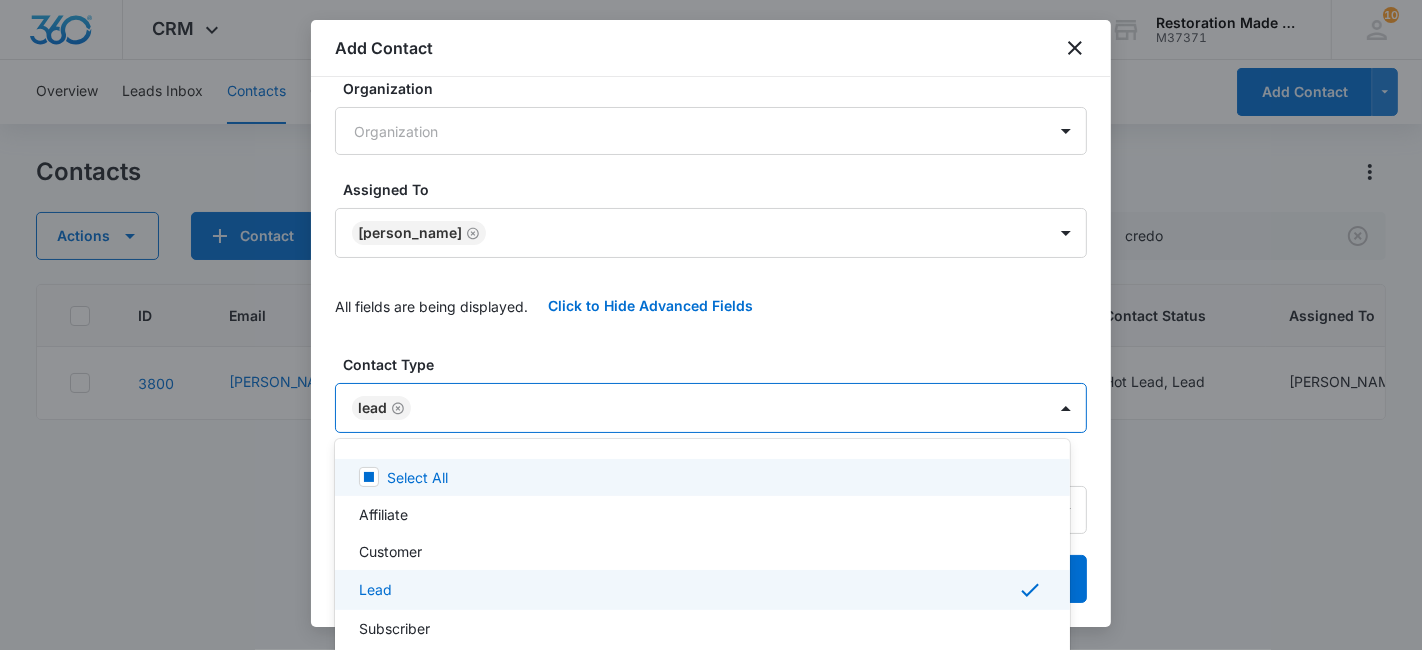 click at bounding box center [711, 325] 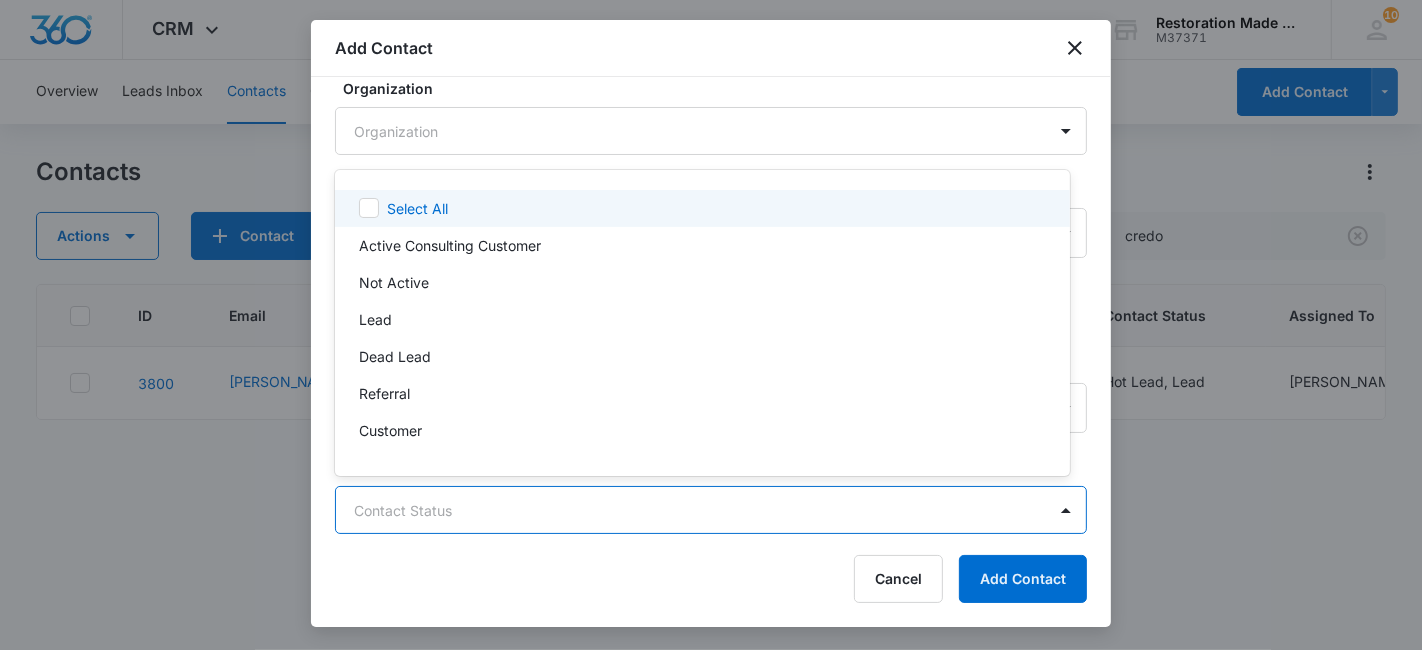 click on "CRM Apps Reputation Websites Forms CRM Email Social Payments Content Ads Intelligence Files Brand Settings Restoration Made Simple M37371 Your Accounts View All 10 NC Nate Cisney nate@rmsconsultingfirm.com My Profile 10 Notifications Support Logout Terms & Conditions   •   Privacy Policy Overview Leads Inbox Contacts Organizations History Deals Projects Tasks Calendar Lists Reports Settings Add Contact Contacts Actions Contact Import Contacts Filters credo ID Email Phone # Attempts Contact Name Contact Status Assigned To Created Date Contact Type Company Name How did you hear about us? Address 3800 danny@credoremodel.com (408) 234-4261 --- CC Credo Construction Hot Lead, Lead Nate Cisney Jul 10, 2025 Lead --- --- California Showing   1-1   of   1 Restoration Made Simple - CRM Contacts - Marketing 360®
Add Contact Name Greg Griffiths- 4 Season Restoration Email managers@4seasonsrestoration.com Phone Source * Westhill Organization Organization Assigned To Nate Cisney Click to Hide Advanced Fields" at bounding box center (711, 325) 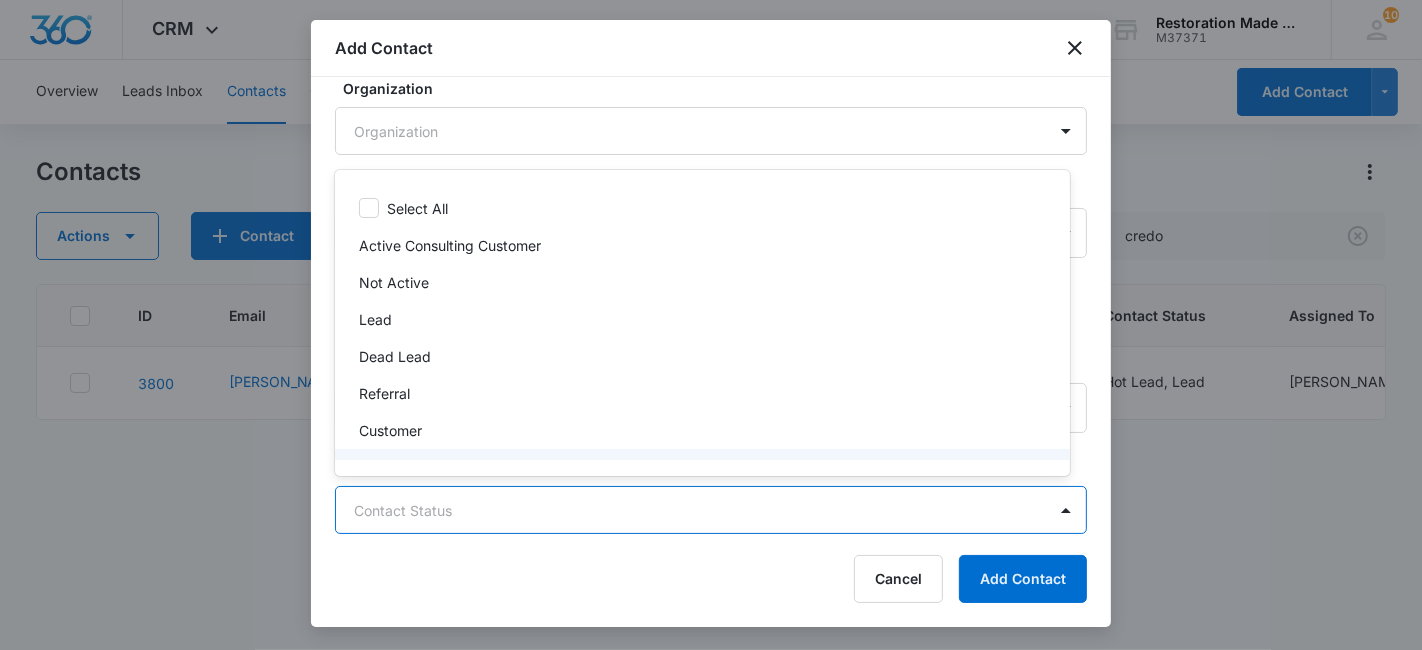 scroll, scrollTop: 38, scrollLeft: 0, axis: vertical 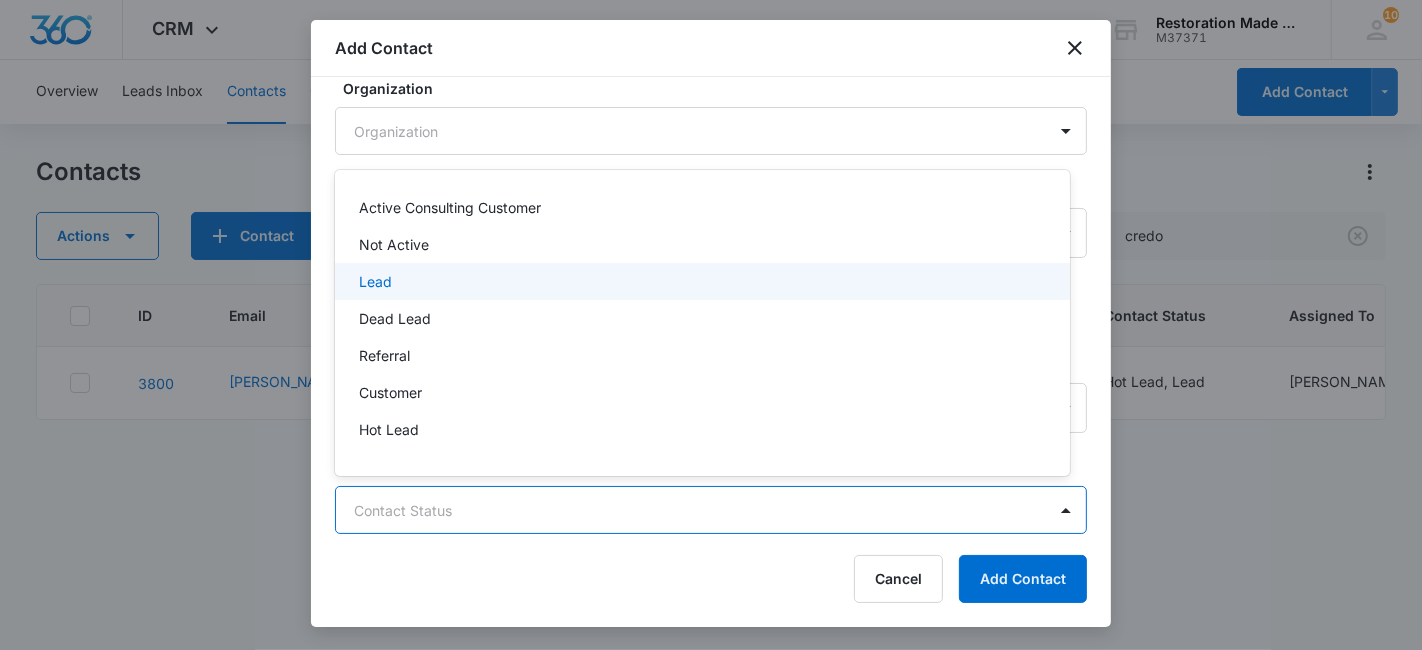 click on "Lead" at bounding box center (700, 281) 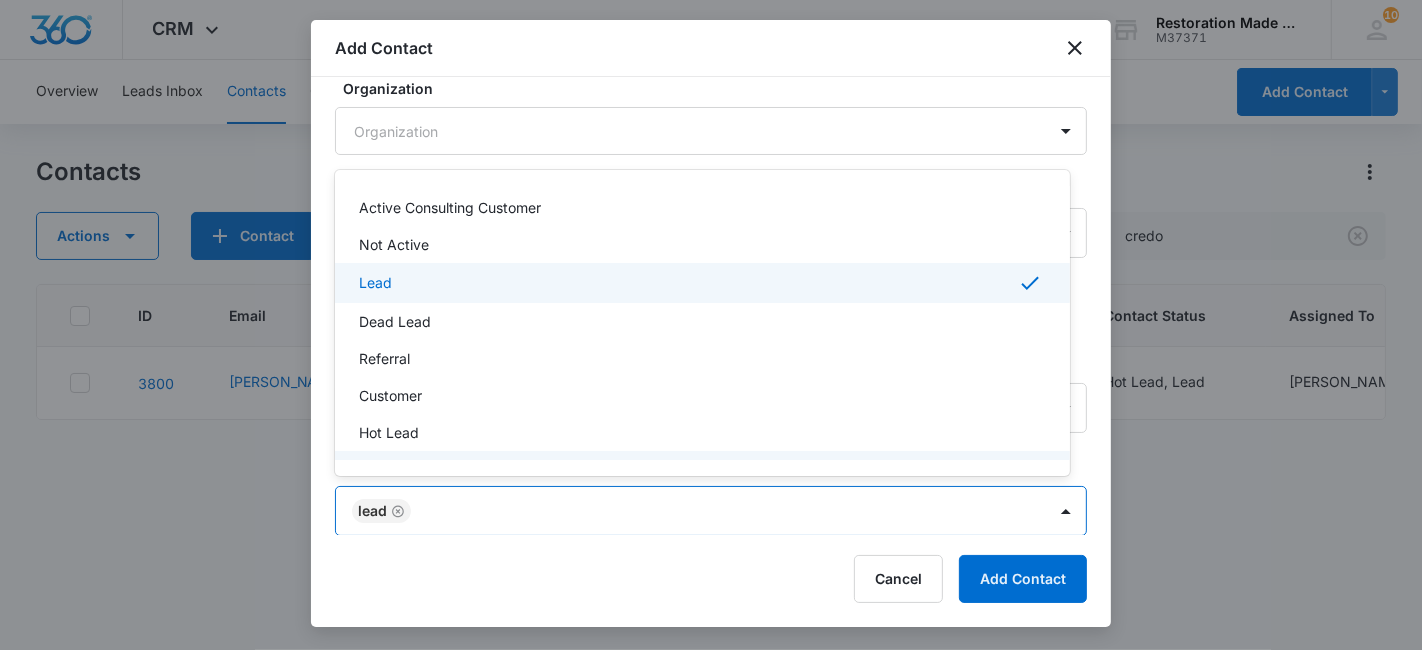 click at bounding box center (711, 325) 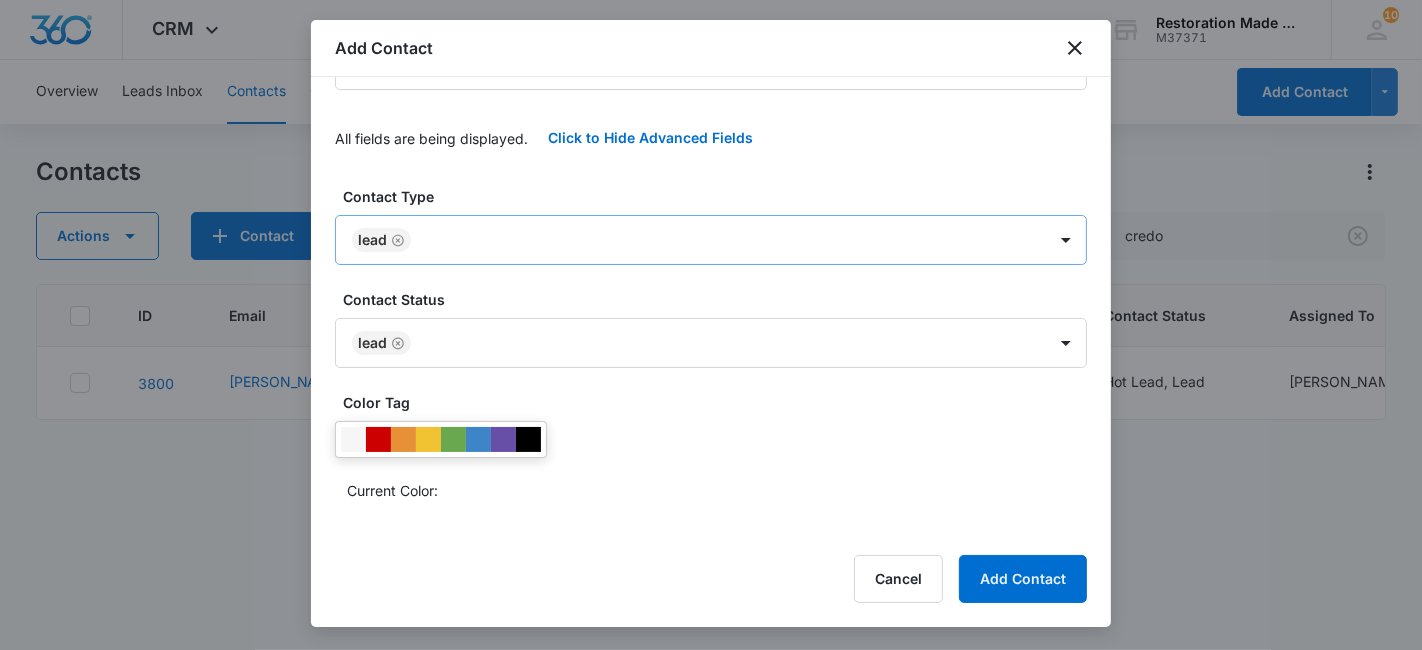 scroll, scrollTop: 501, scrollLeft: 0, axis: vertical 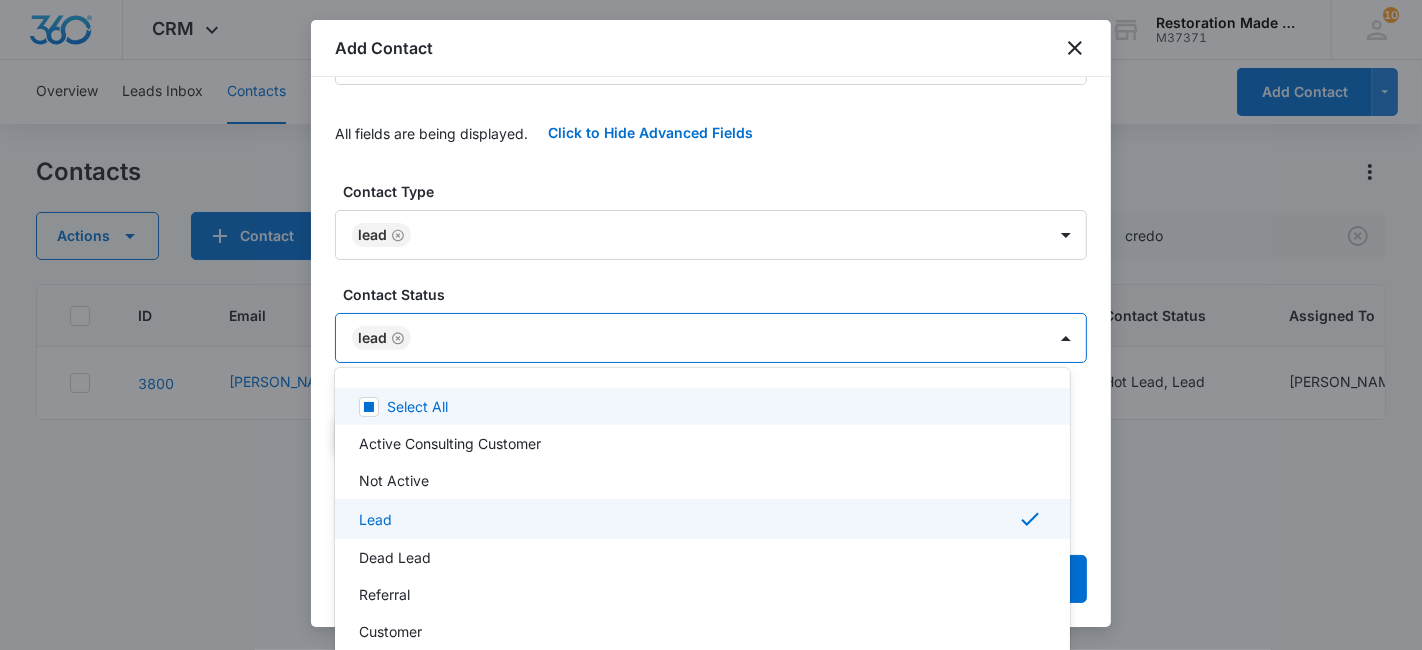 click on "CRM Apps Reputation Websites Forms CRM Email Social Payments Content Ads Intelligence Files Brand Settings Restoration Made Simple M37371 Your Accounts View All 10 NC Nate Cisney nate@rmsconsultingfirm.com My Profile 10 Notifications Support Logout Terms & Conditions   •   Privacy Policy Overview Leads Inbox Contacts Organizations History Deals Projects Tasks Calendar Lists Reports Settings Add Contact Contacts Actions Contact Import Contacts Filters credo ID Email Phone # Attempts Contact Name Contact Status Assigned To Created Date Contact Type Company Name How did you hear about us? Address 3800 danny@credoremodel.com (408) 234-4261 --- CC Credo Construction Hot Lead, Lead Nate Cisney Jul 10, 2025 Lead --- --- California Showing   1-1   of   1 Restoration Made Simple - CRM Contacts - Marketing 360®
Add Contact Name Greg Griffiths- 4 Season Restoration Email managers@4seasonsrestoration.com Phone Source * Westhill Organization Organization Assigned To Nate Cisney Click to Hide Advanced Fields" at bounding box center (711, 325) 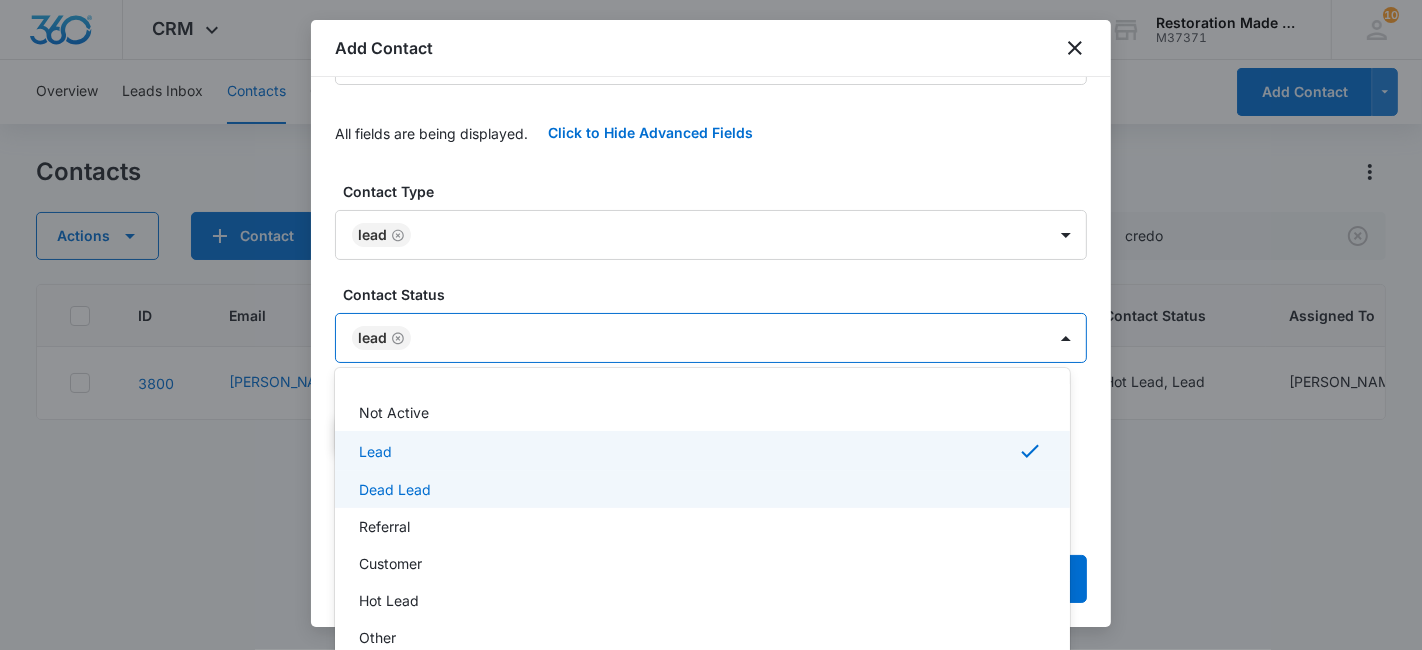 scroll, scrollTop: 74, scrollLeft: 0, axis: vertical 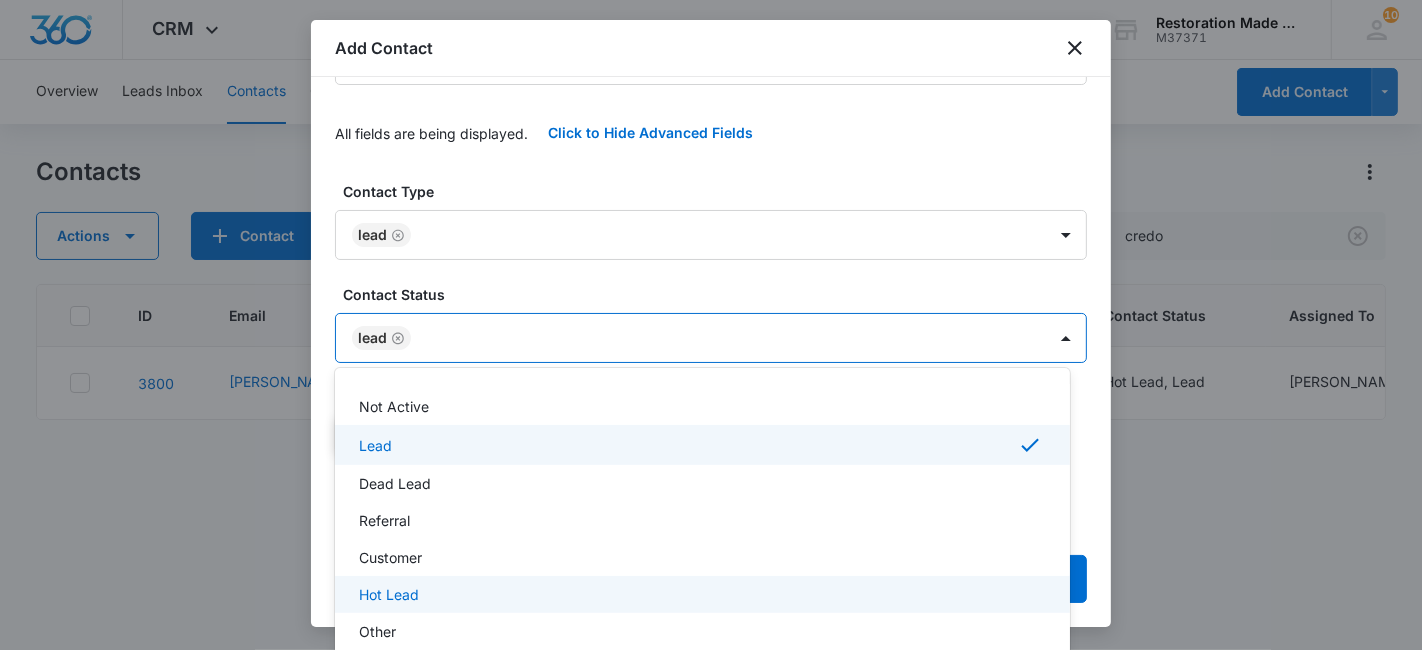 click on "Hot Lead" at bounding box center (389, 594) 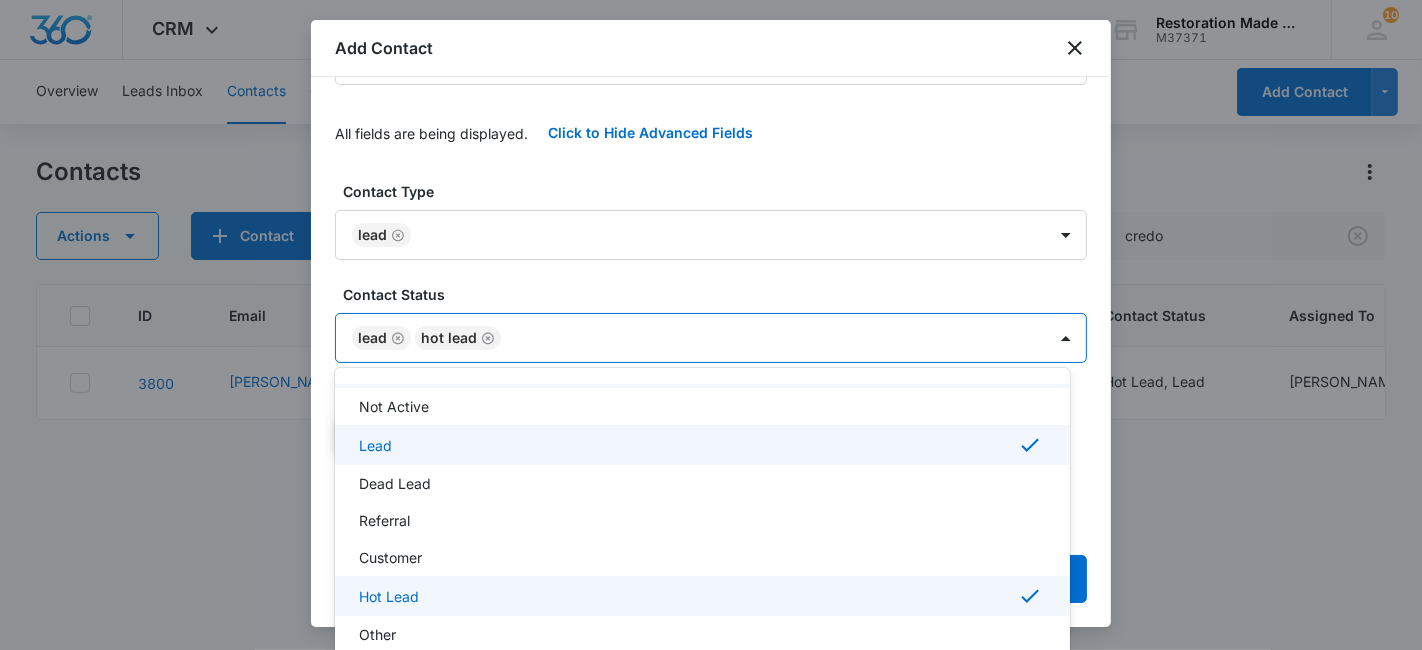 click at bounding box center [711, 325] 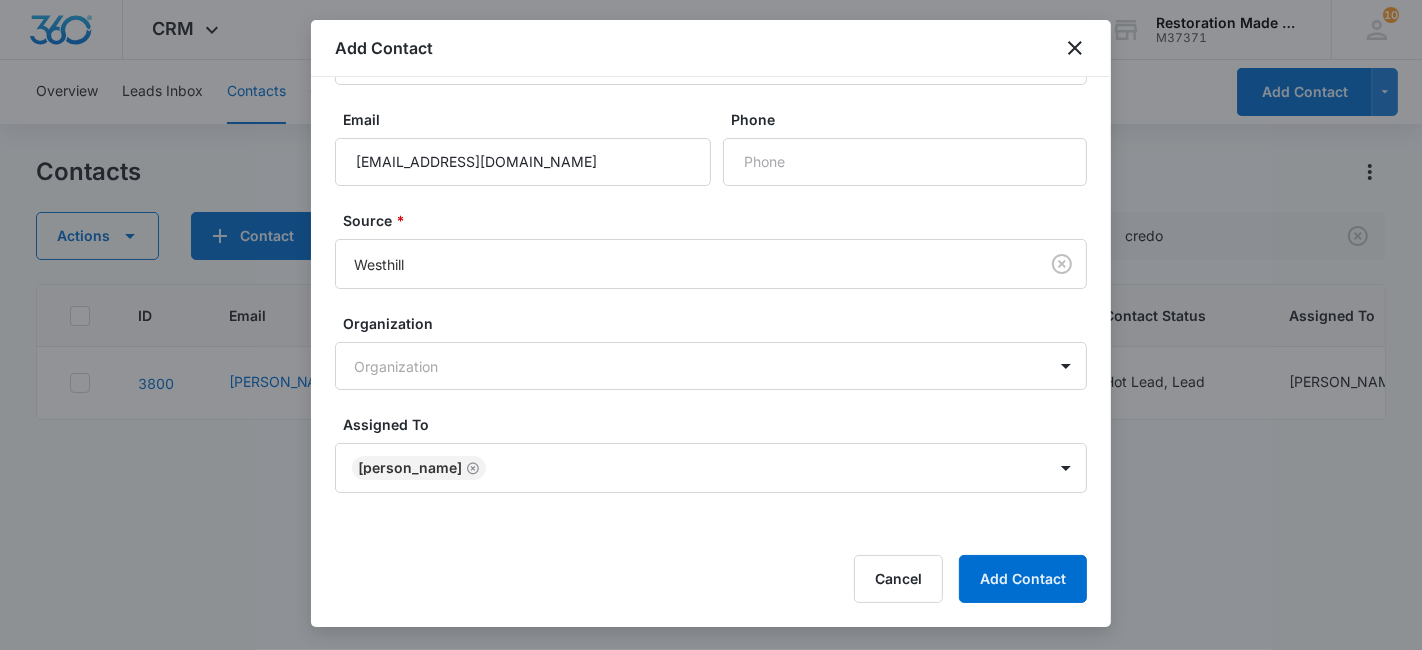 scroll, scrollTop: 0, scrollLeft: 0, axis: both 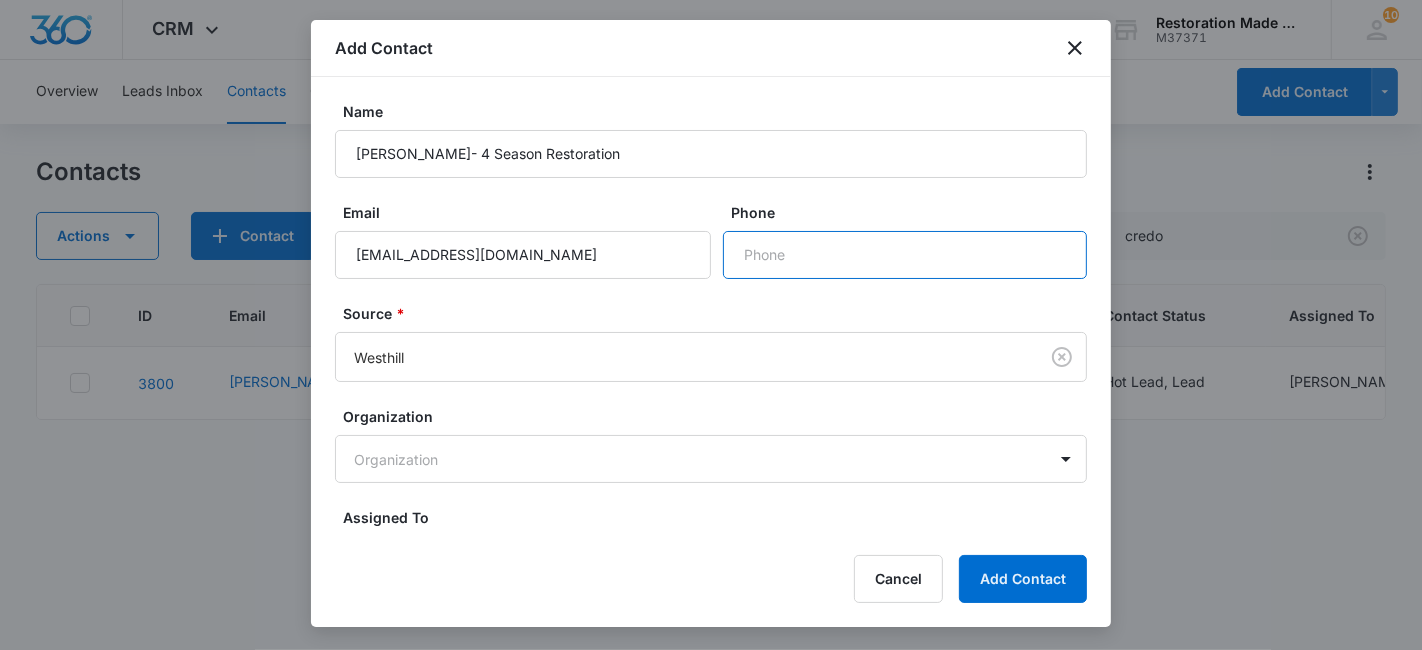 click on "Phone" at bounding box center [905, 255] 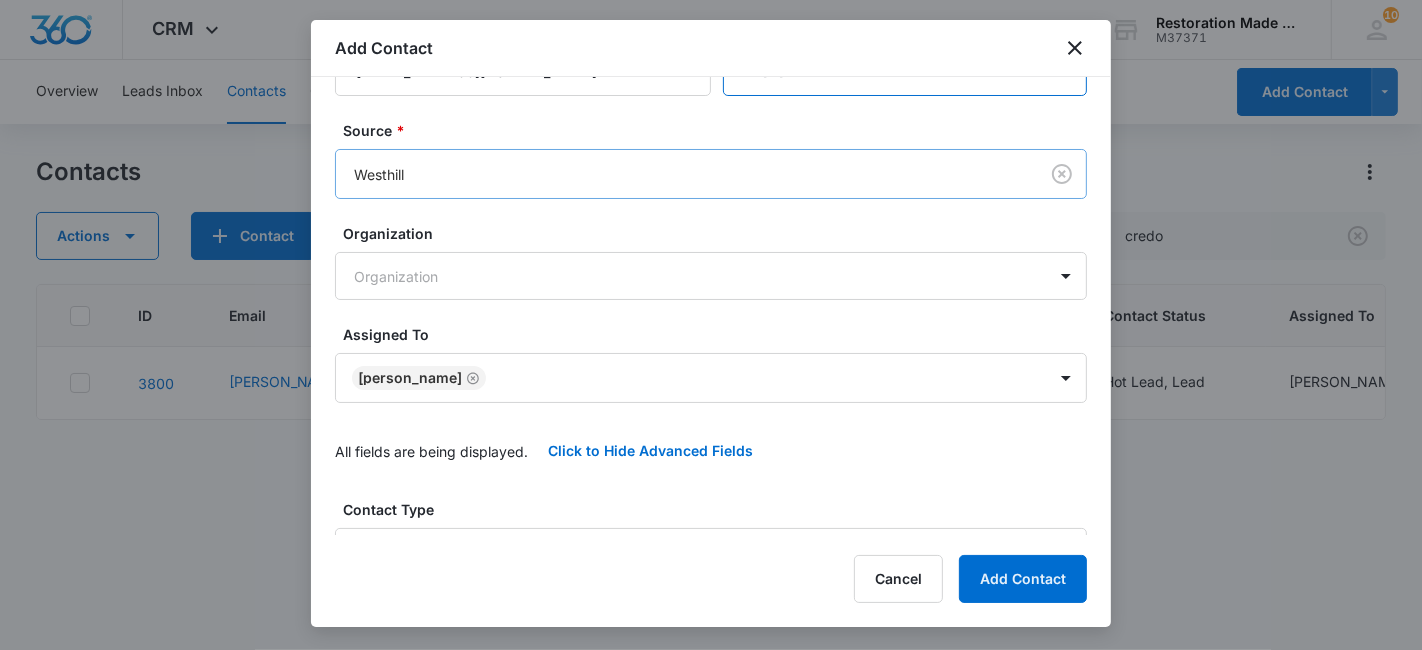 scroll, scrollTop: 191, scrollLeft: 0, axis: vertical 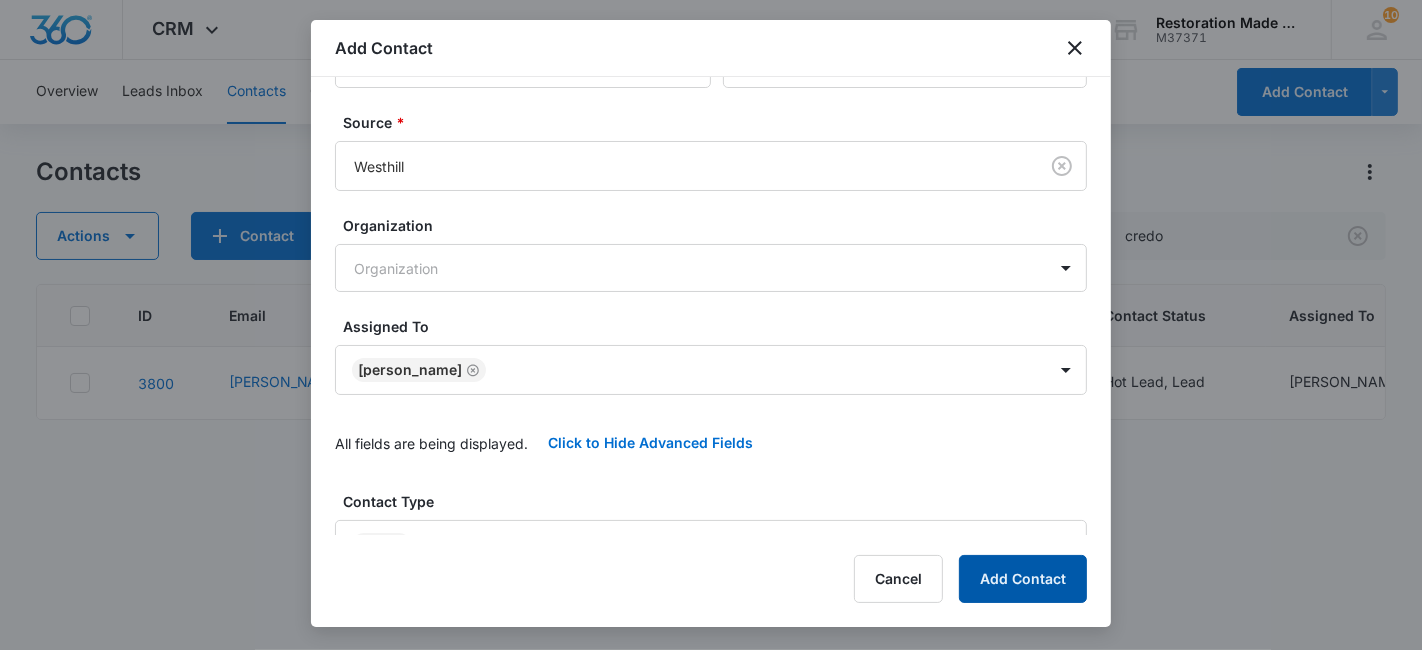 click on "Add Contact" at bounding box center [1023, 579] 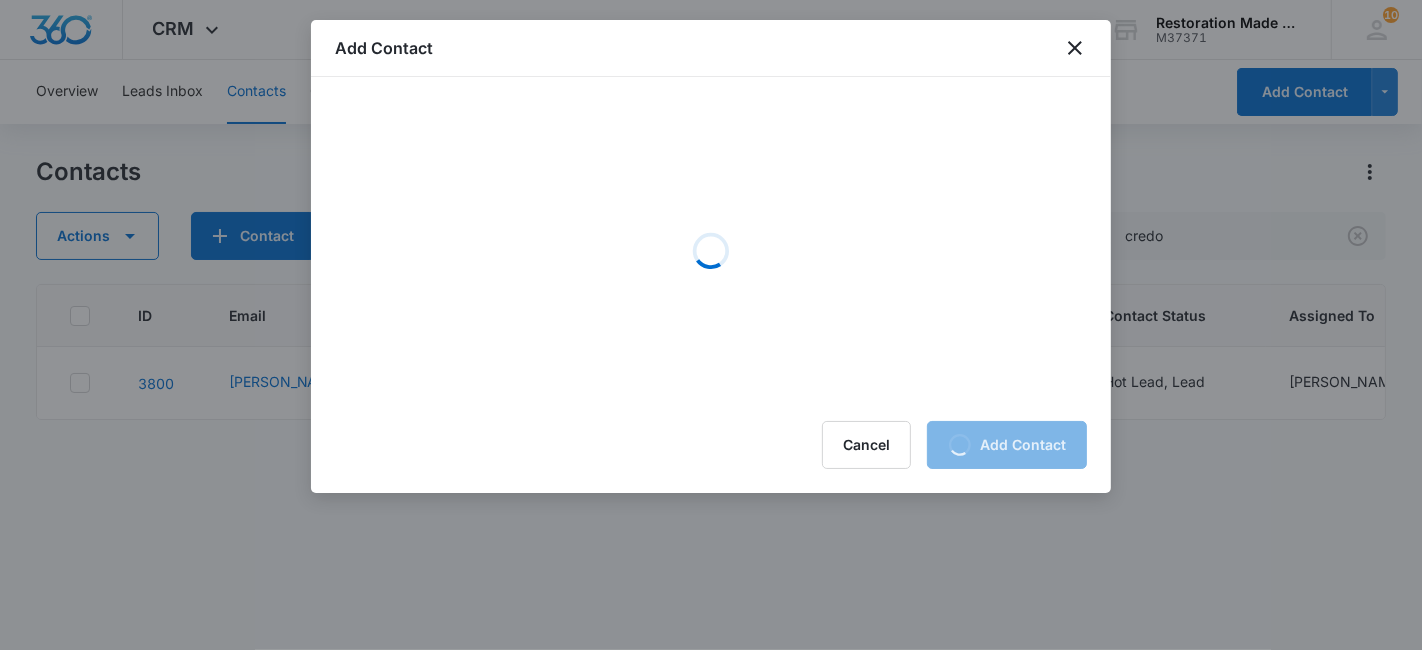 scroll, scrollTop: 0, scrollLeft: 0, axis: both 